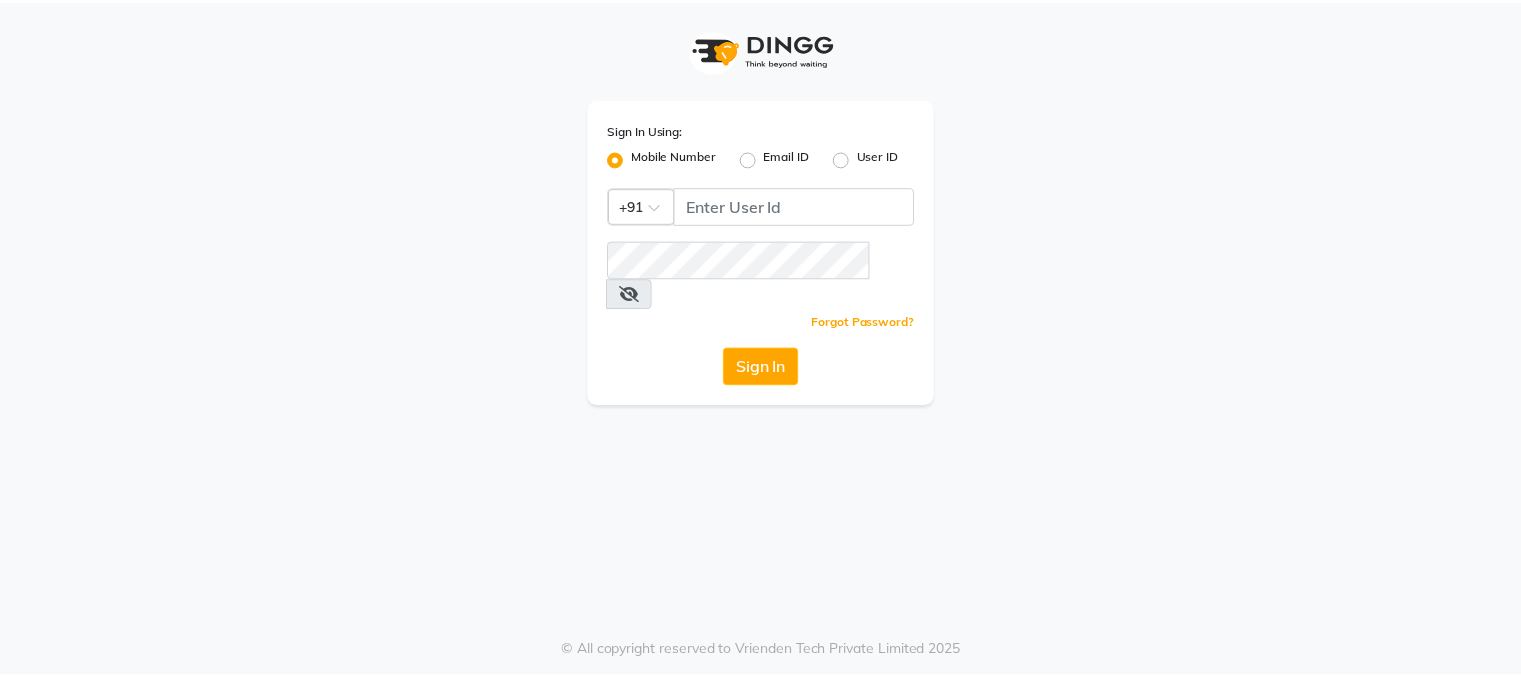 scroll, scrollTop: 0, scrollLeft: 0, axis: both 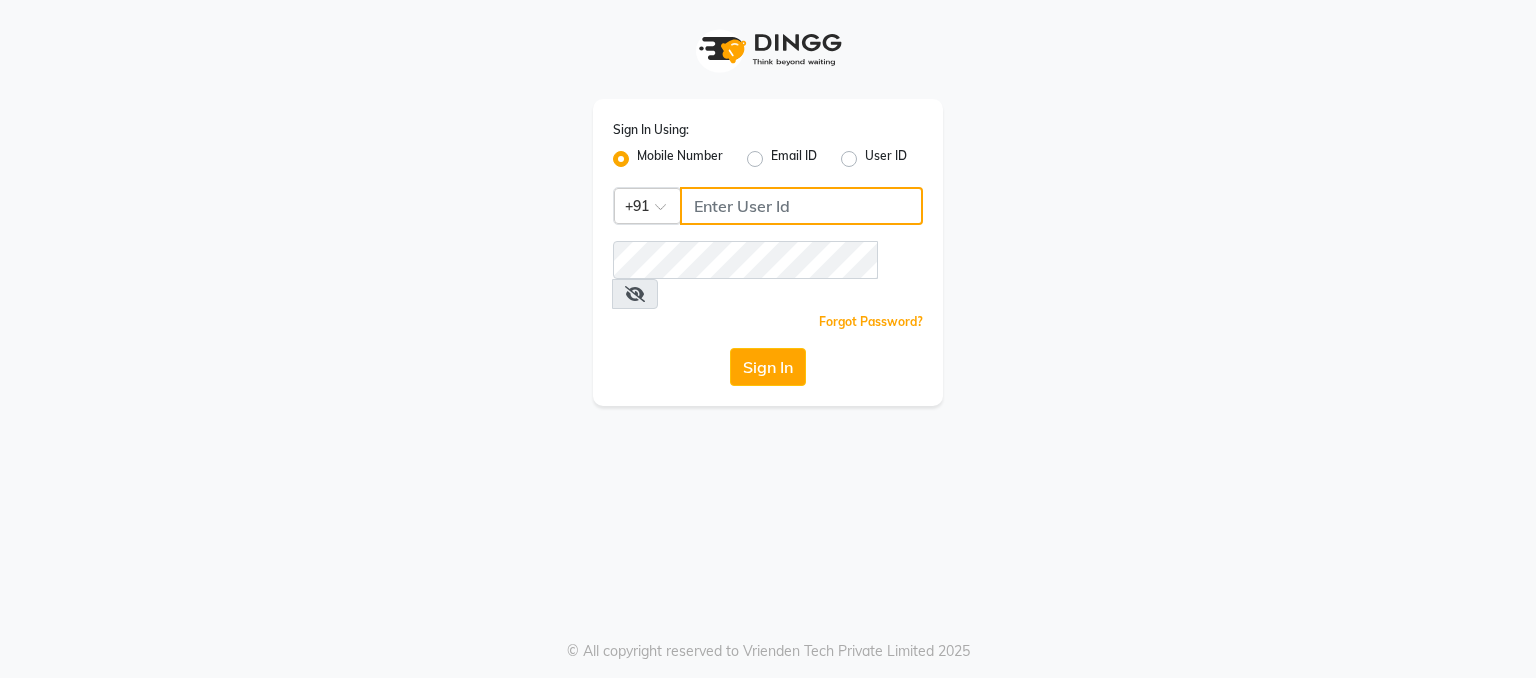 click 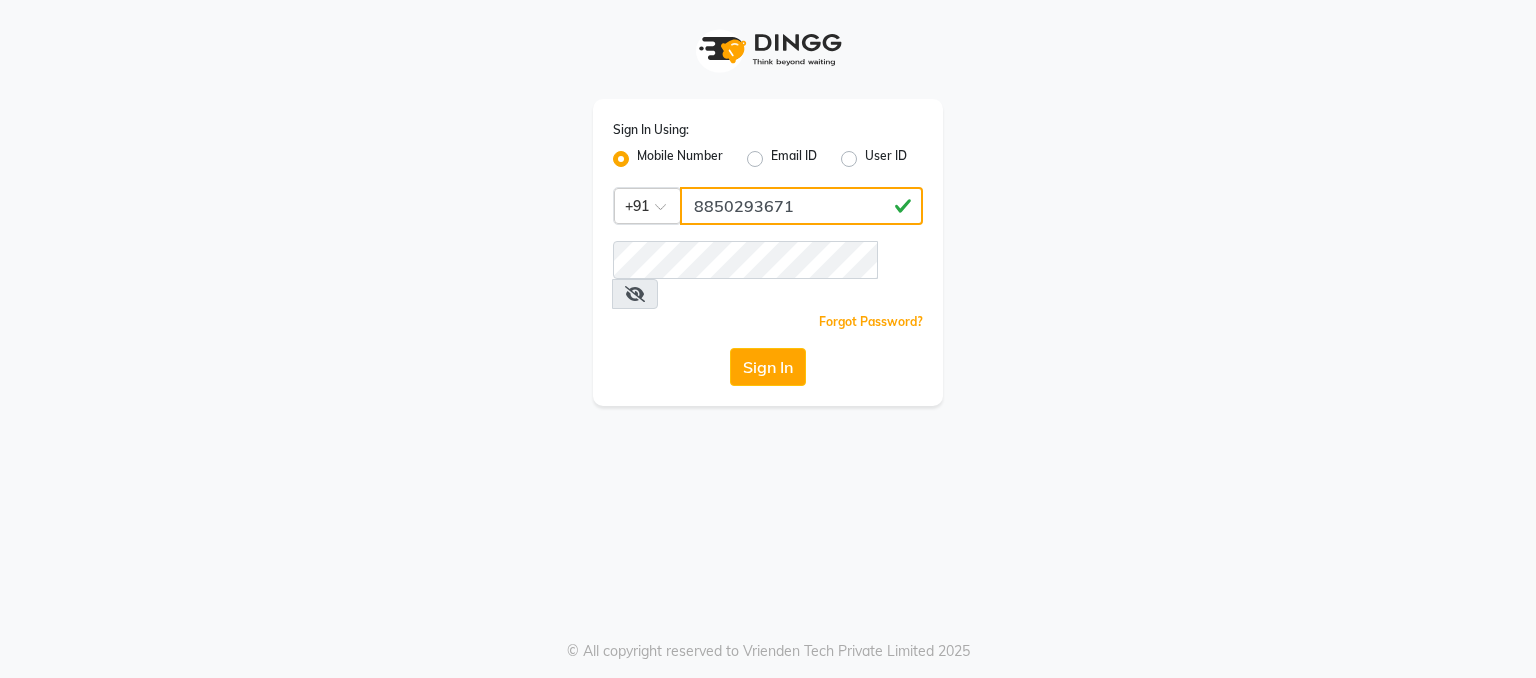 type on "8850293671" 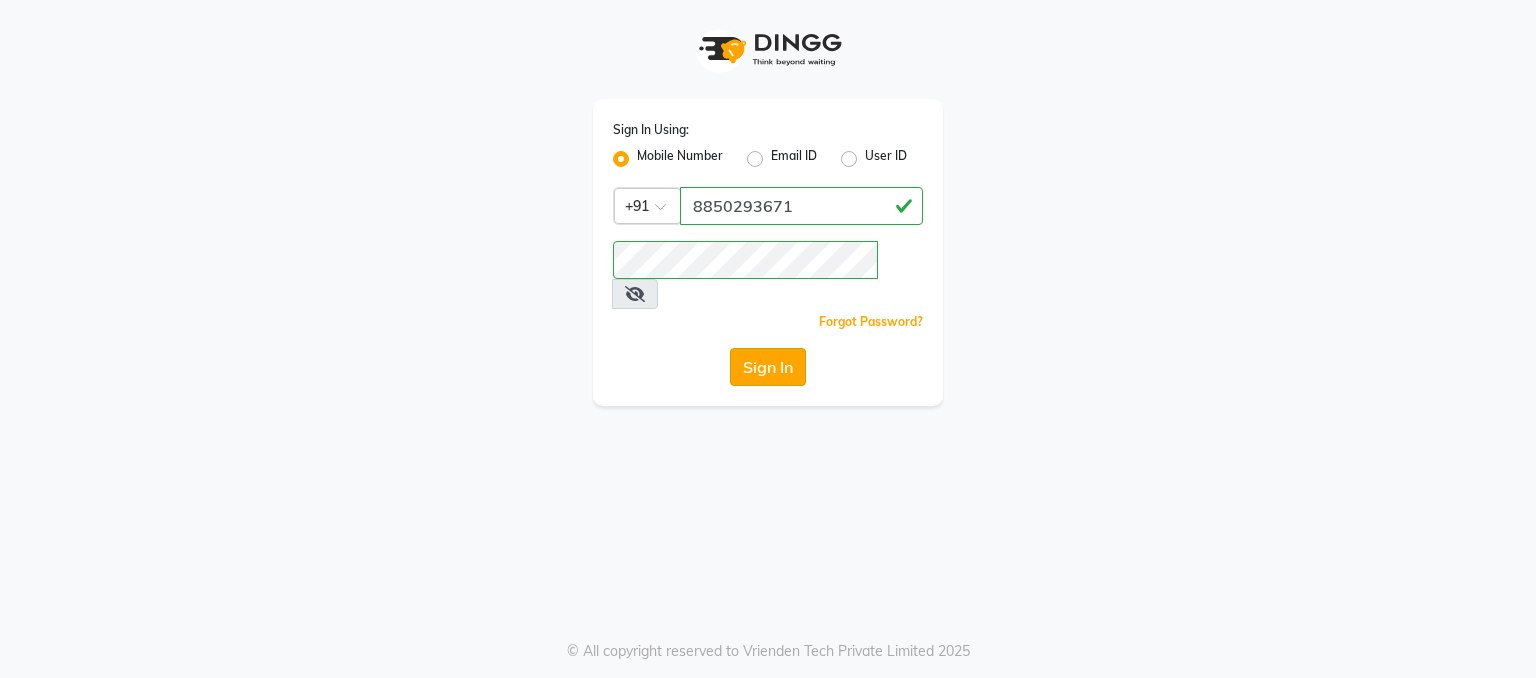 click on "Sign In" 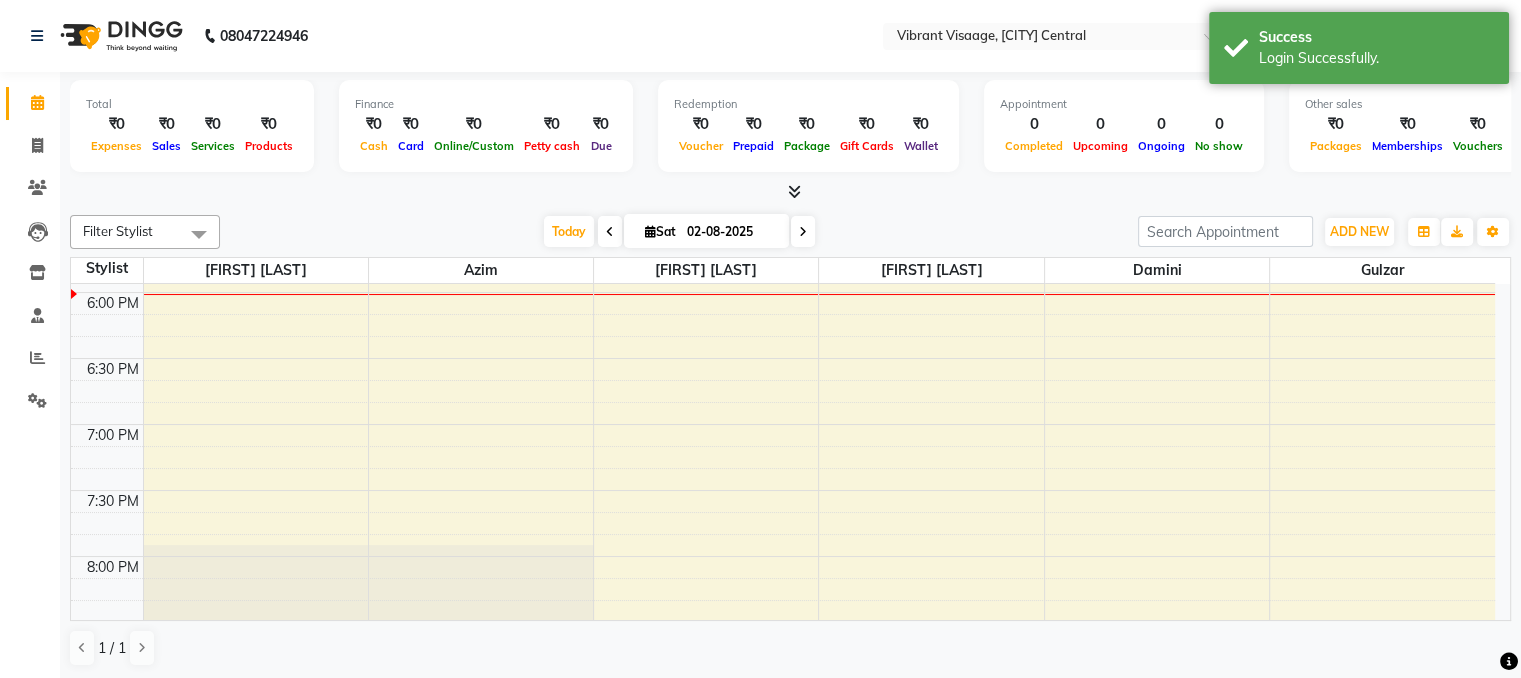 scroll, scrollTop: 0, scrollLeft: 0, axis: both 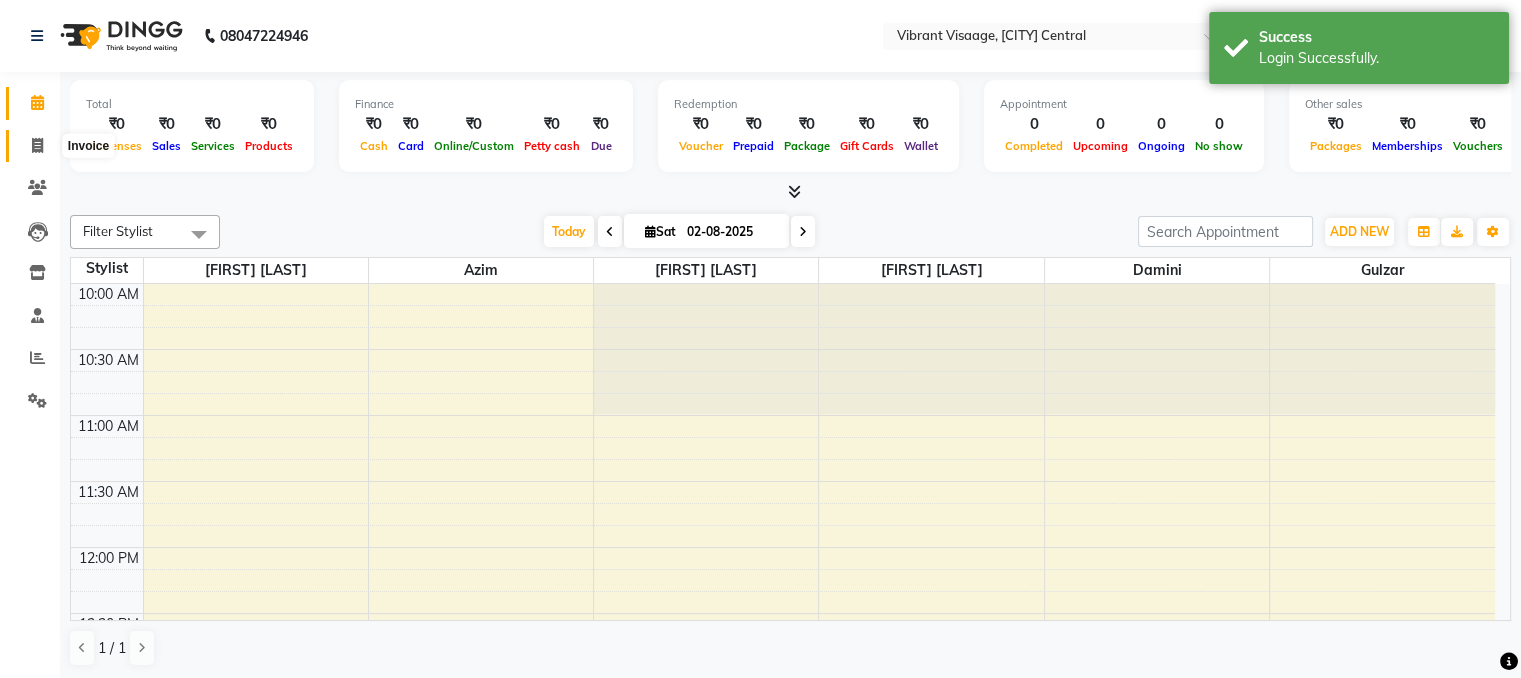 click 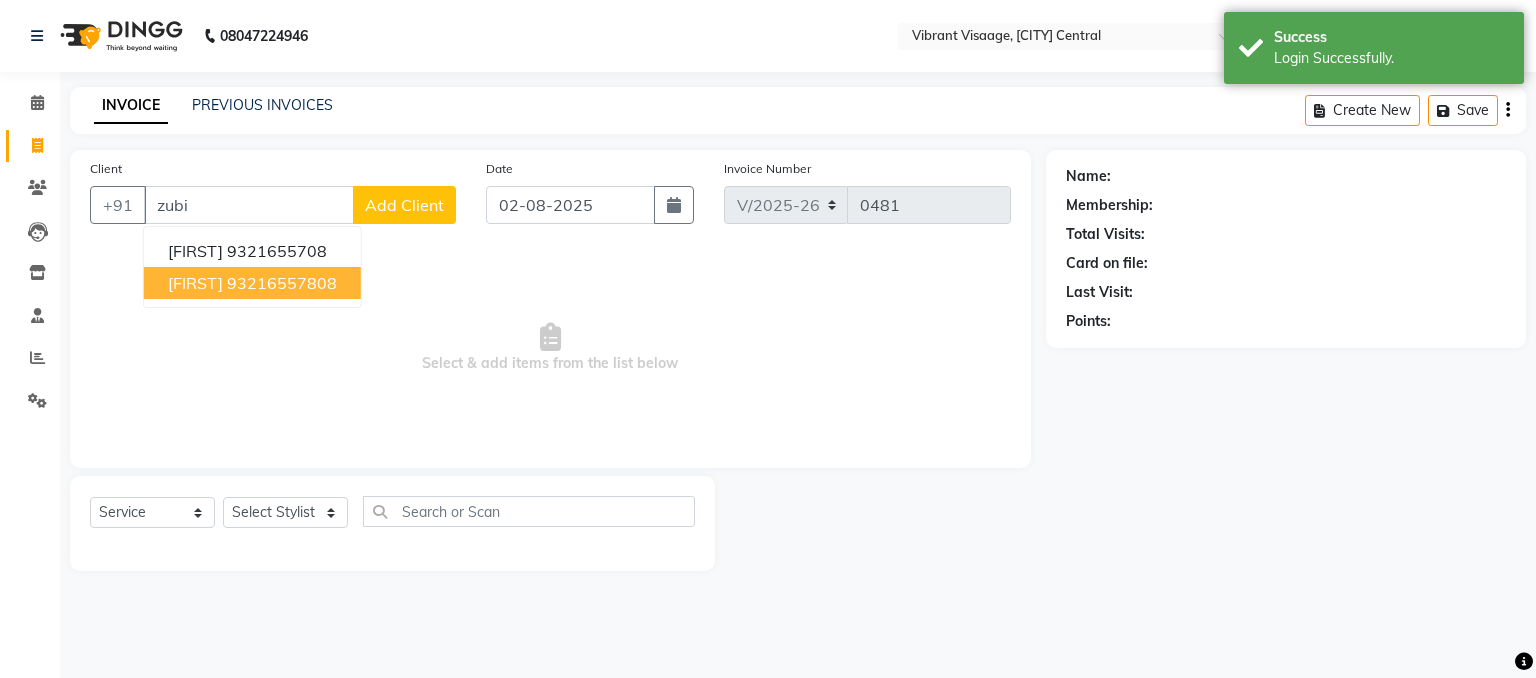 click on "93216557808" at bounding box center [282, 283] 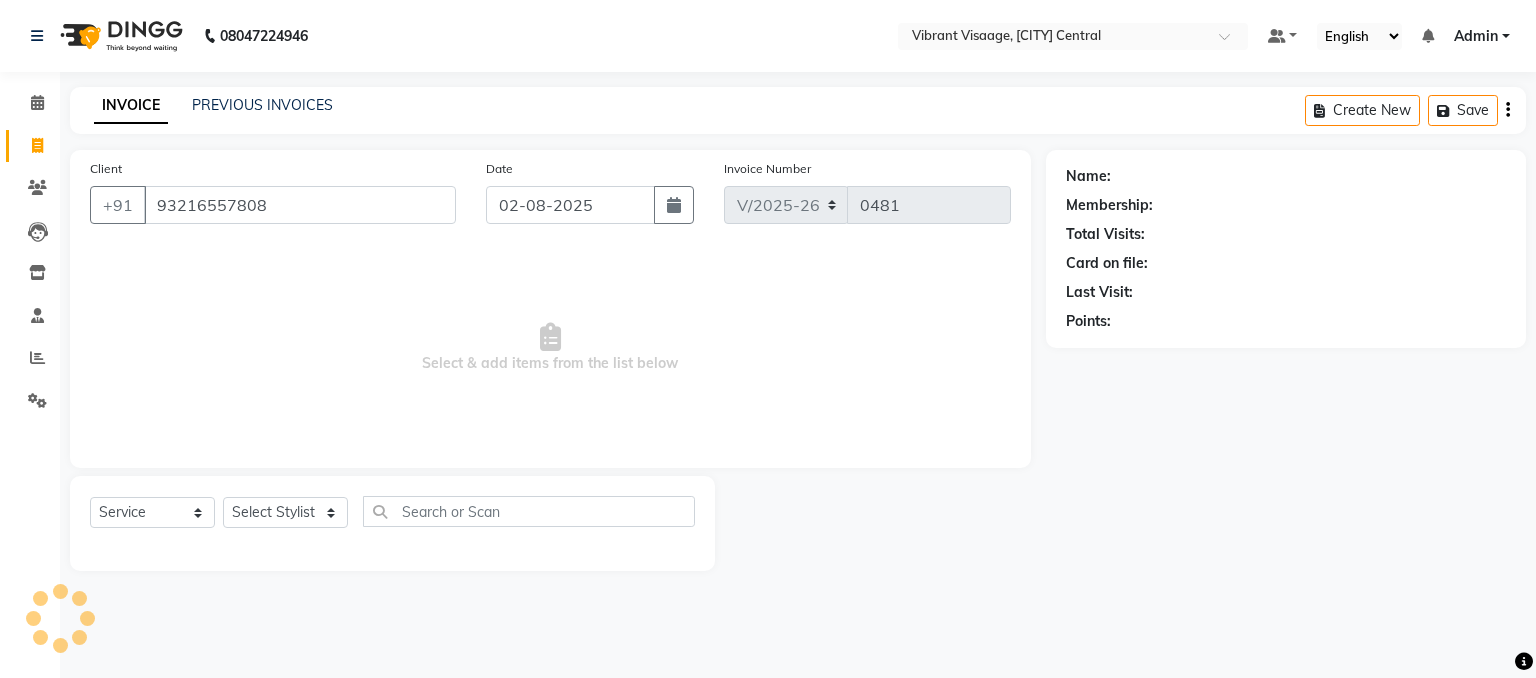 type on "93216557808" 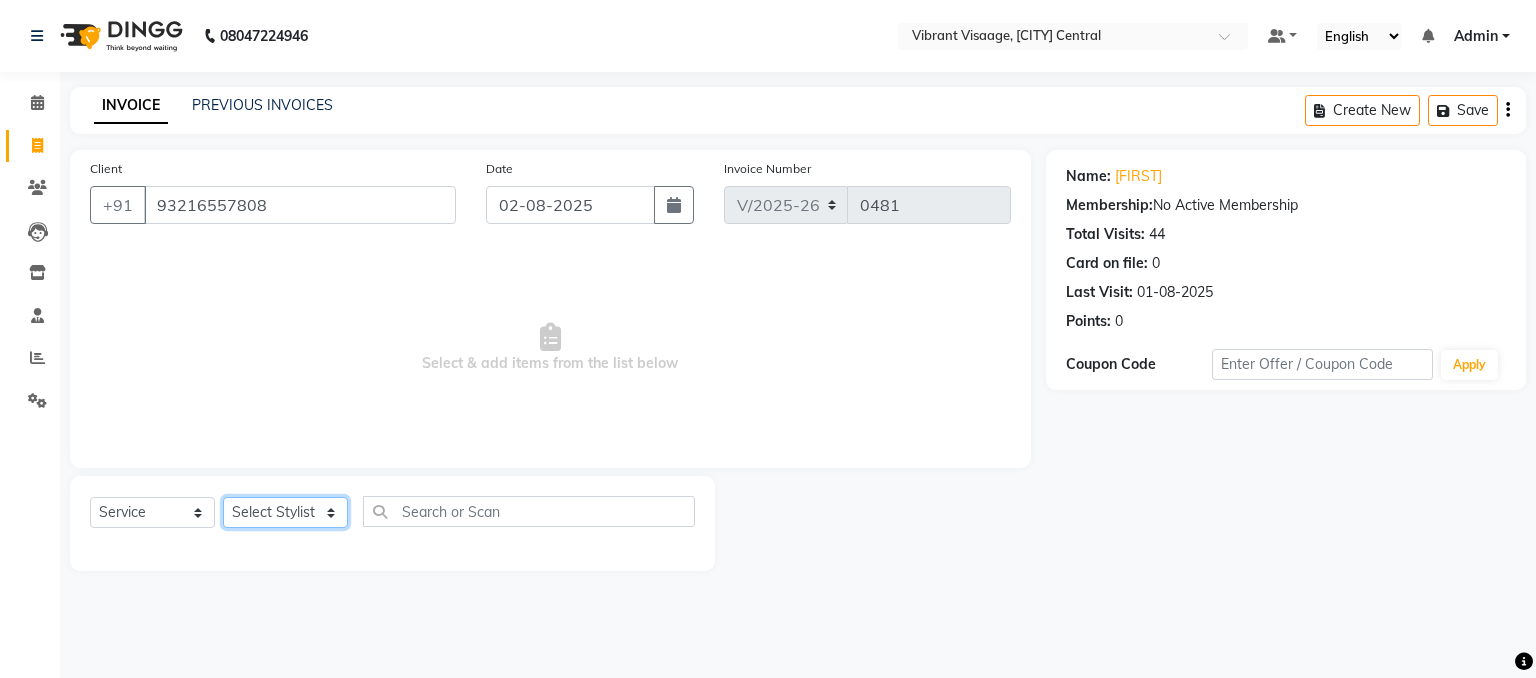 click on "Select Stylist [FIRST] [FIRST] [FIRST] [FIRST] [FIRST] [FIRST] [FIRST]" 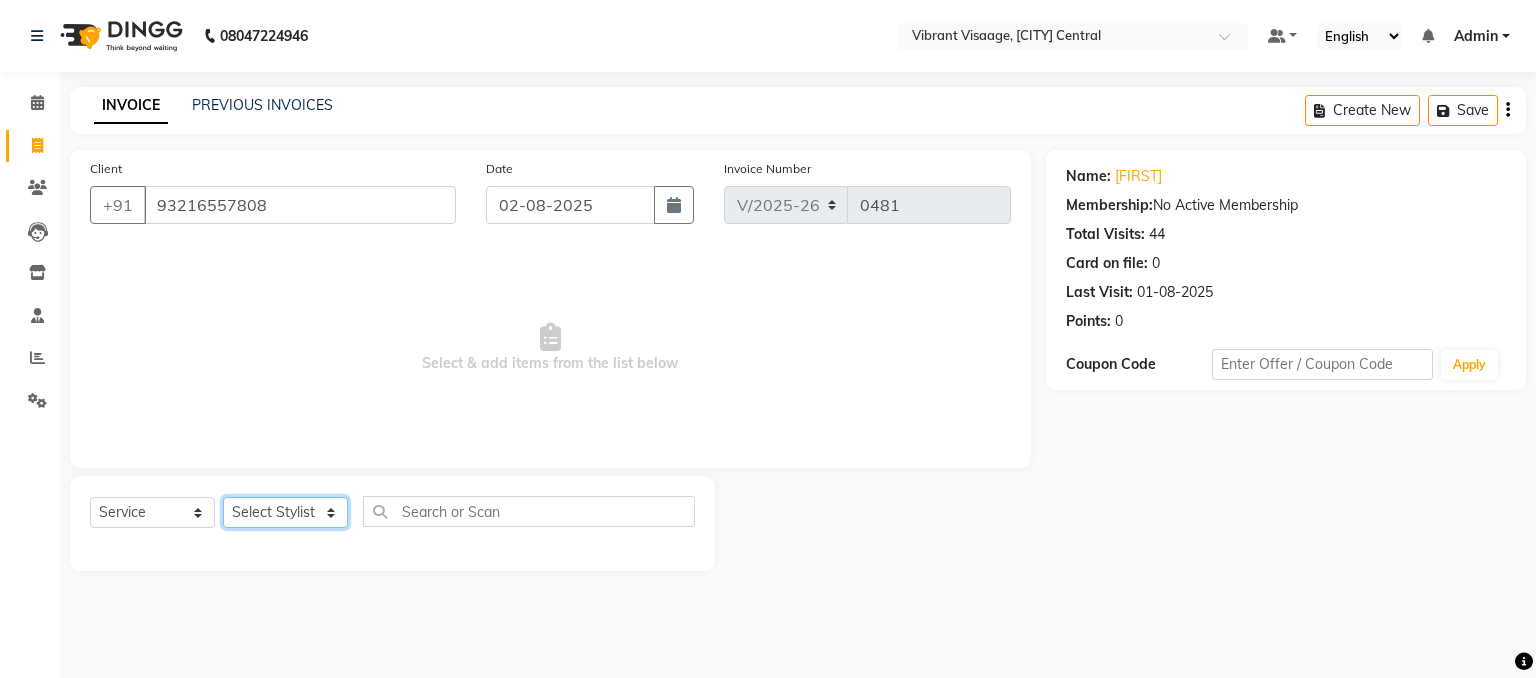 select on "84446" 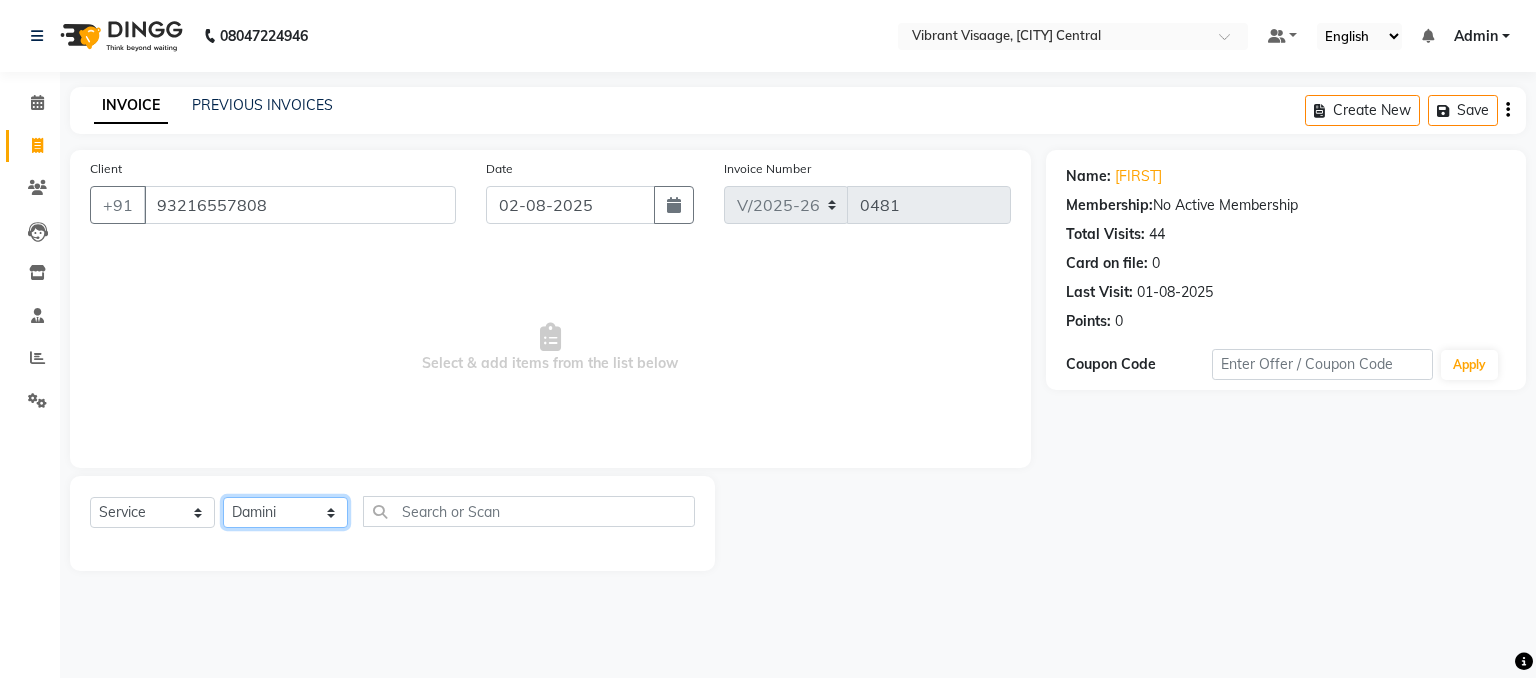 click on "Select Stylist [FIRST] [FIRST] [FIRST] [FIRST] [FIRST] [FIRST] [FIRST]" 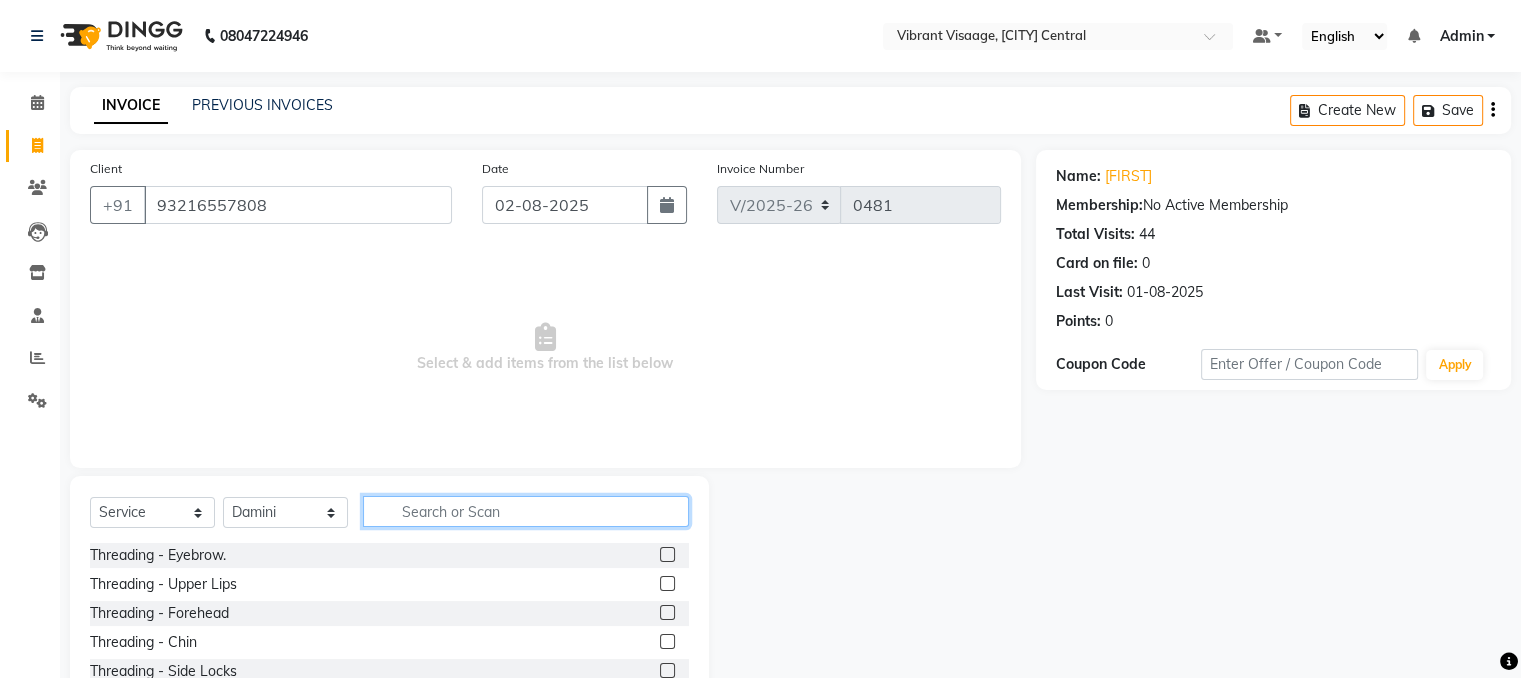 click 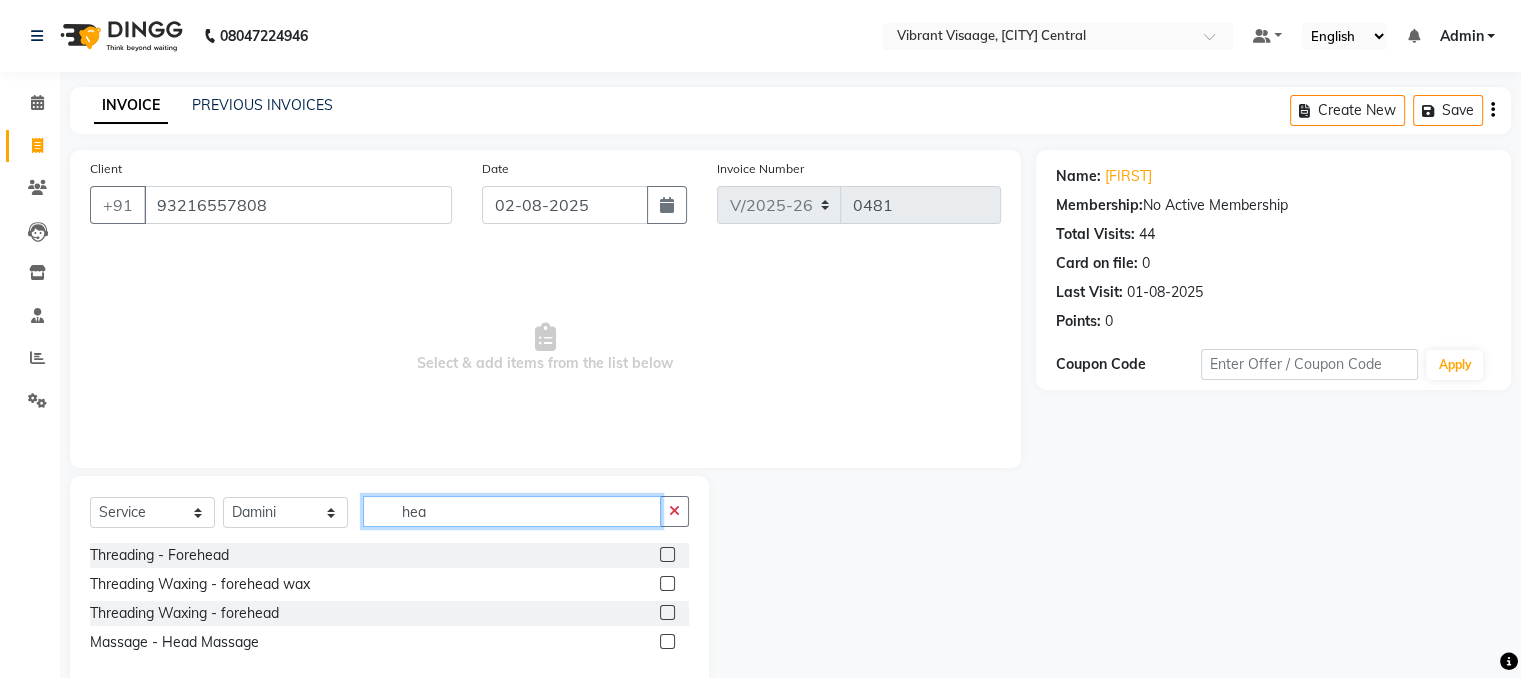 type on "hea" 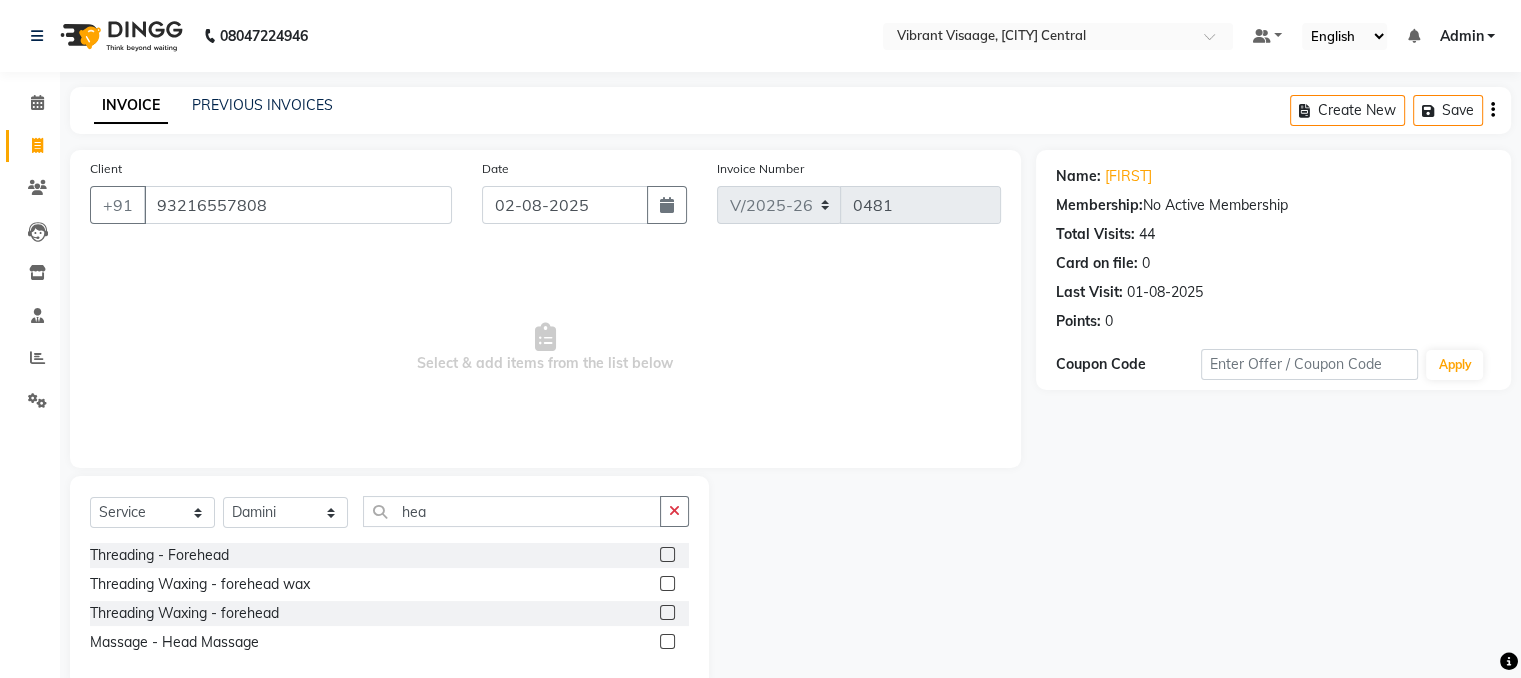 click 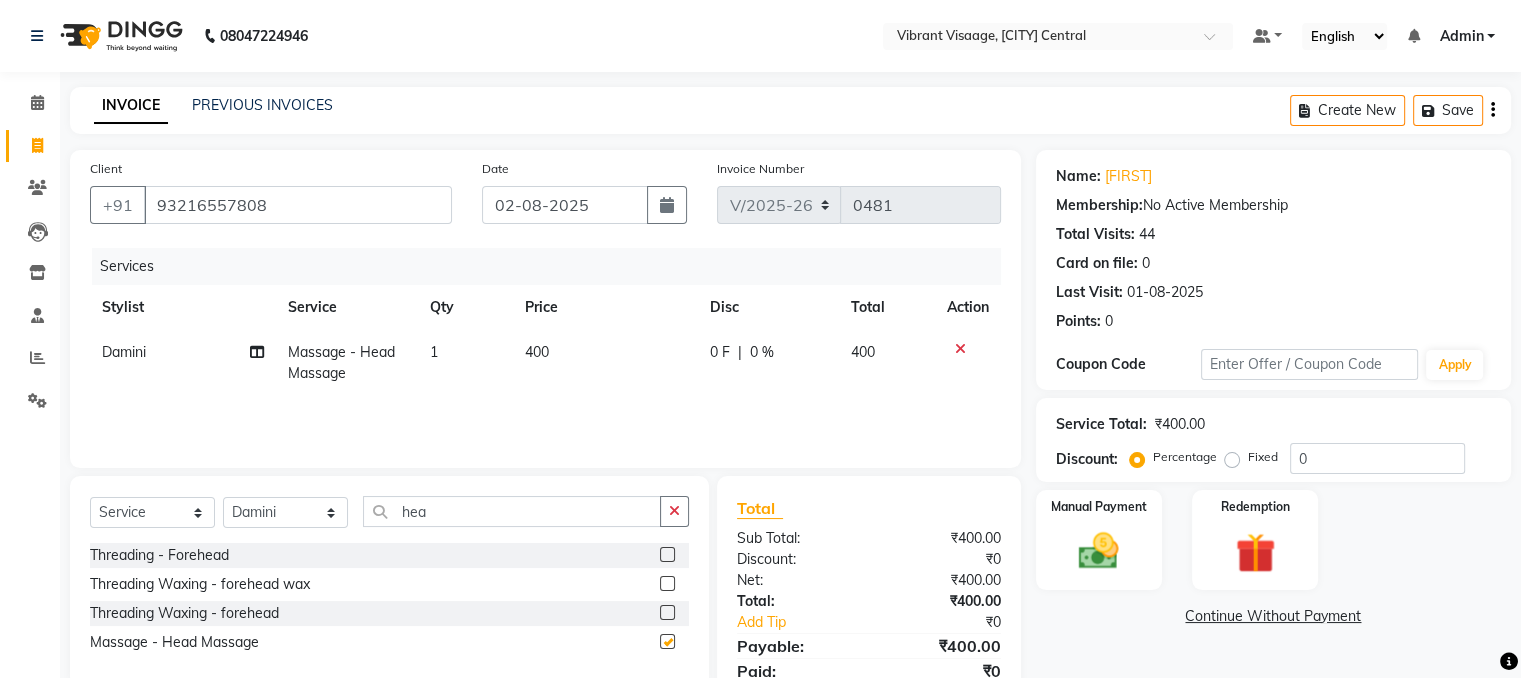 checkbox on "false" 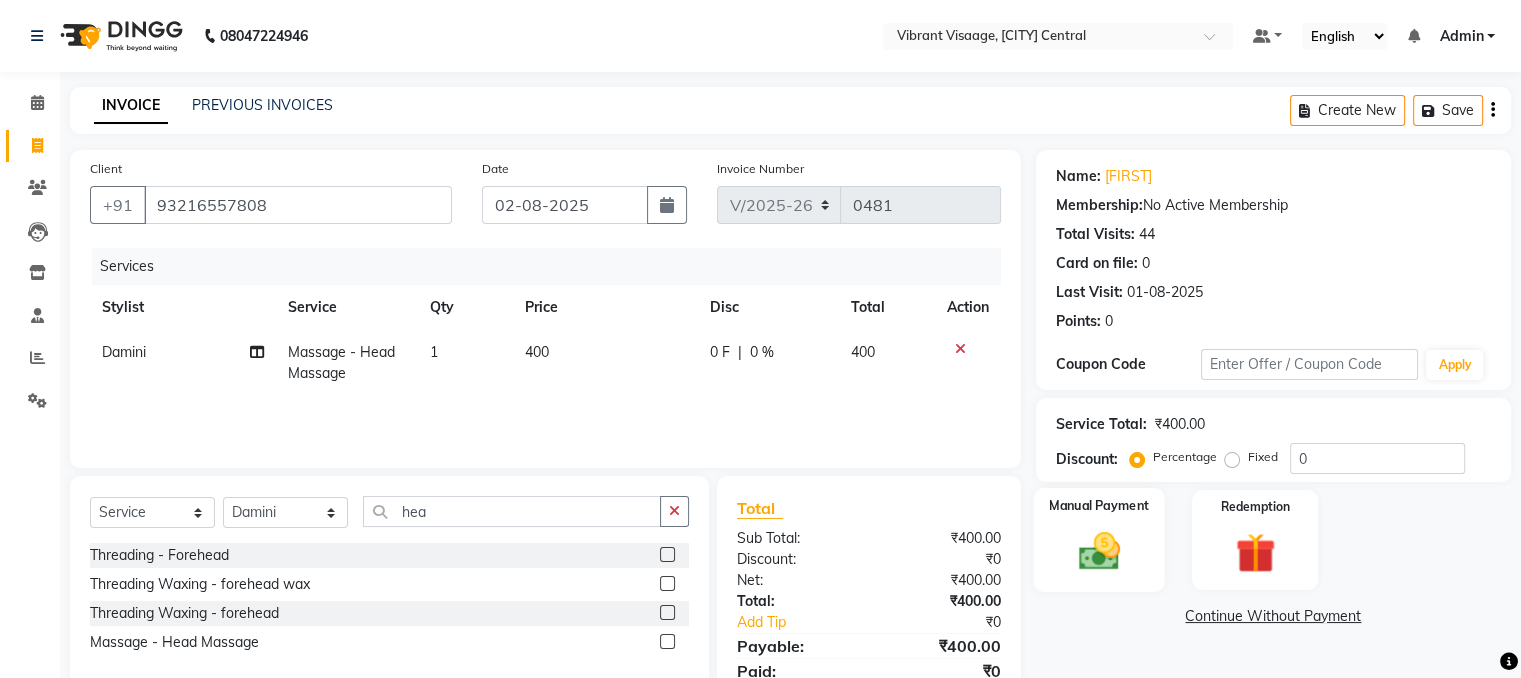 click 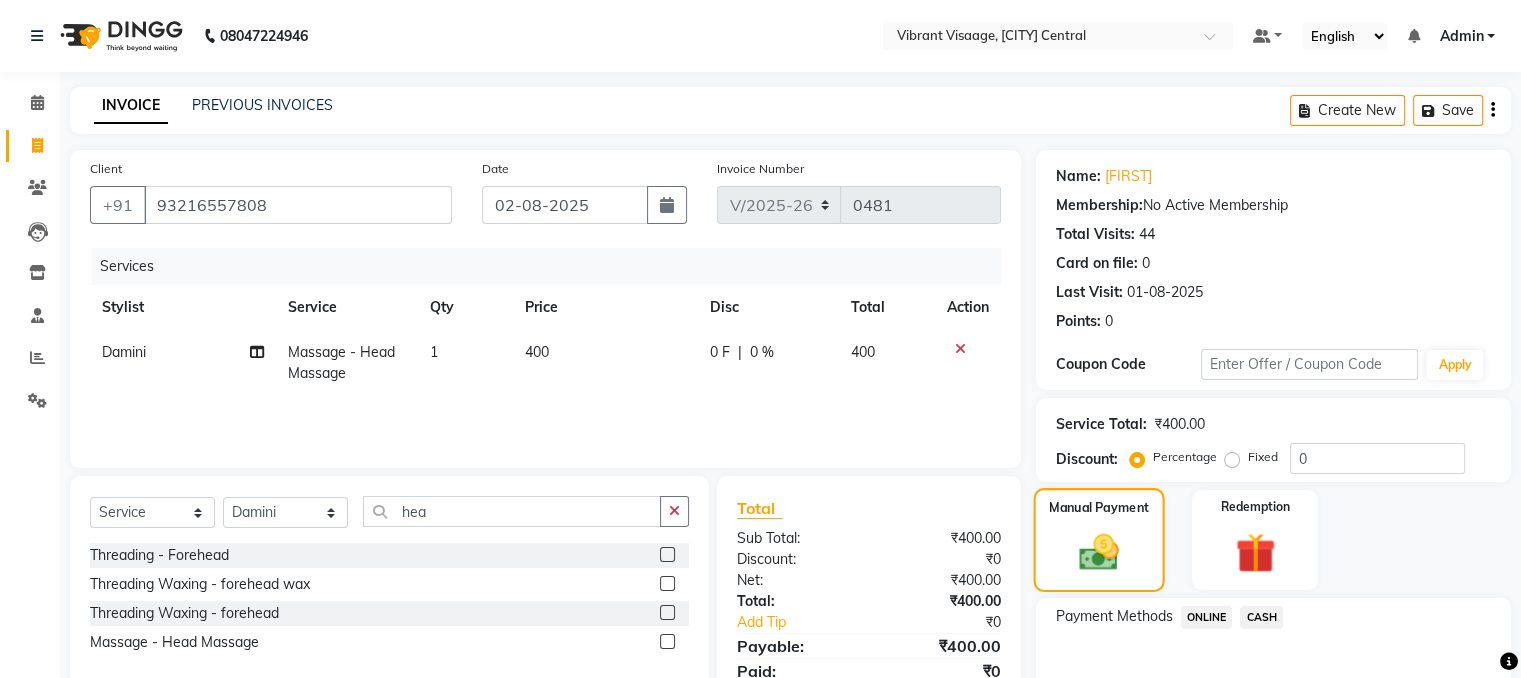 scroll, scrollTop: 110, scrollLeft: 0, axis: vertical 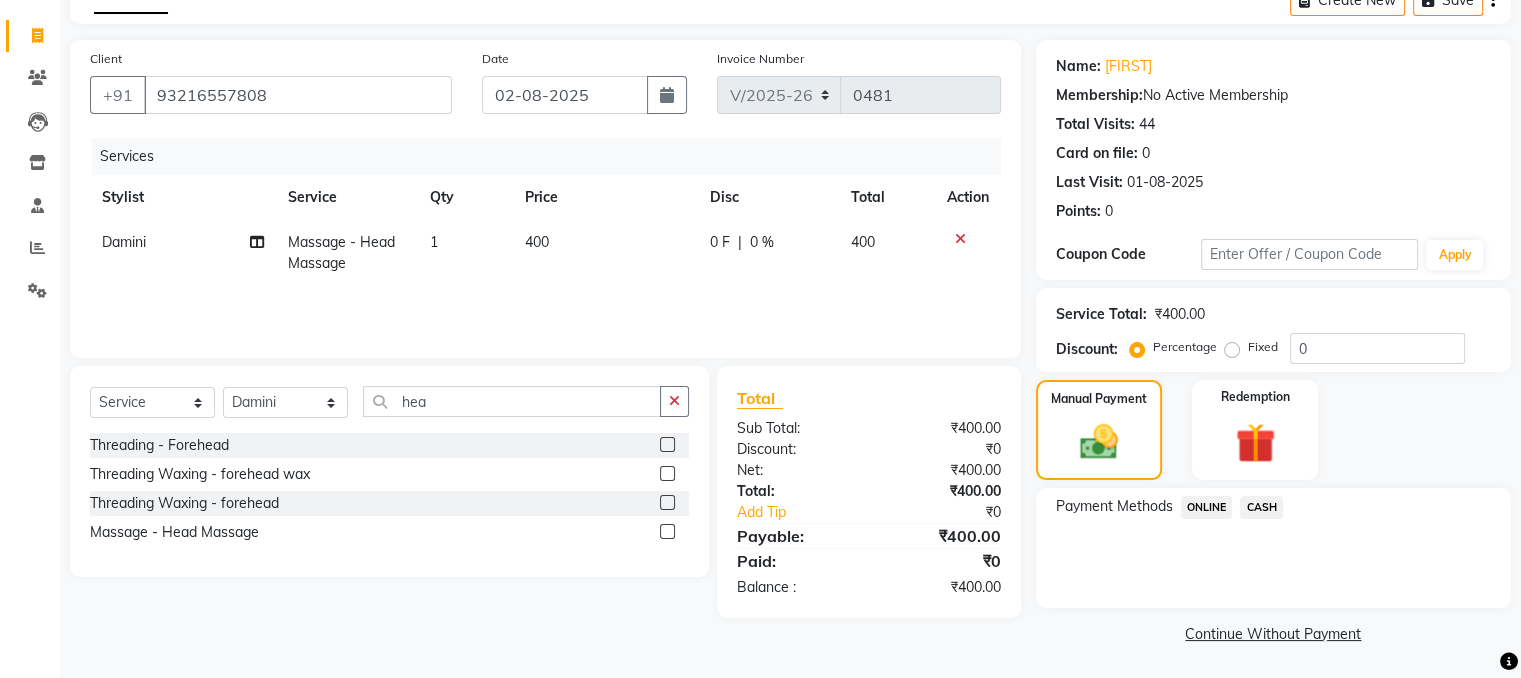 click on "CASH" 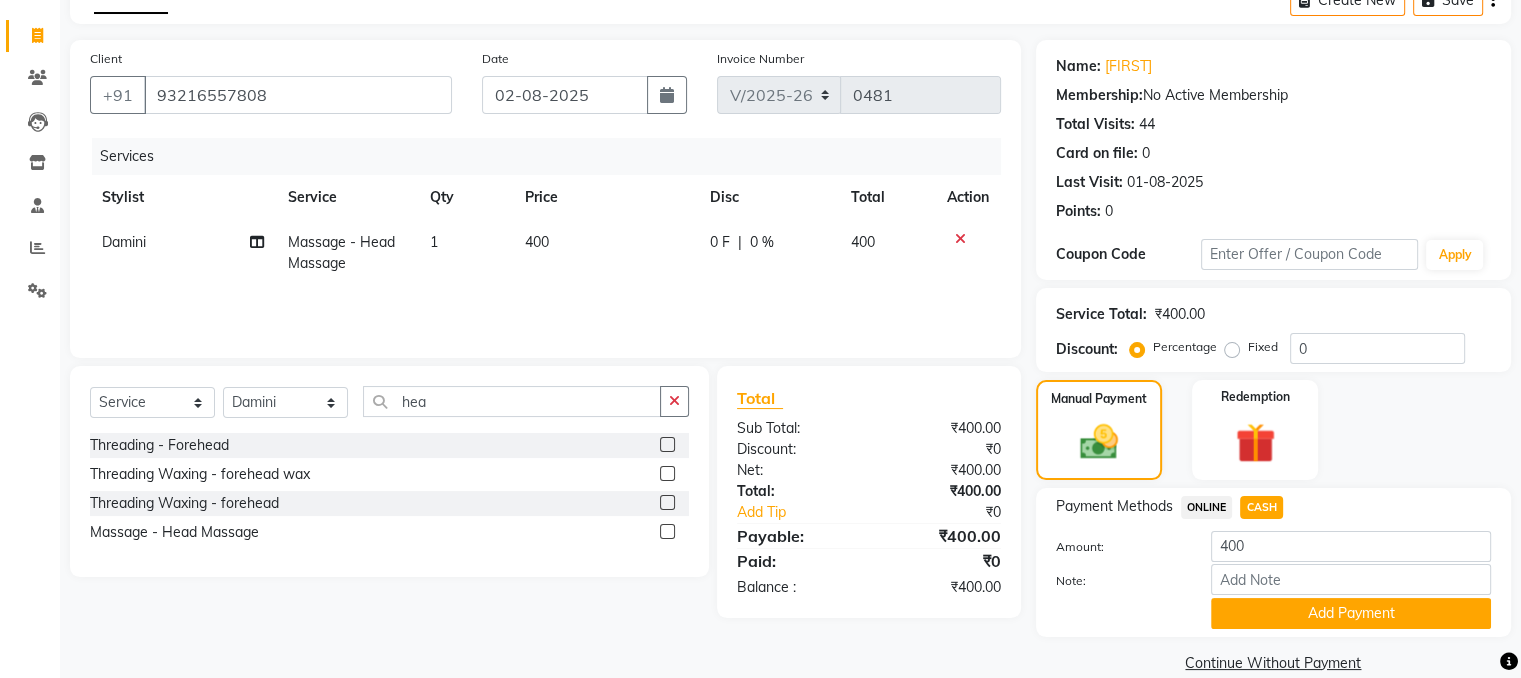 scroll, scrollTop: 141, scrollLeft: 0, axis: vertical 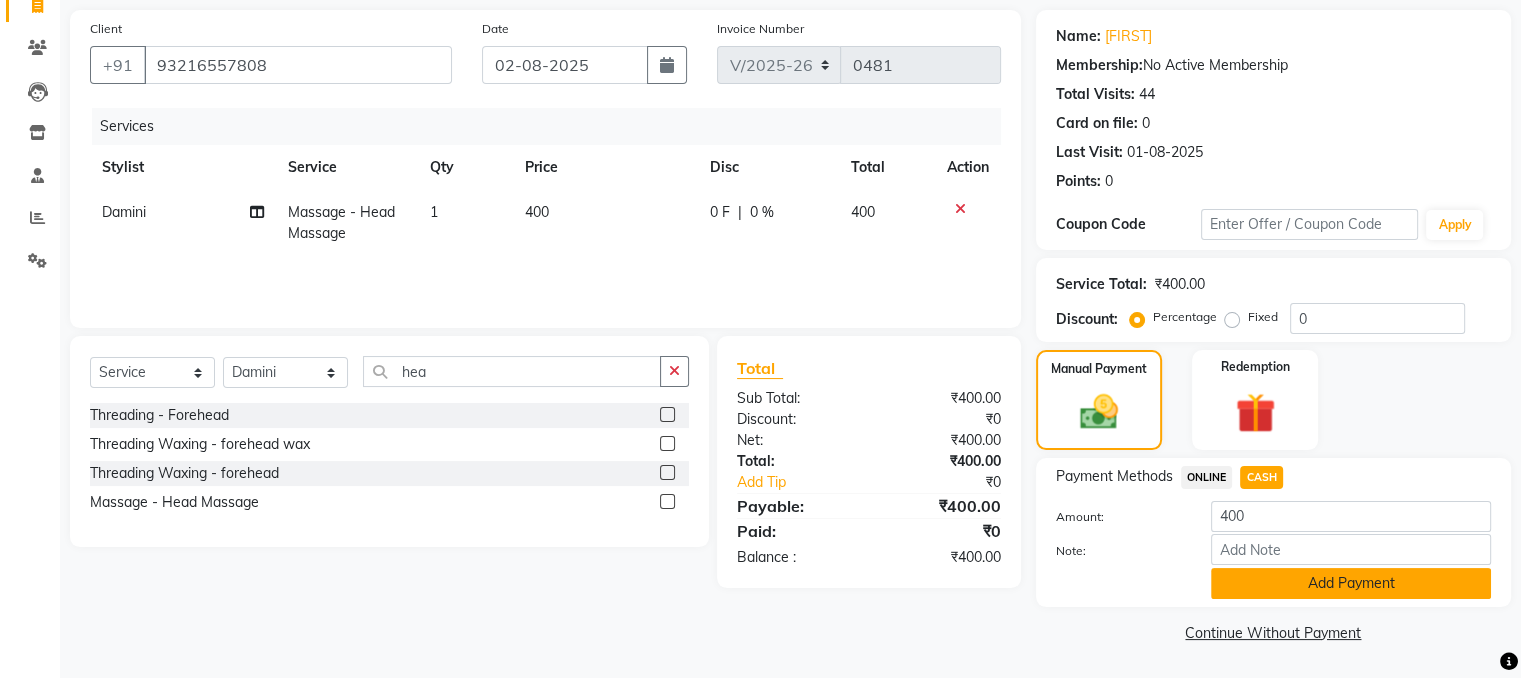 click on "Add Payment" 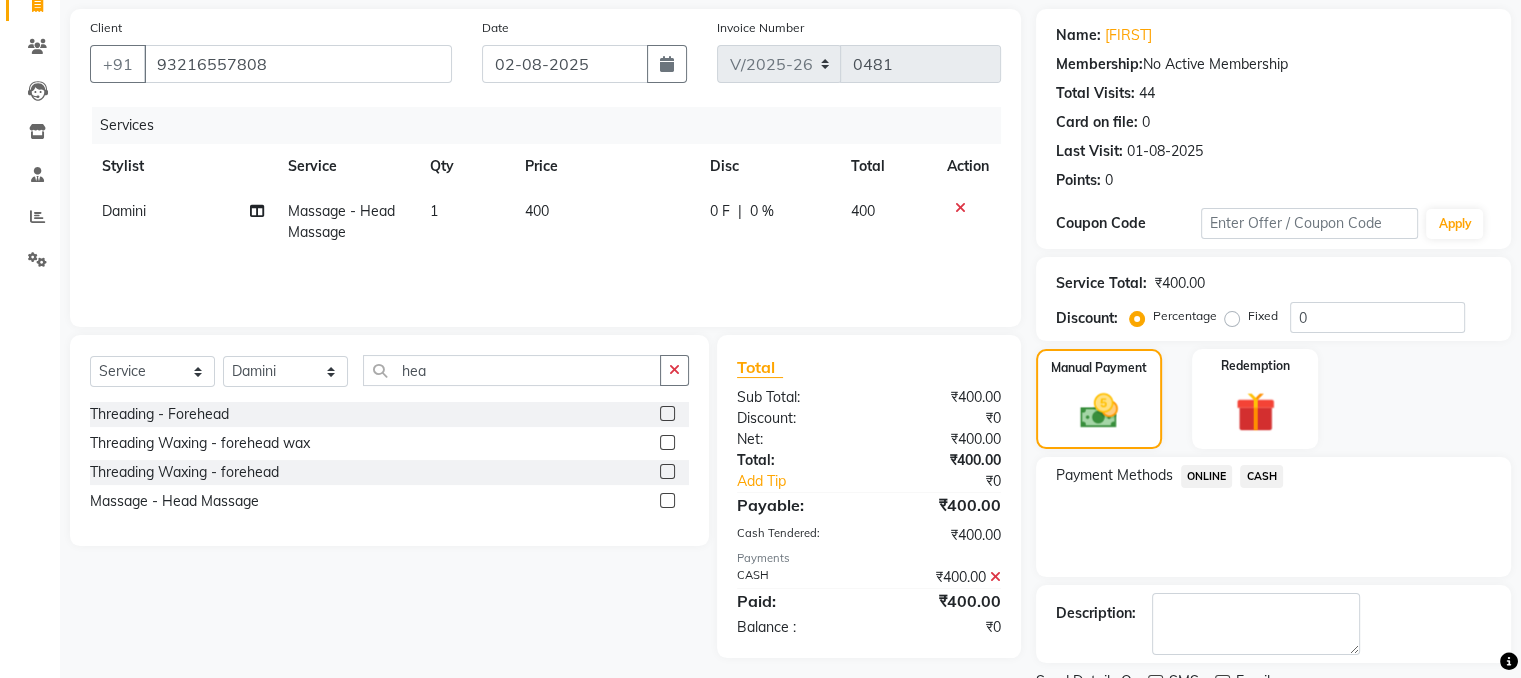 scroll, scrollTop: 223, scrollLeft: 0, axis: vertical 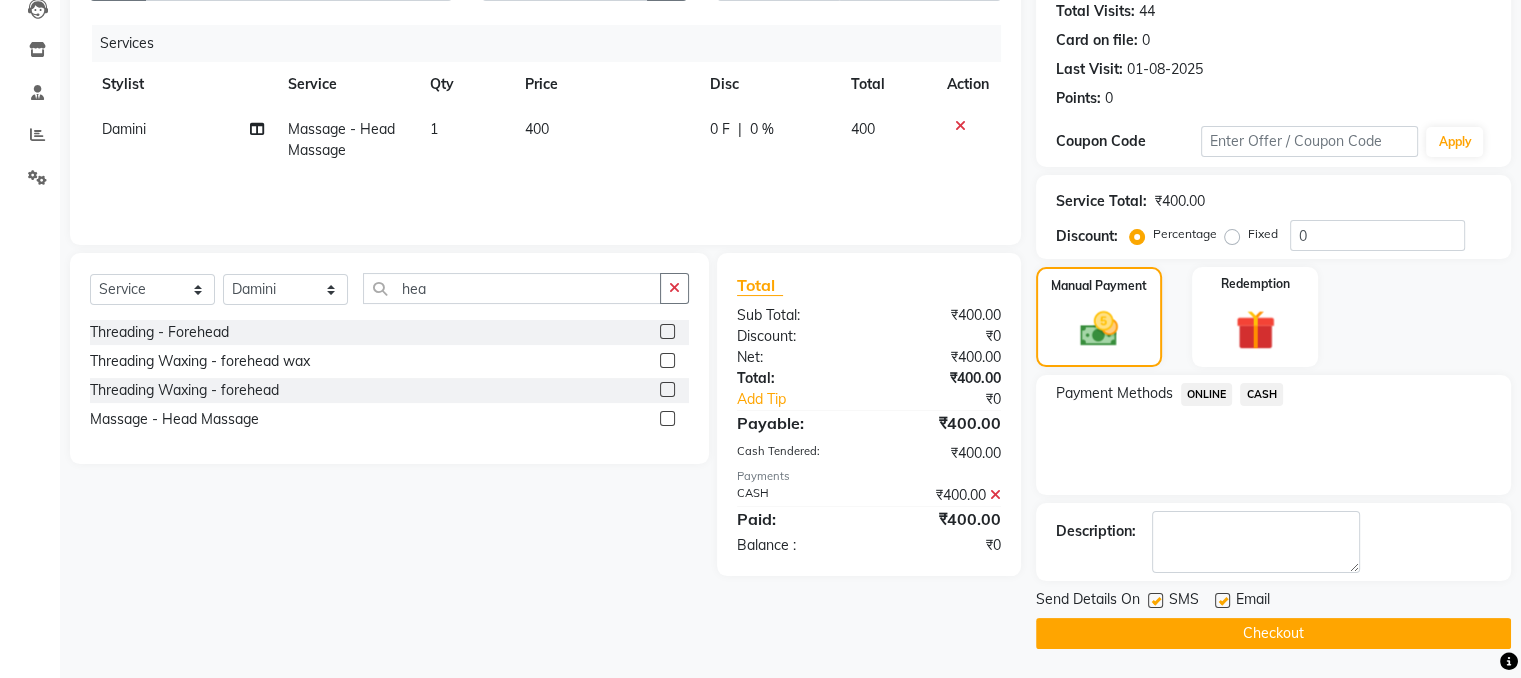 click 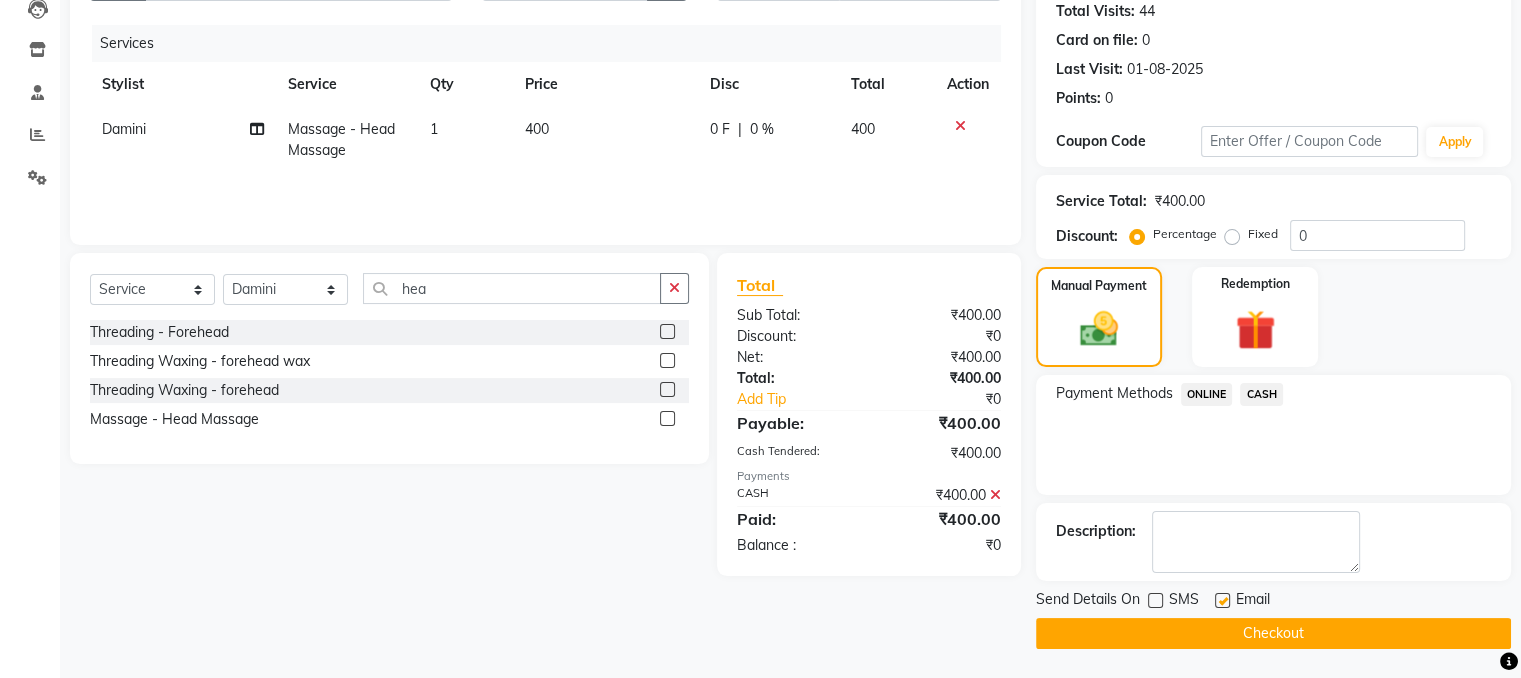 click on "Checkout" 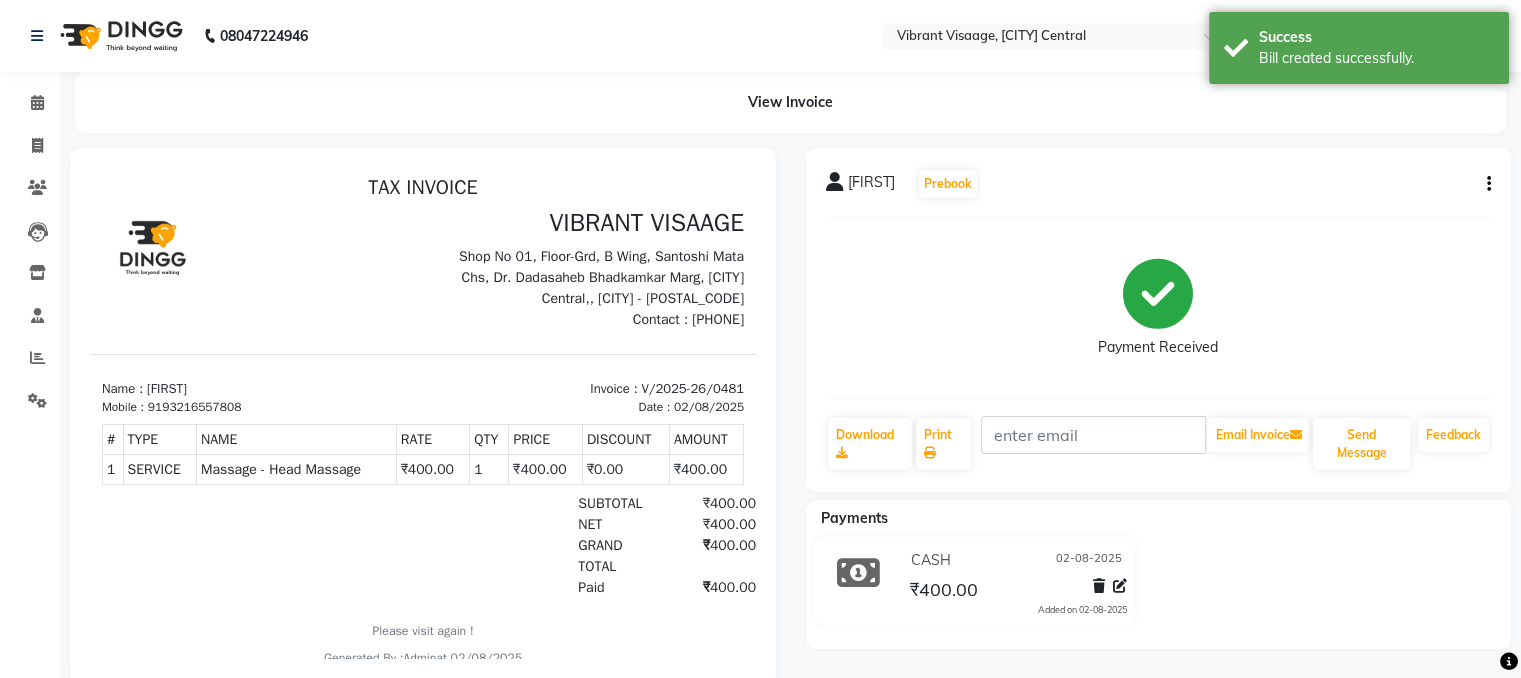 scroll, scrollTop: 0, scrollLeft: 0, axis: both 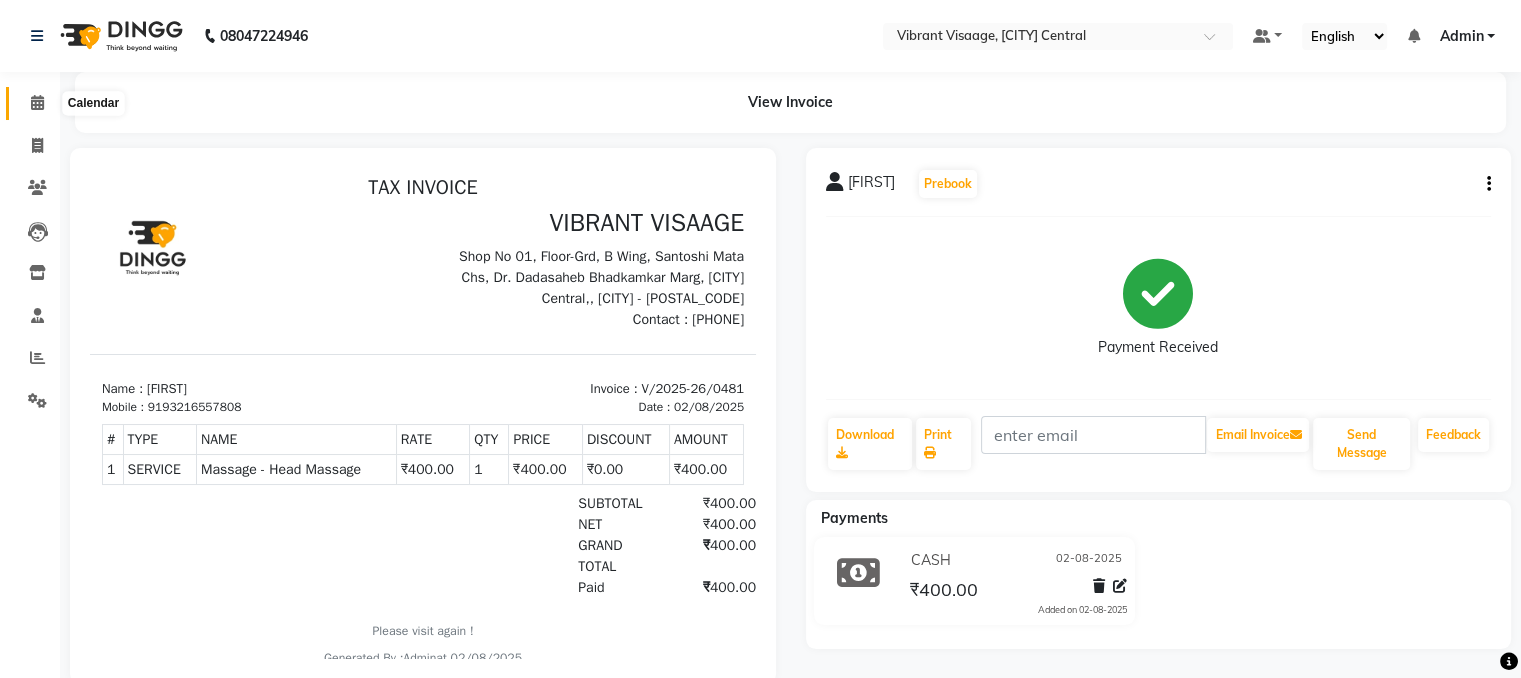 click 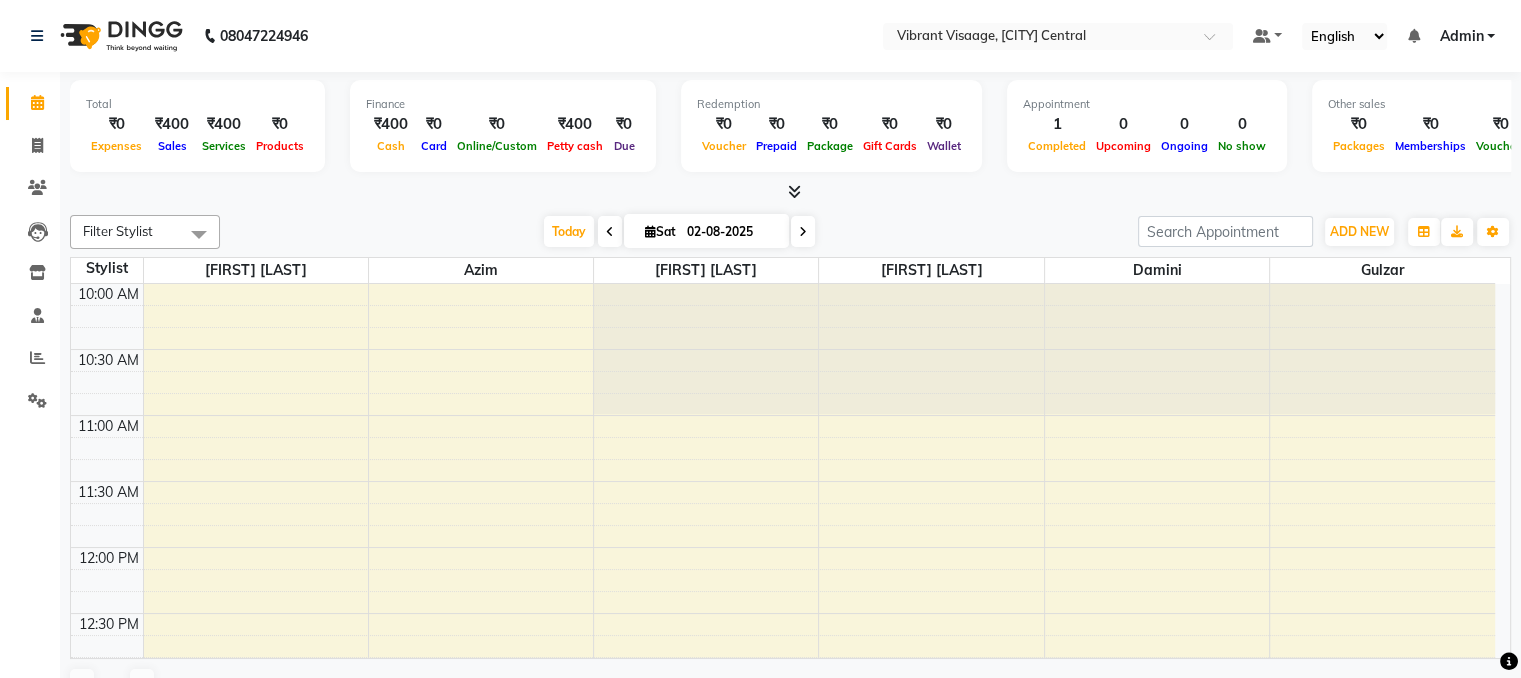scroll, scrollTop: 1047, scrollLeft: 0, axis: vertical 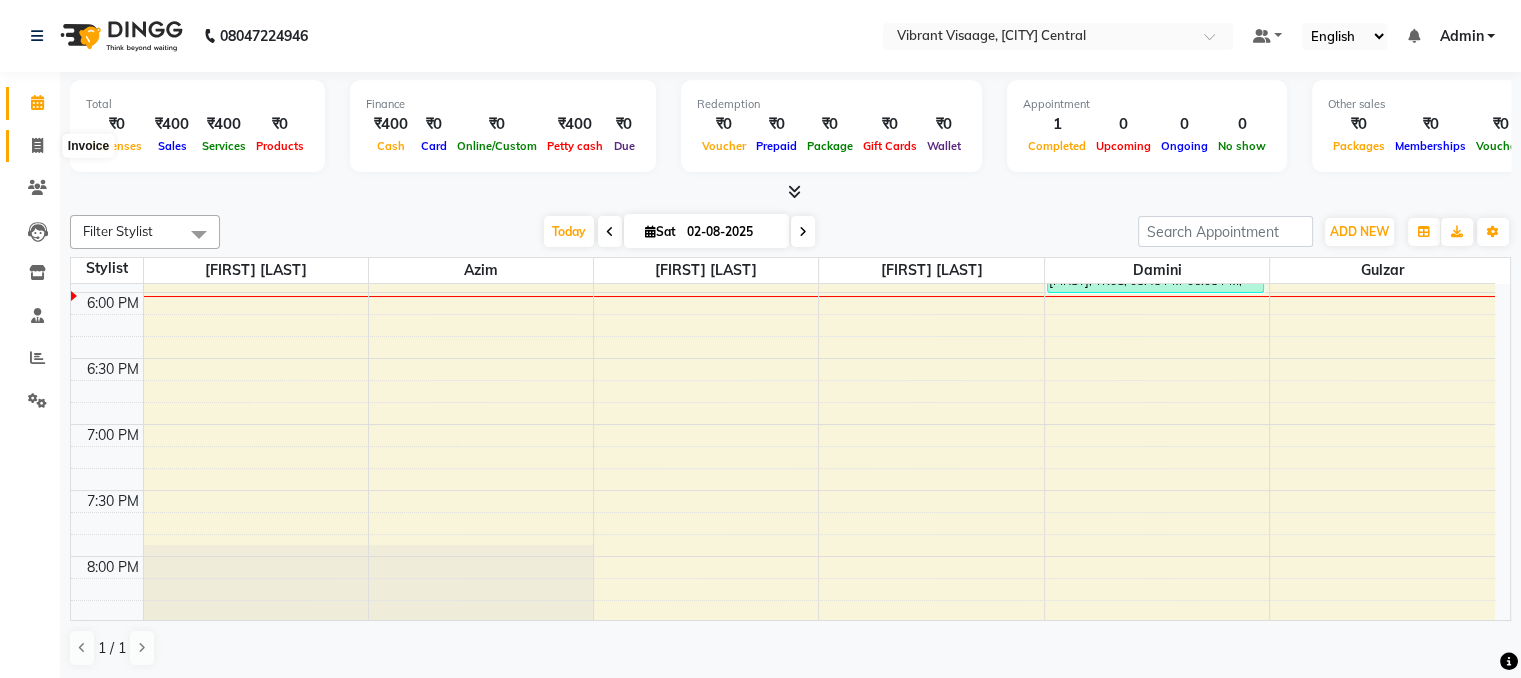 click 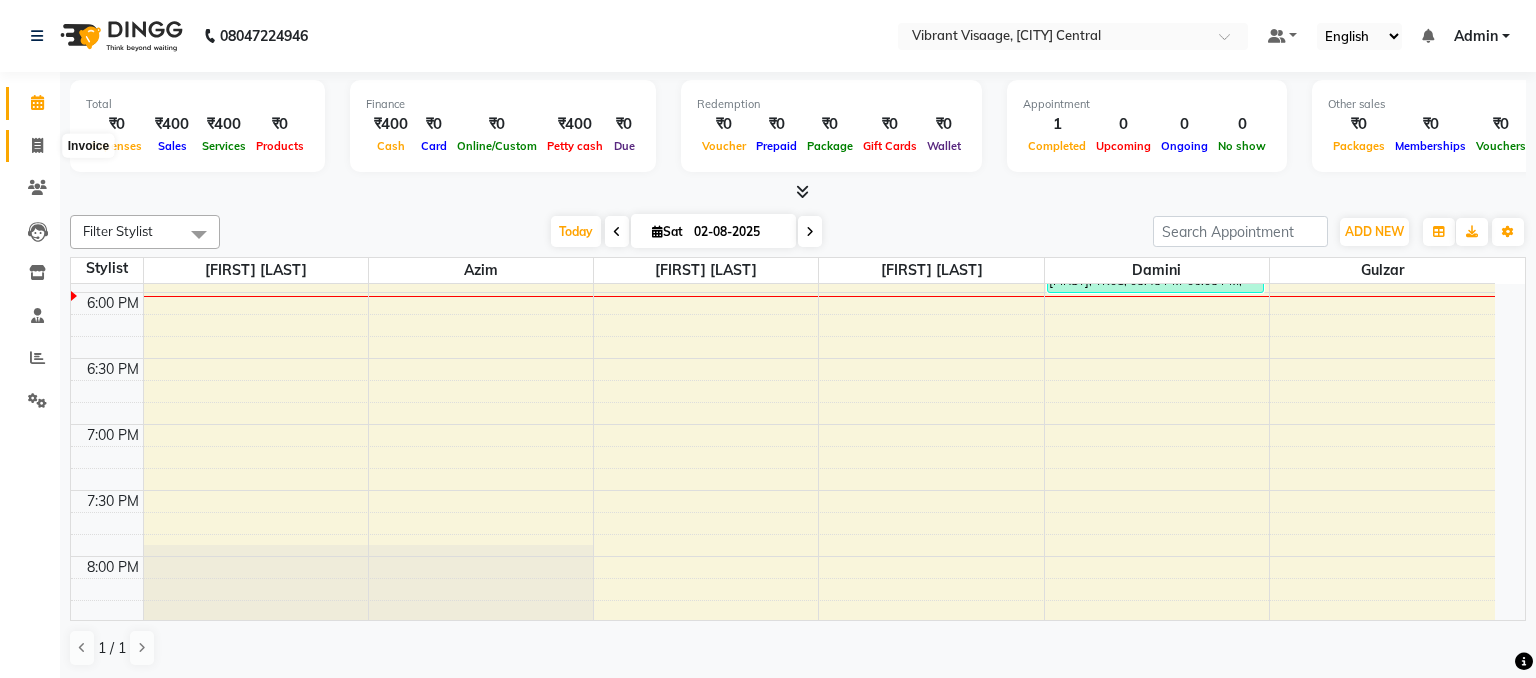 select on "service" 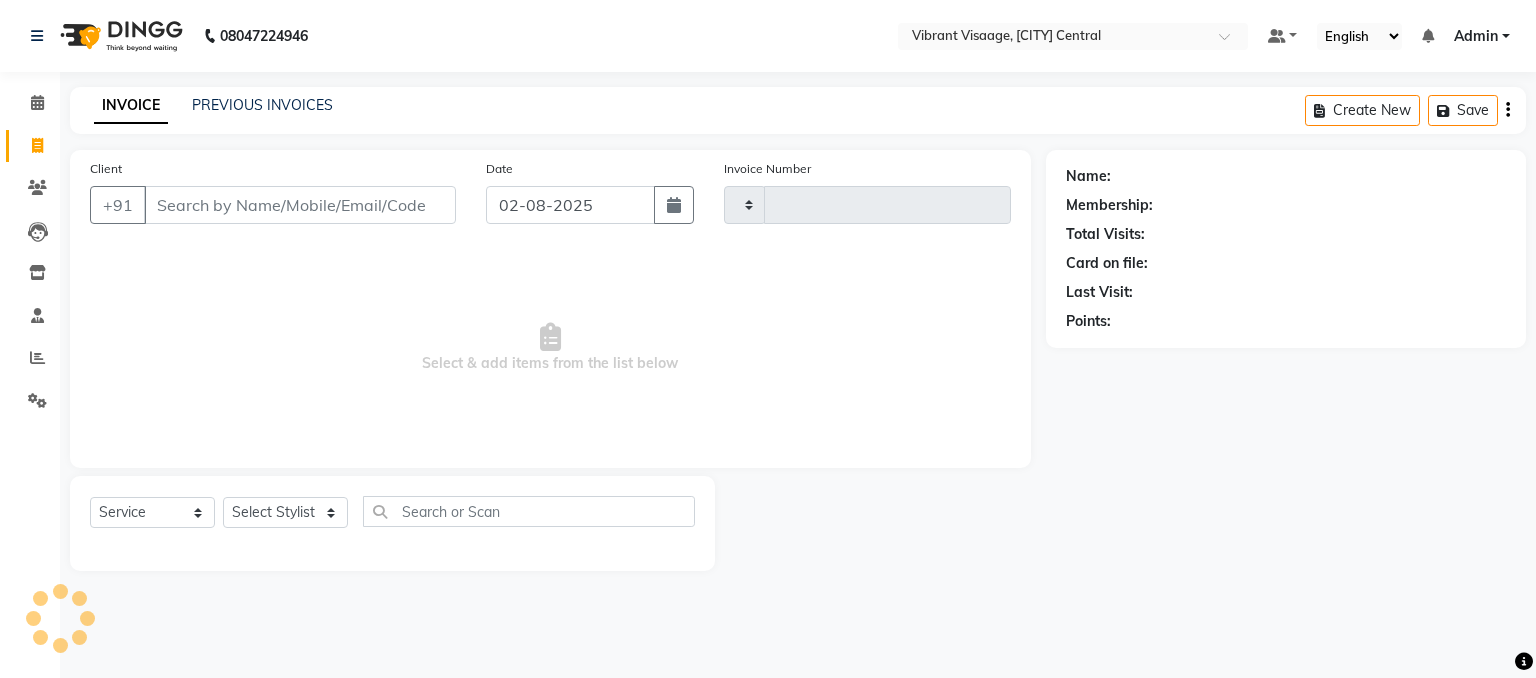 type on "0482" 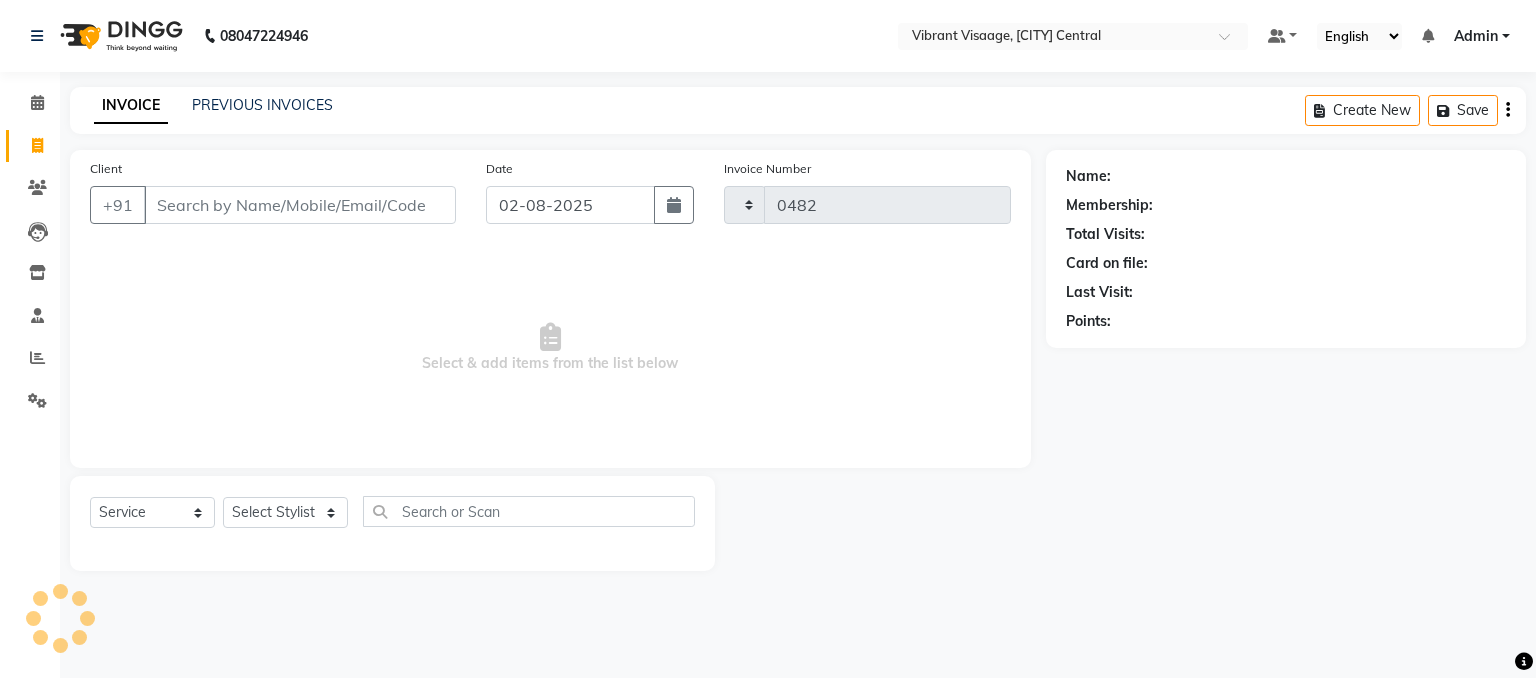 select on "7649" 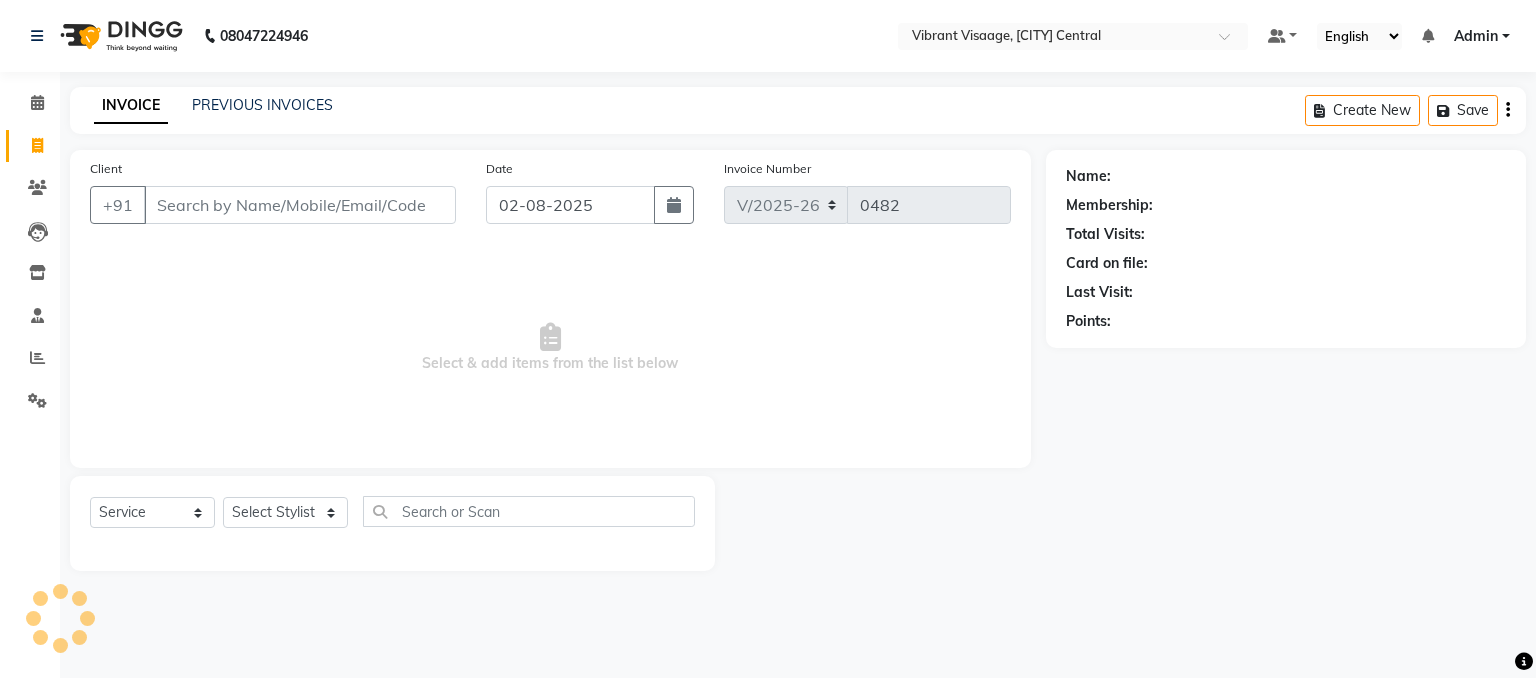 click on "Client" at bounding box center [300, 205] 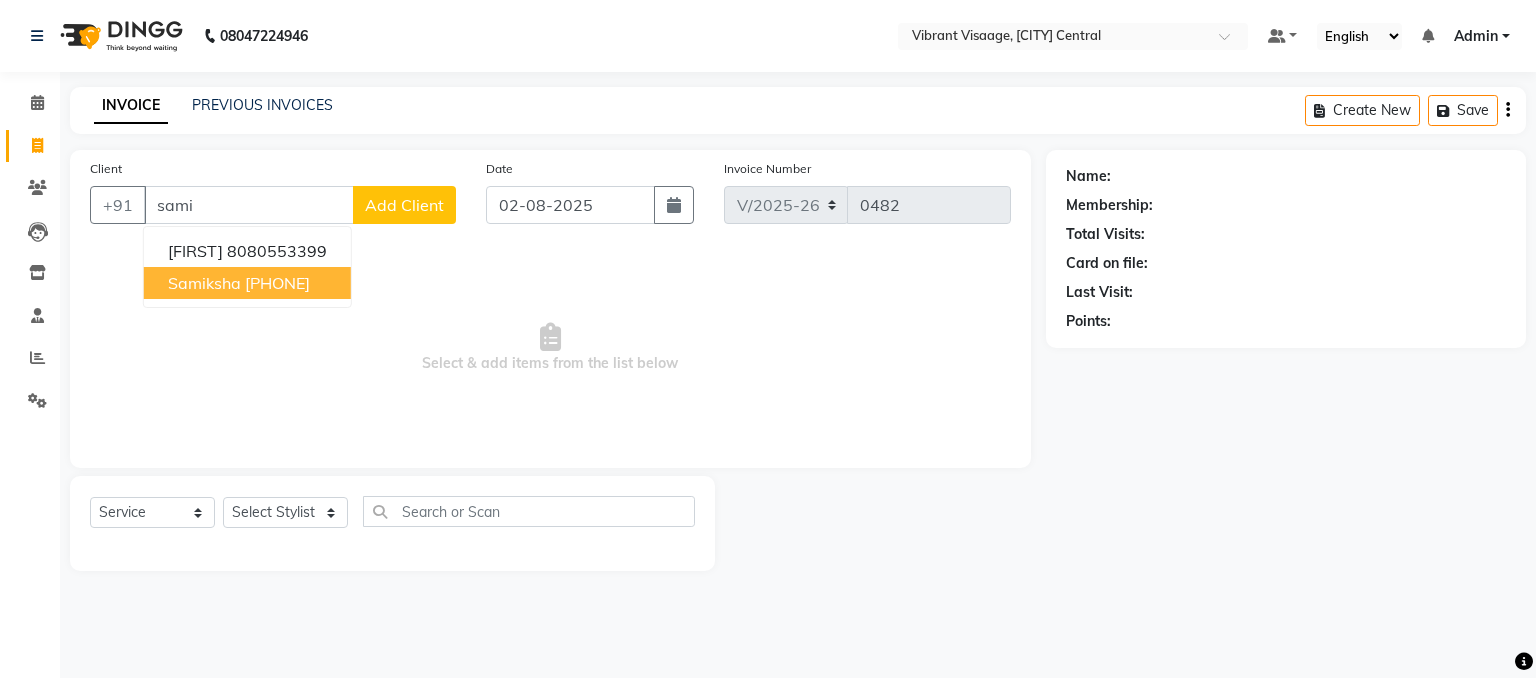 click on "[PHONE]" at bounding box center [277, 283] 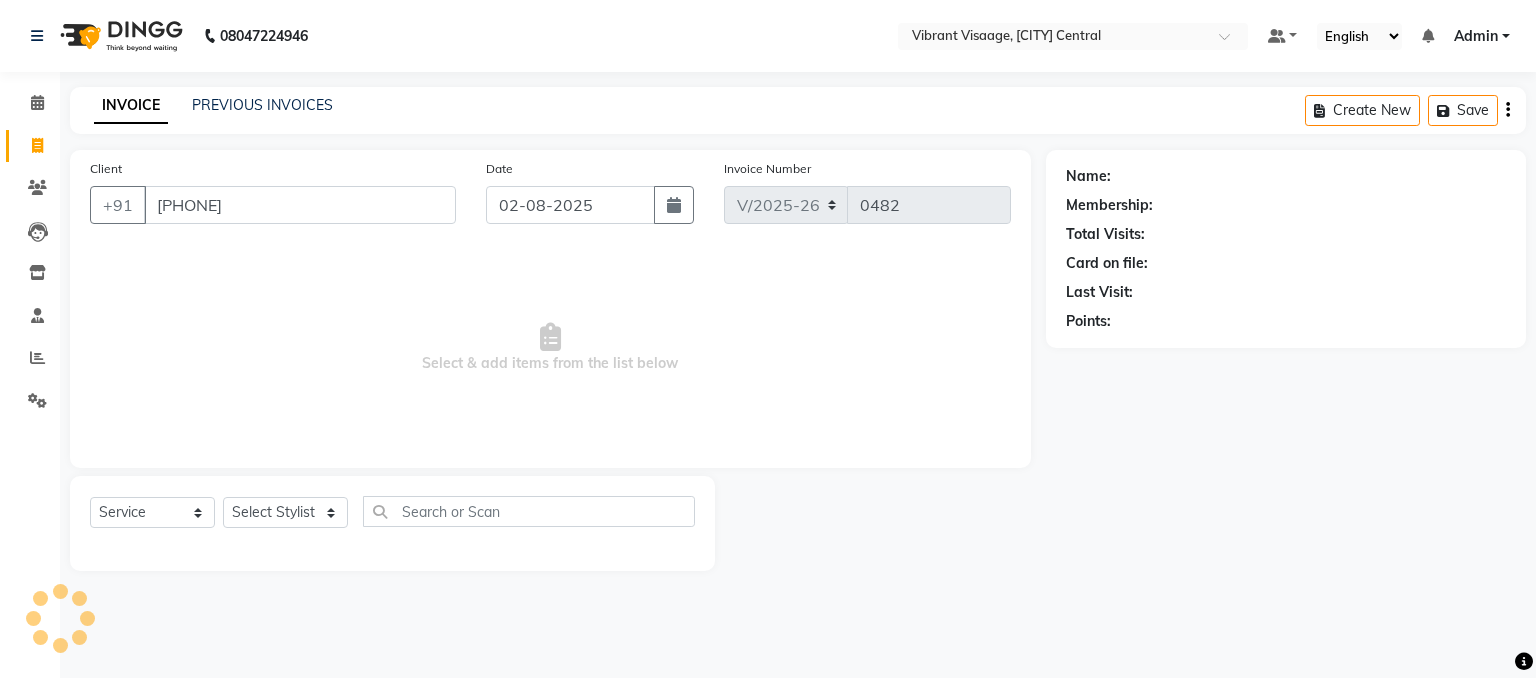 type on "[PHONE]" 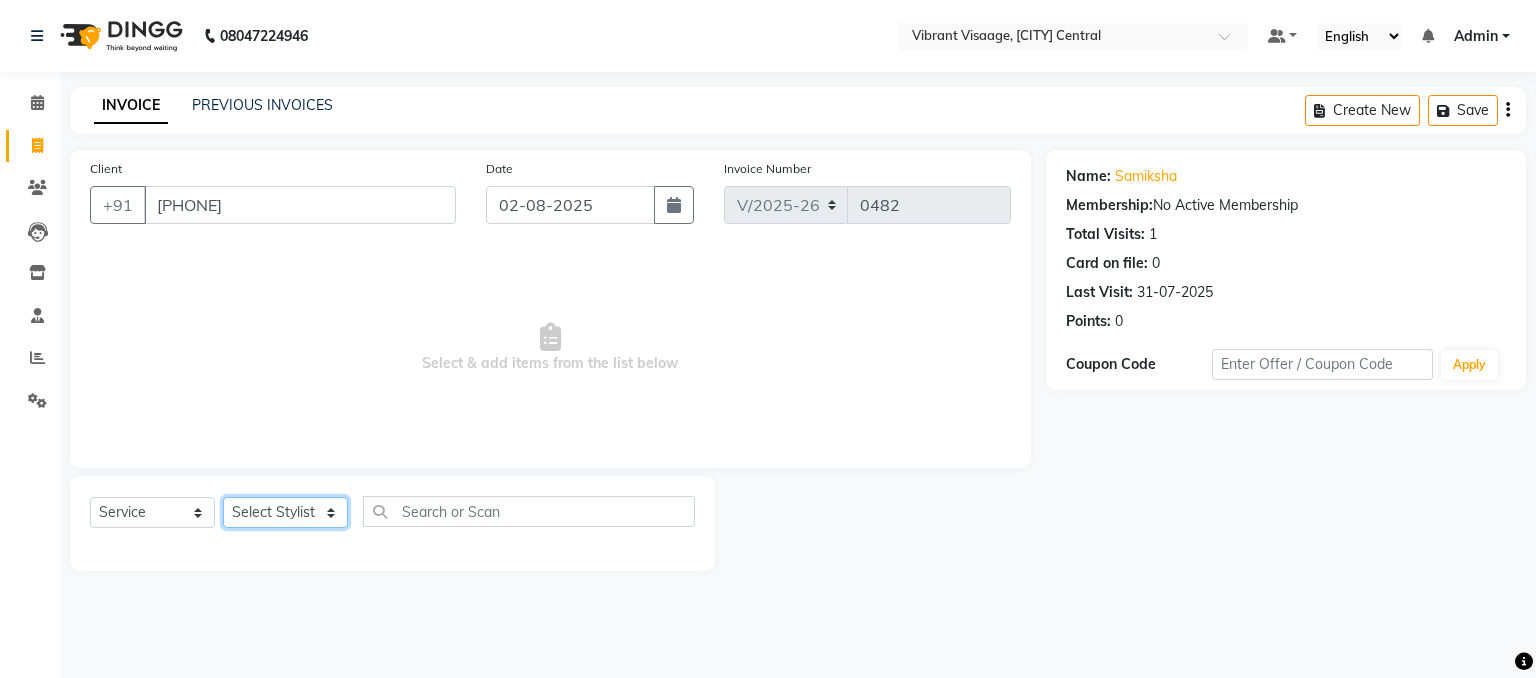 click on "Select Stylist [FIRST] [FIRST] [FIRST] [FIRST] [FIRST] [FIRST] [FIRST]" 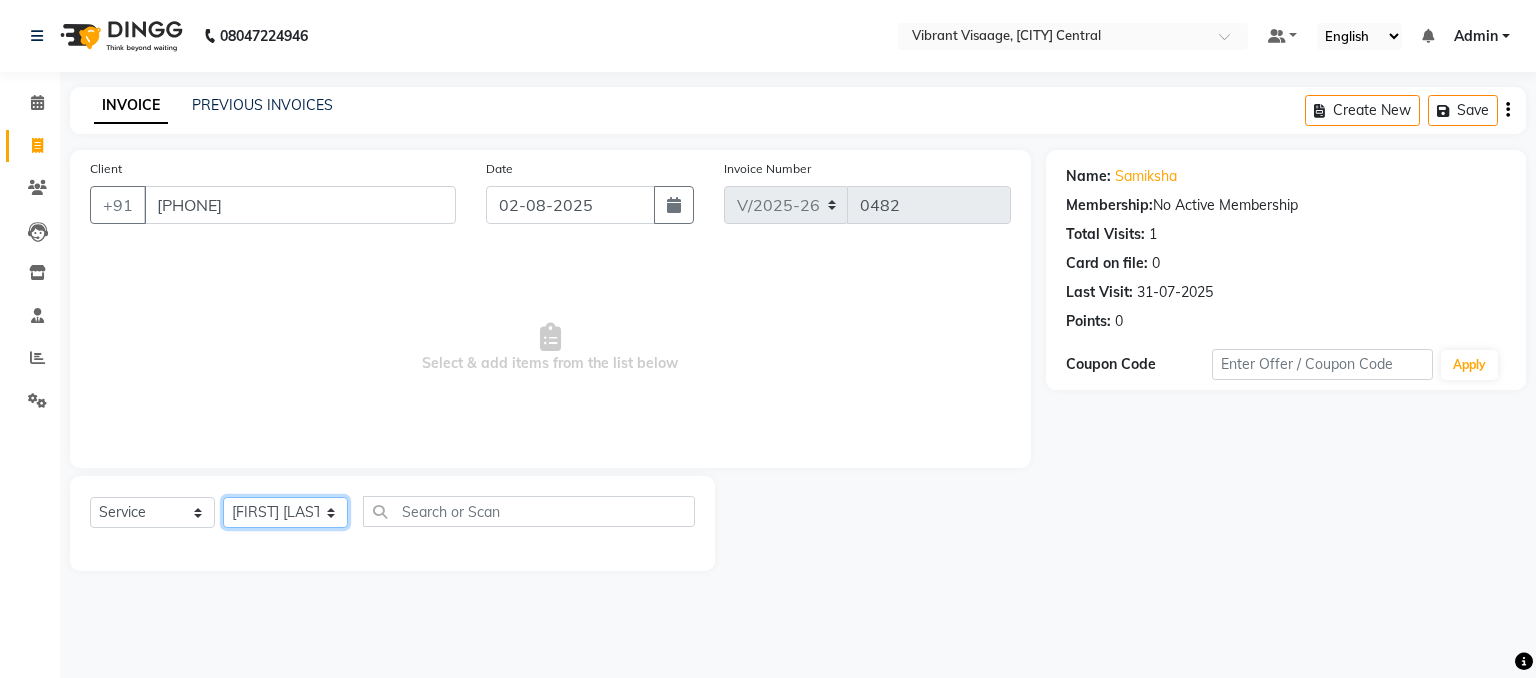 click on "Select Stylist [FIRST] [FIRST] [FIRST] [FIRST] [FIRST] [FIRST] [FIRST]" 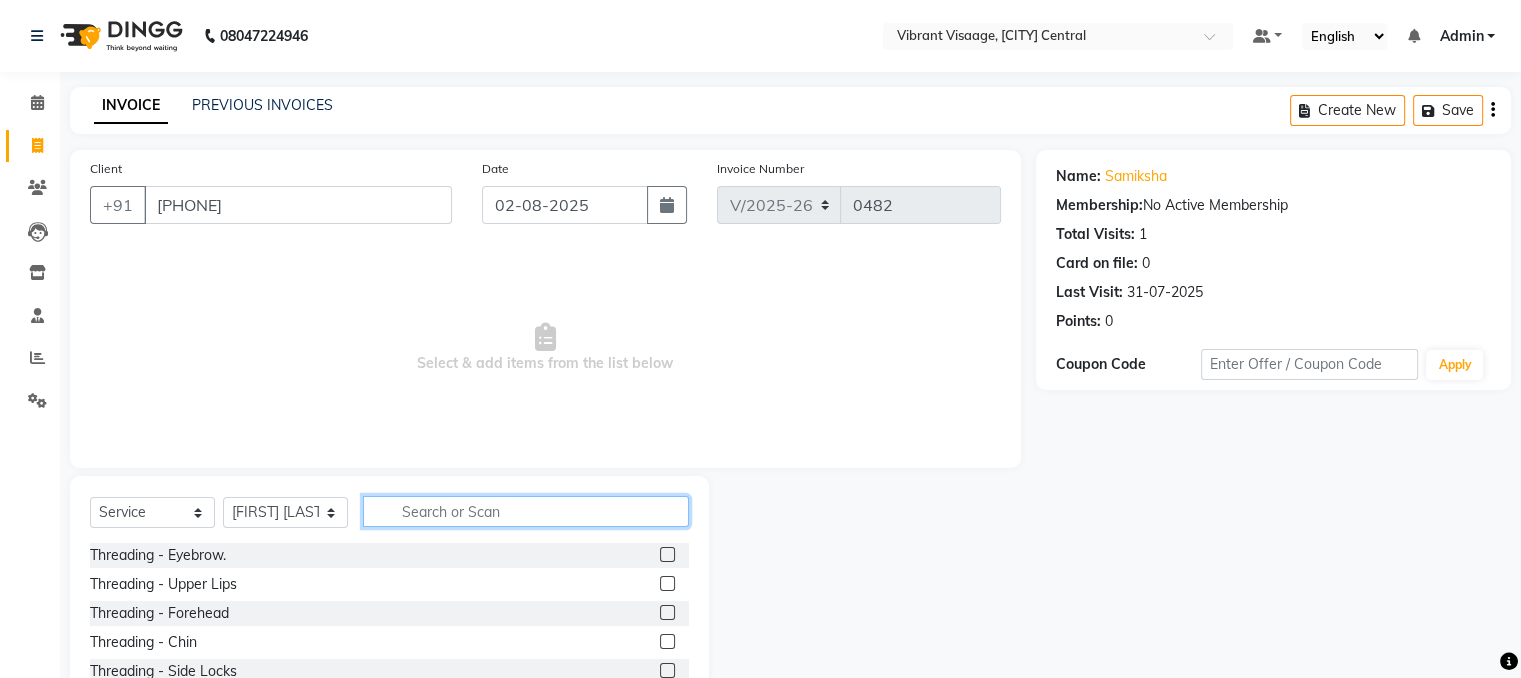 click 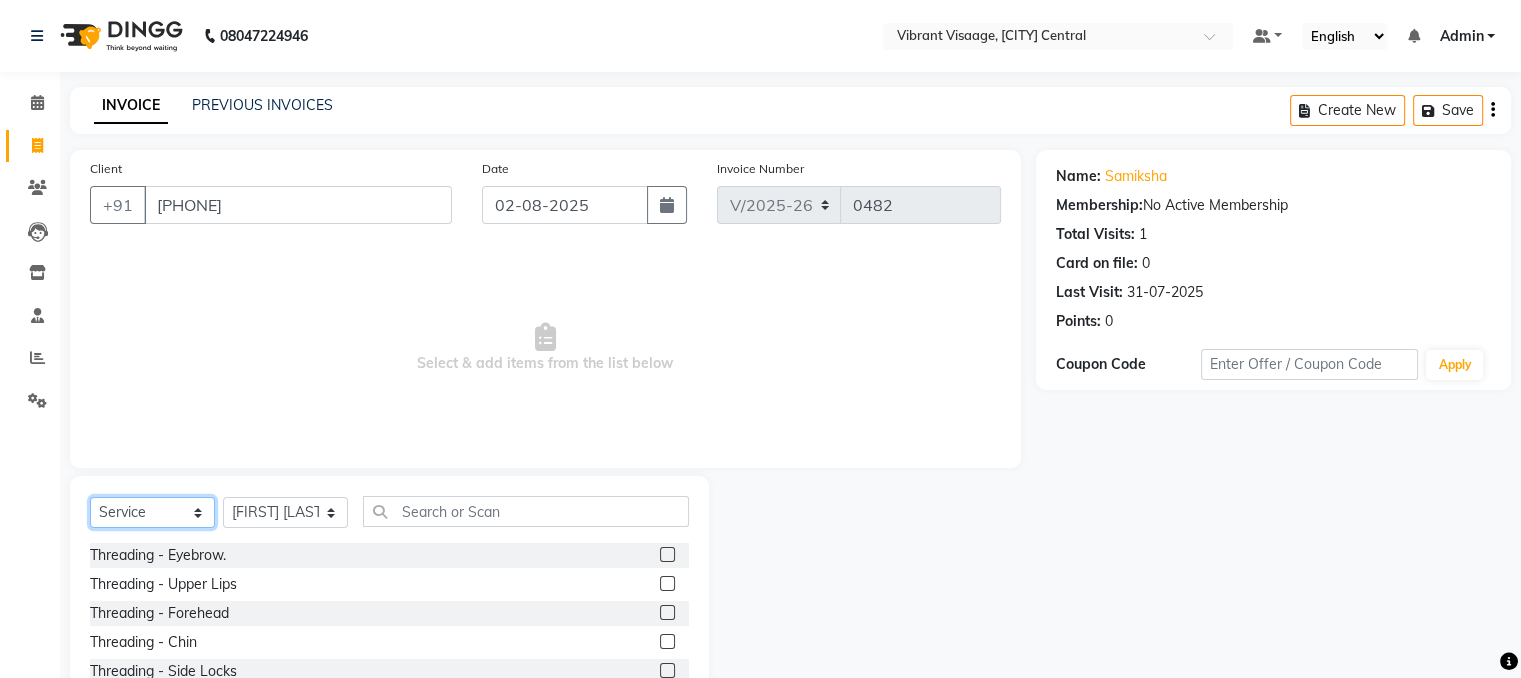 click on "Select  Service  Product  Membership  Package Voucher Prepaid Gift Card" 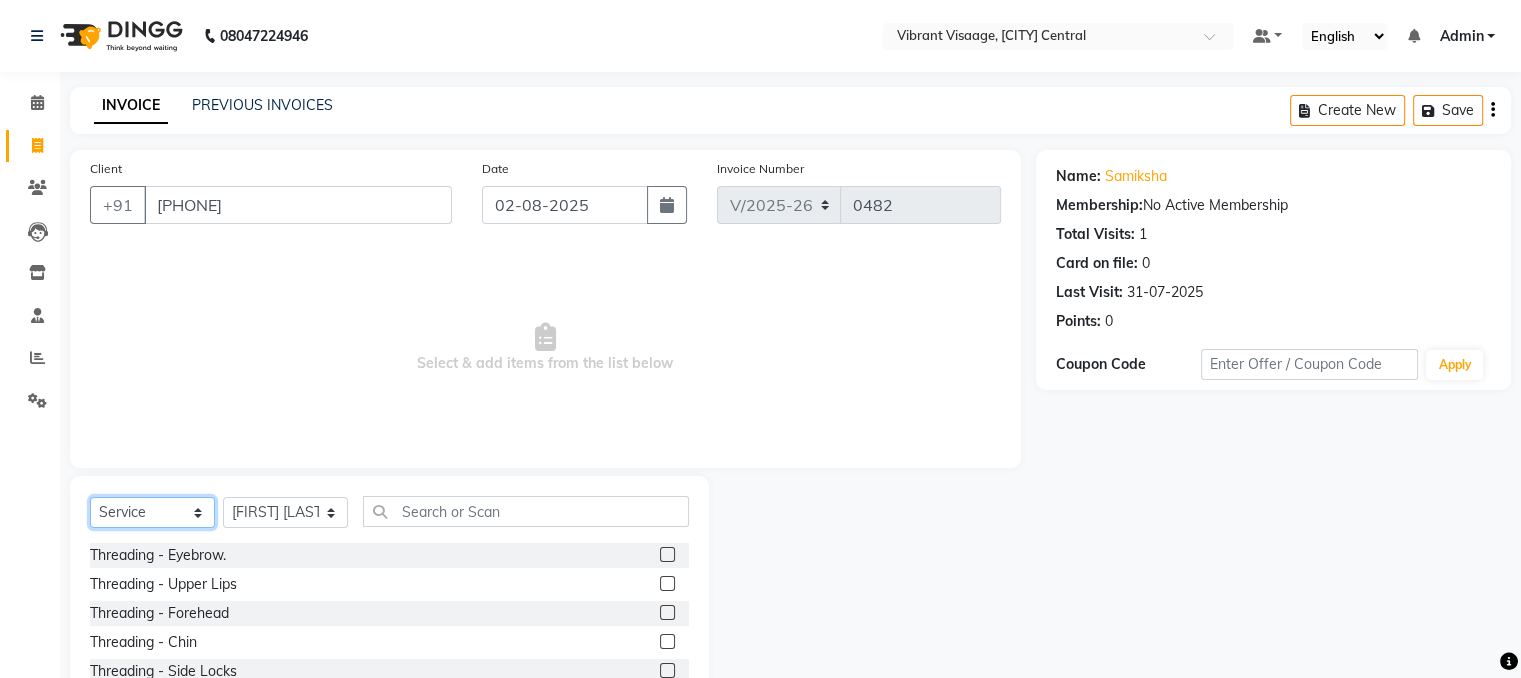 select on "product" 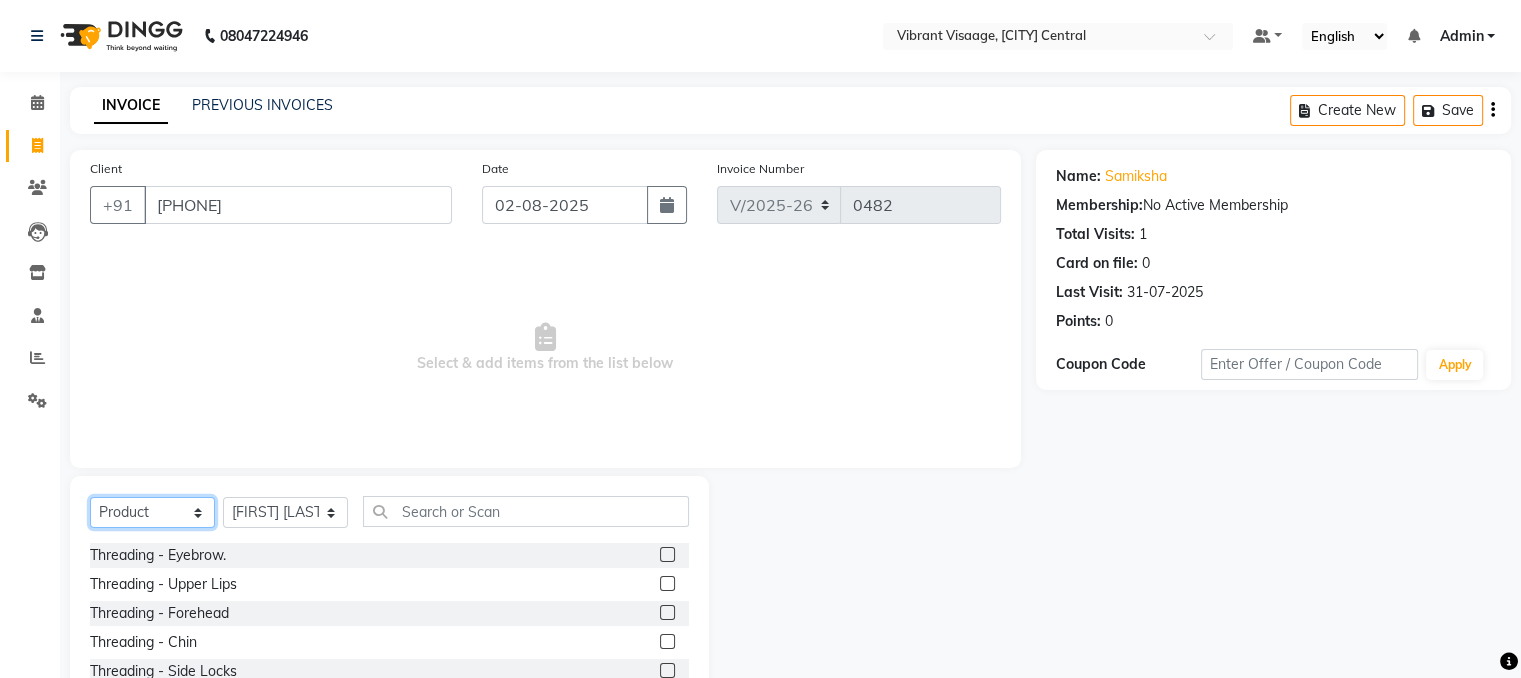 click on "Select  Service  Product  Membership  Package Voucher Prepaid Gift Card" 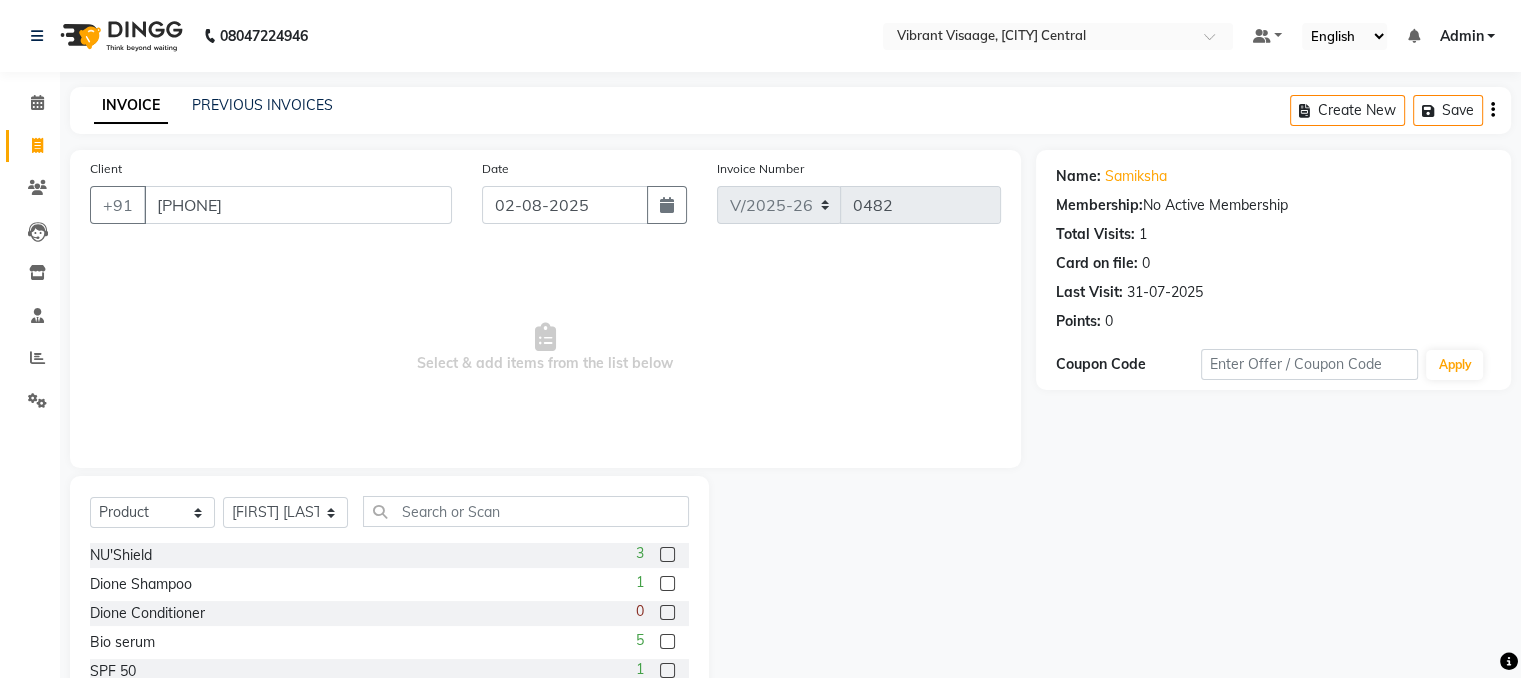 click 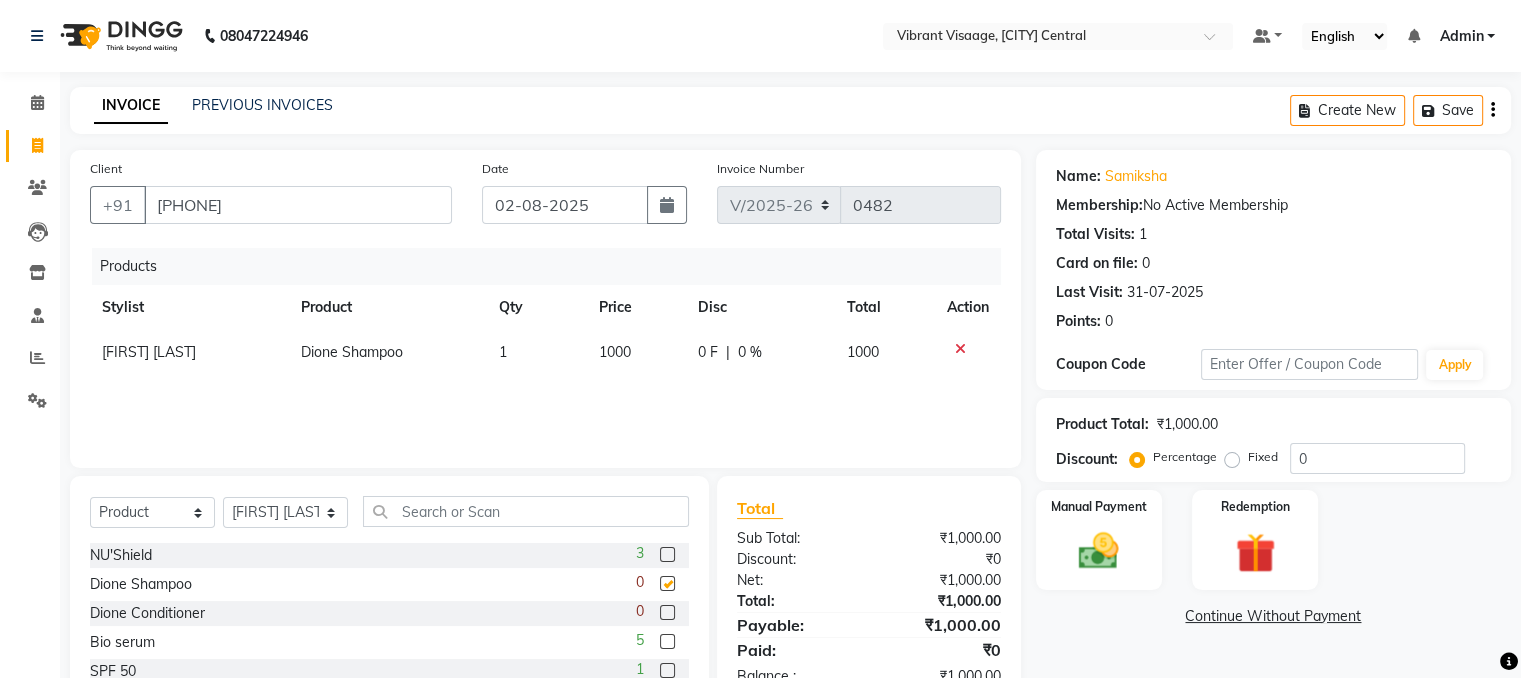 checkbox on "false" 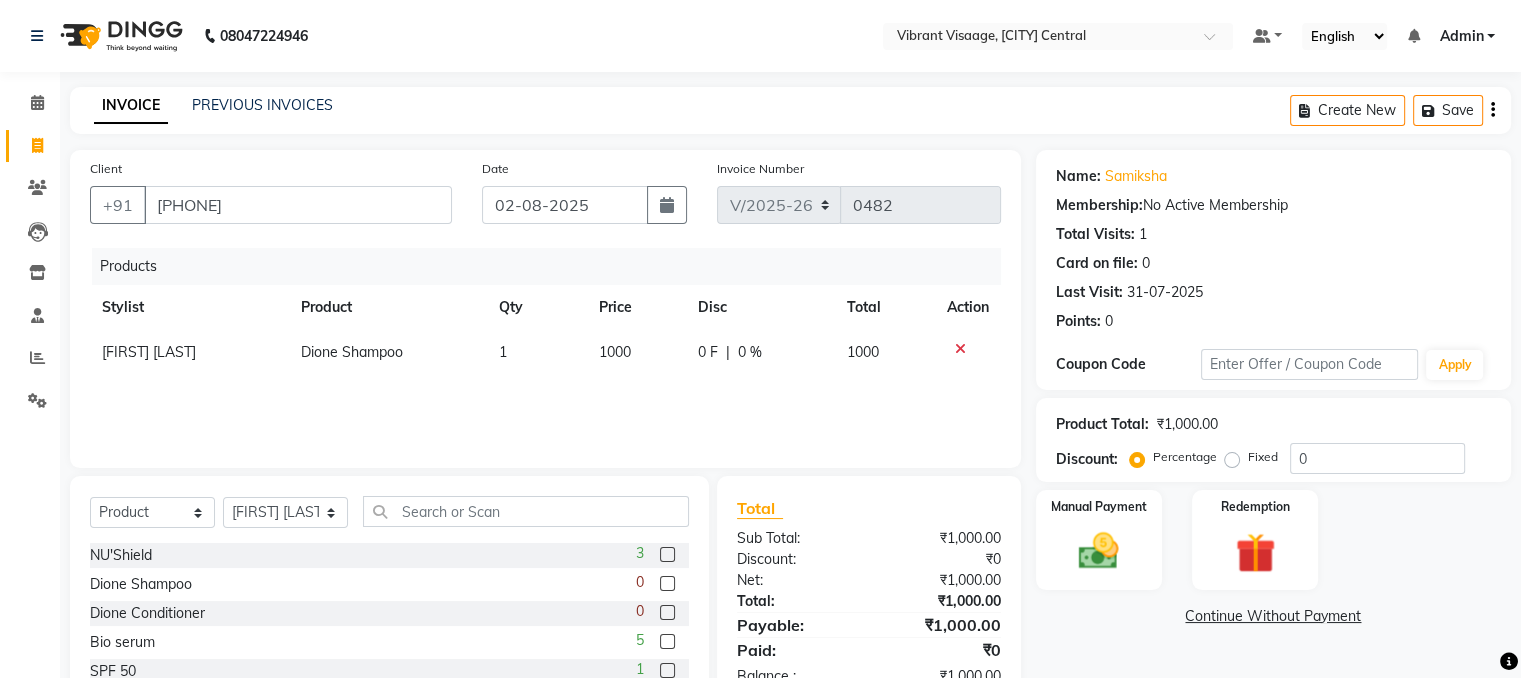 click 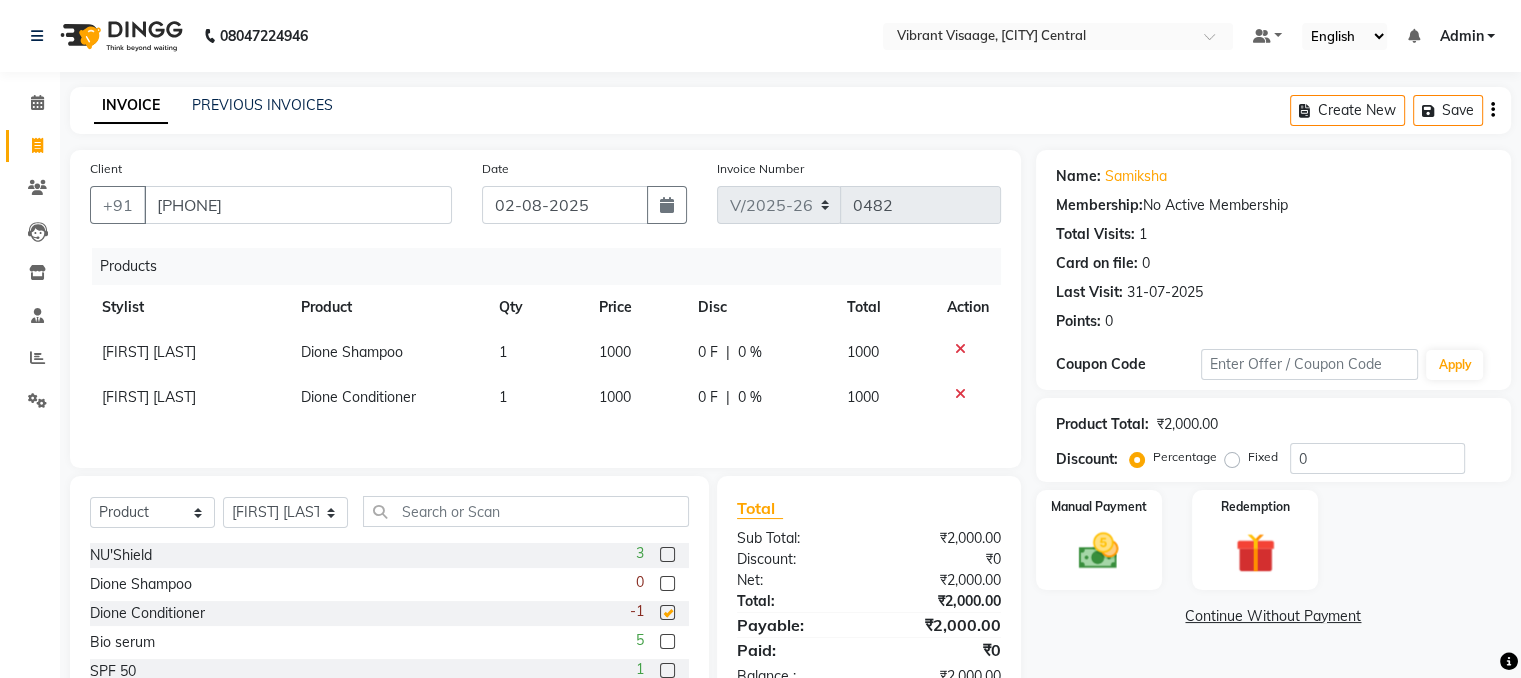 checkbox on "false" 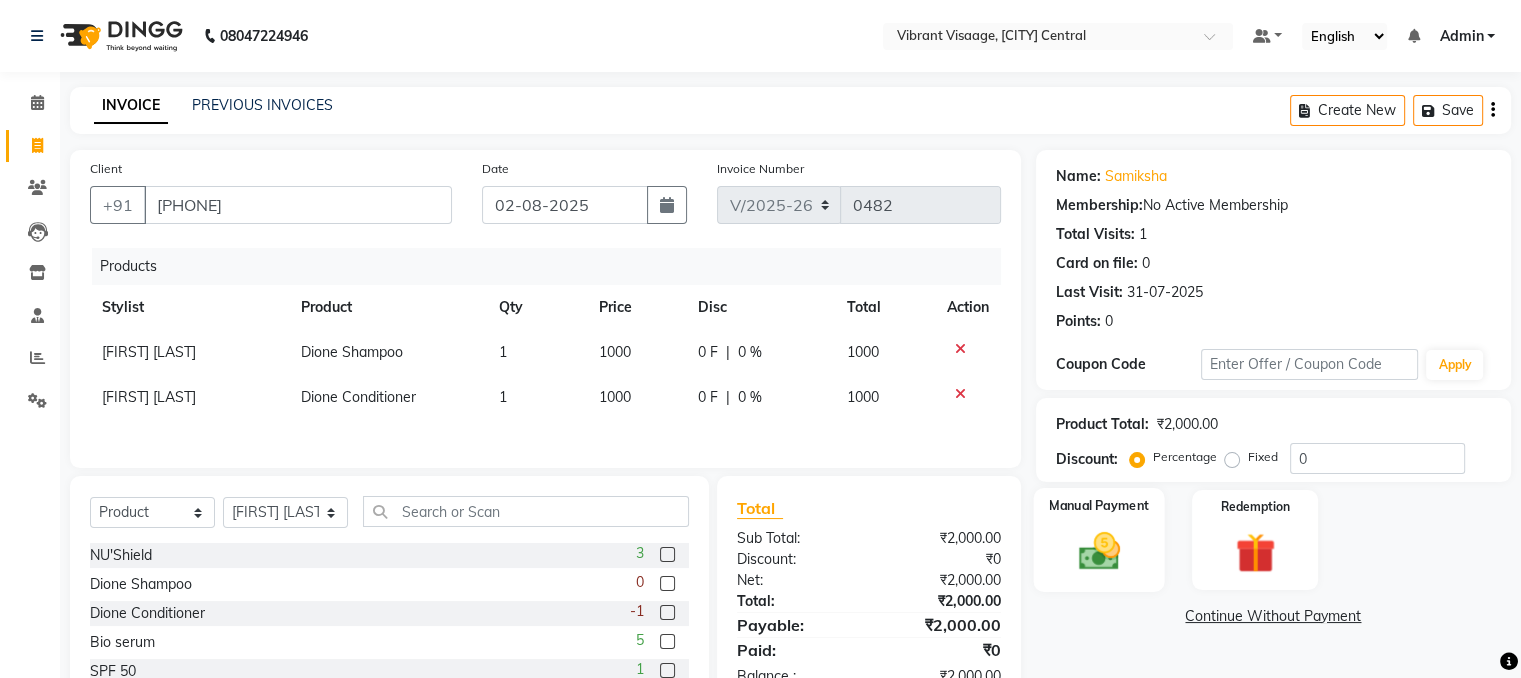 click 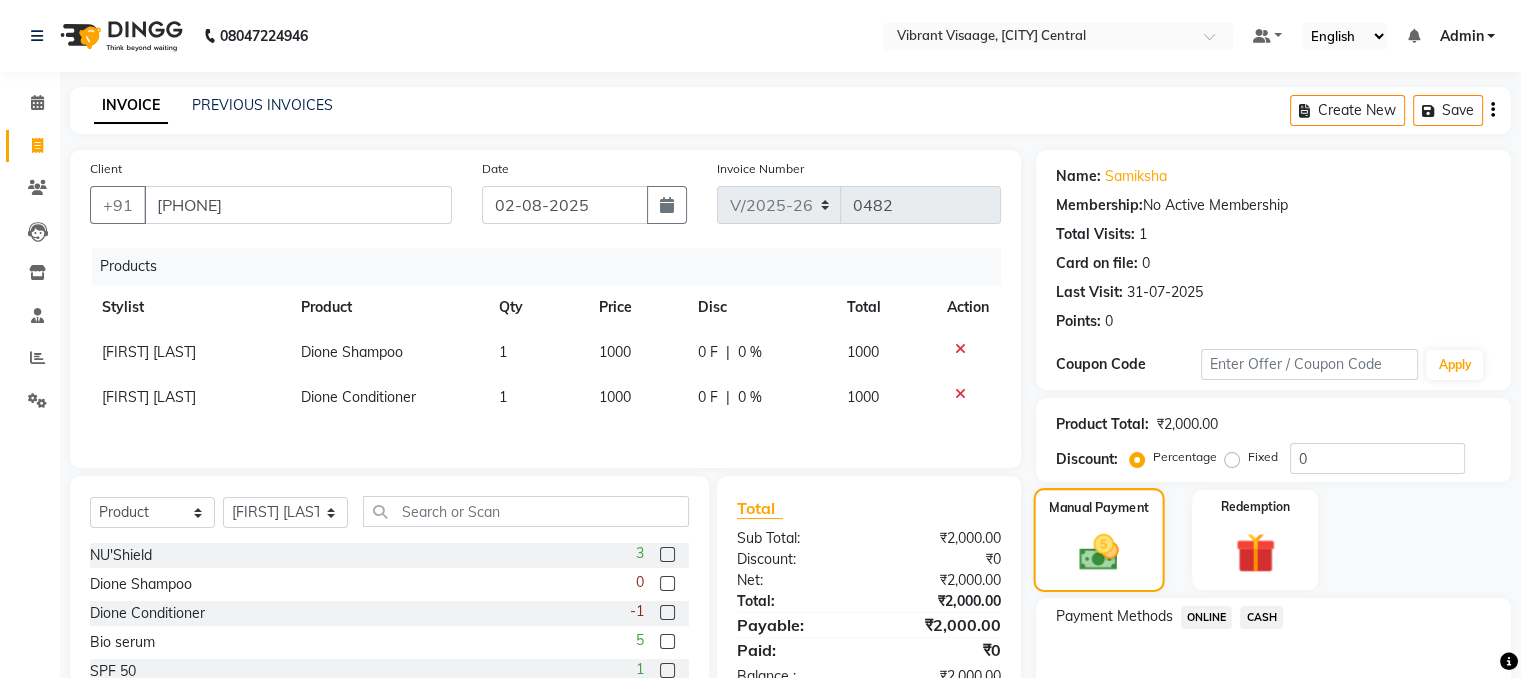 scroll, scrollTop: 127, scrollLeft: 0, axis: vertical 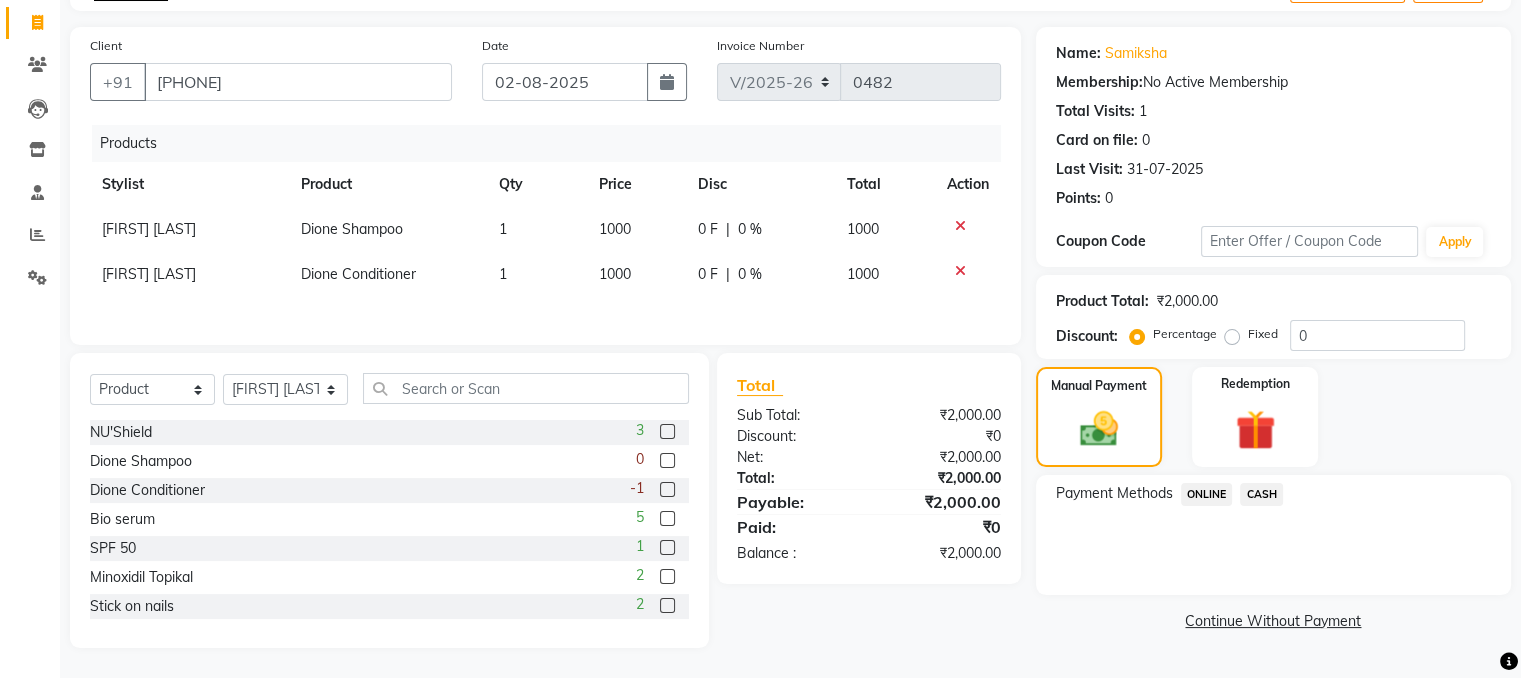 click on "CASH" 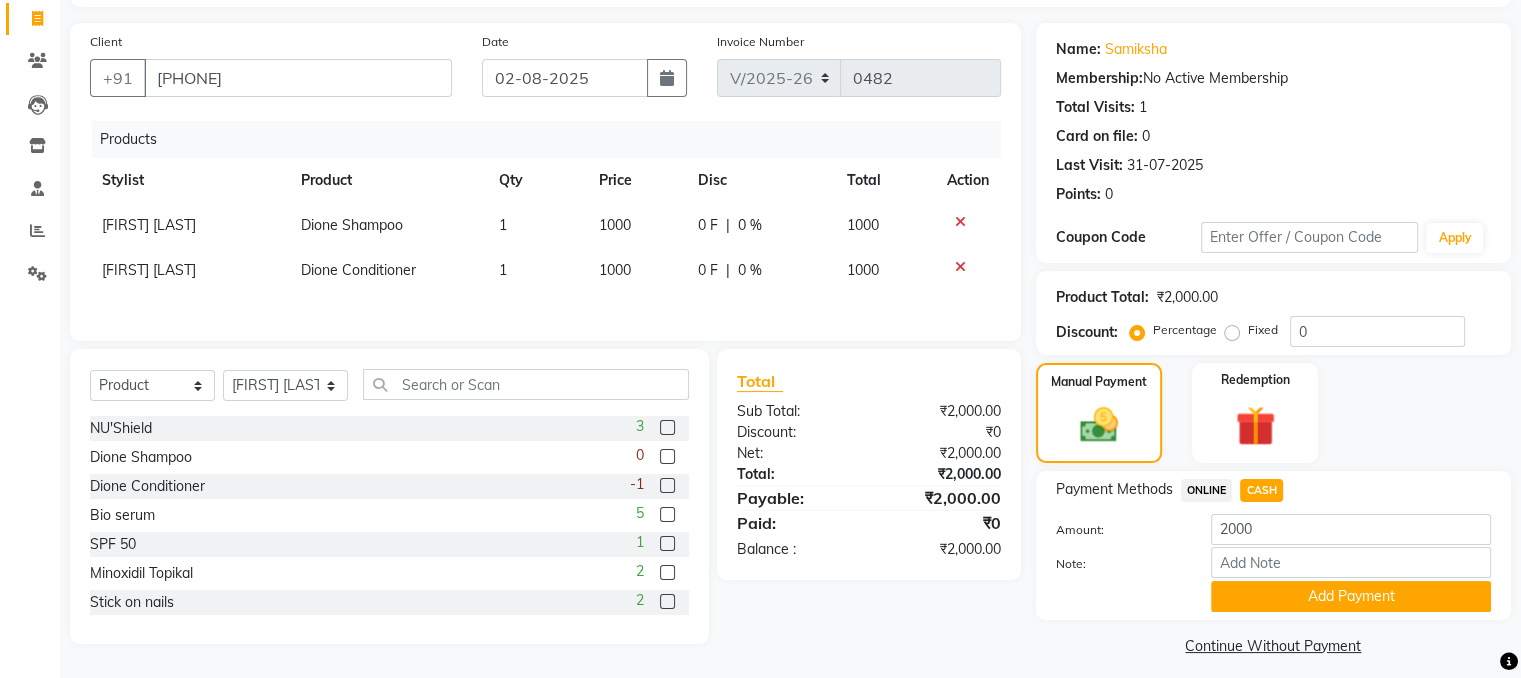 scroll, scrollTop: 141, scrollLeft: 0, axis: vertical 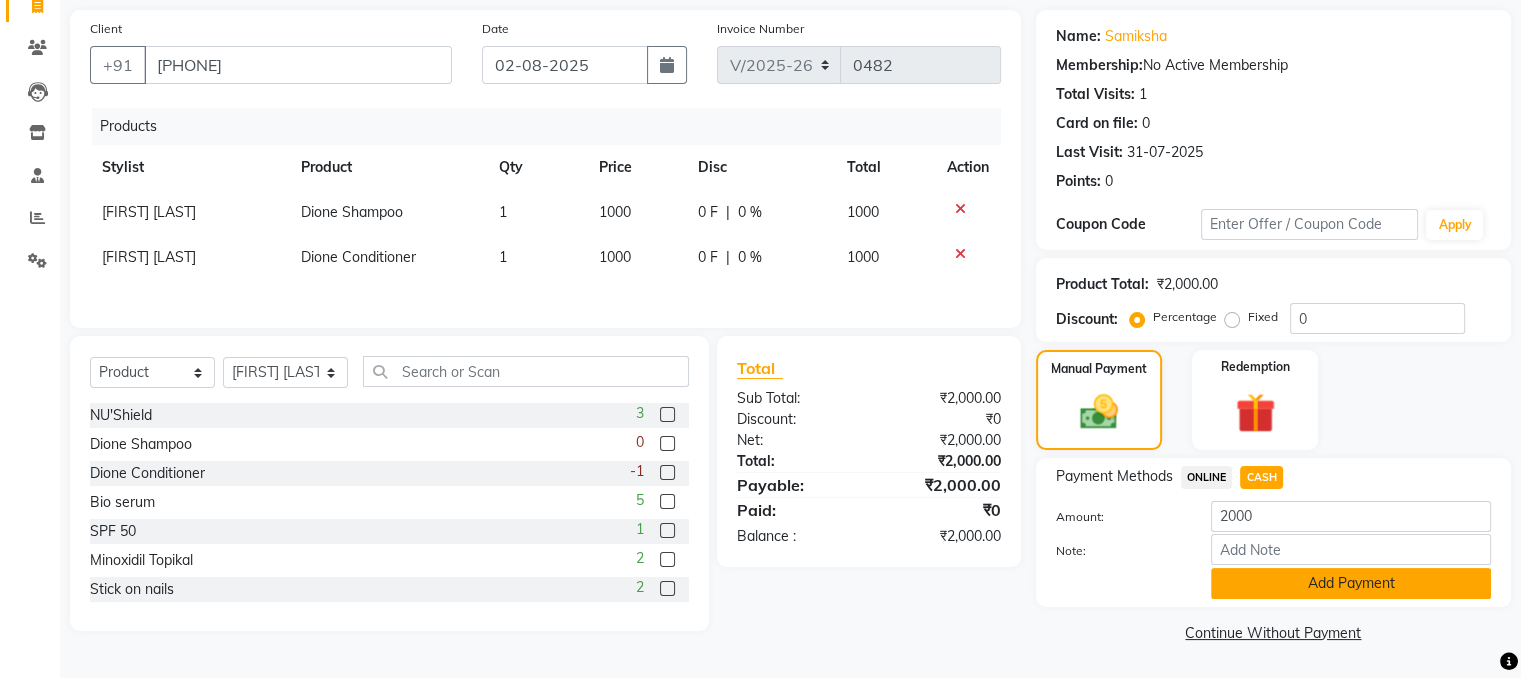 click on "Add Payment" 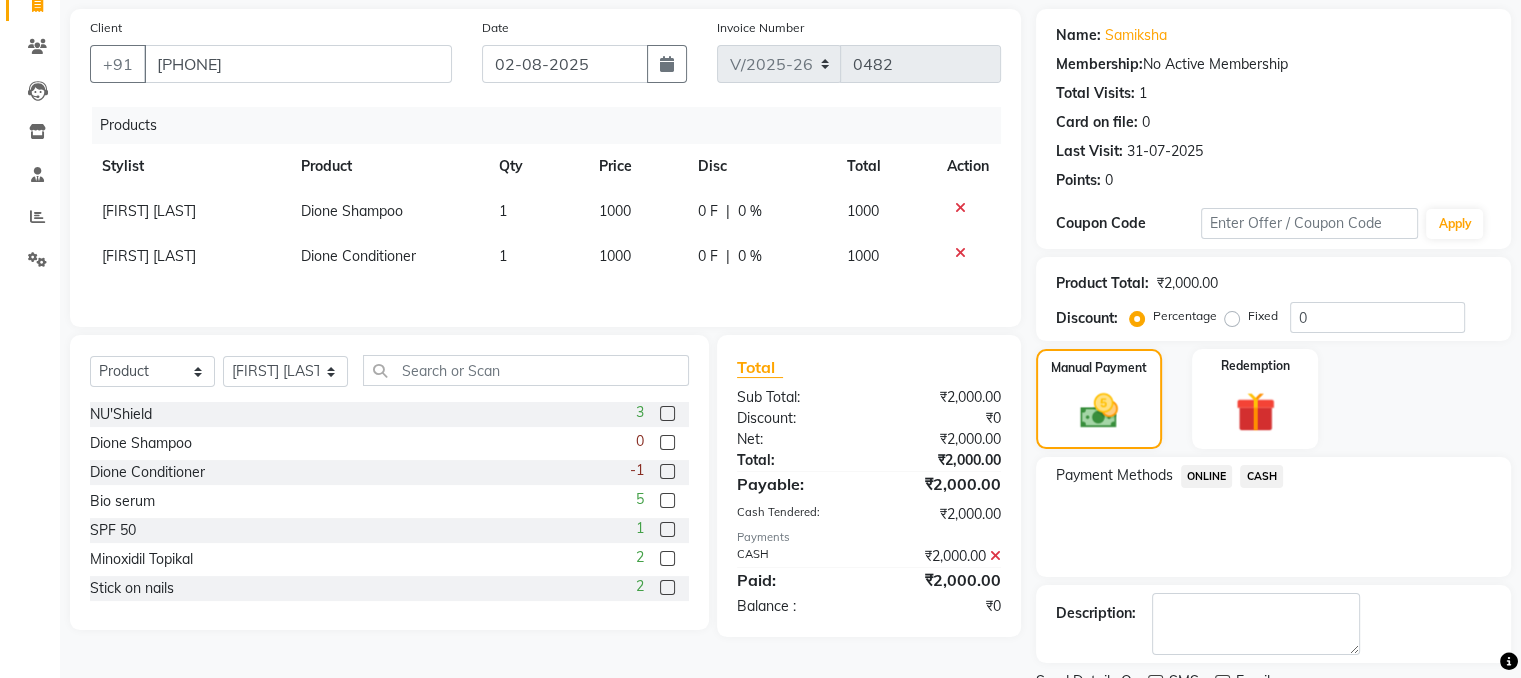 scroll, scrollTop: 223, scrollLeft: 0, axis: vertical 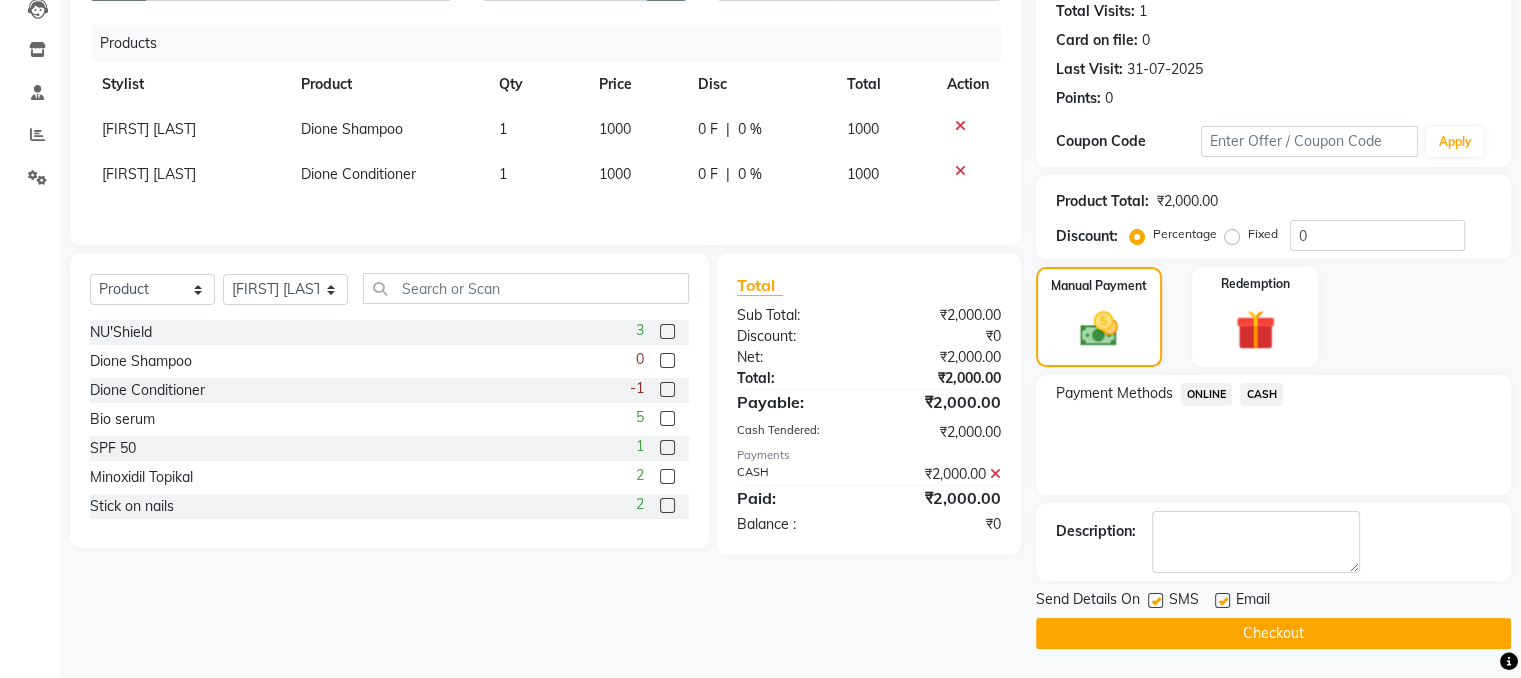 click on "Checkout" 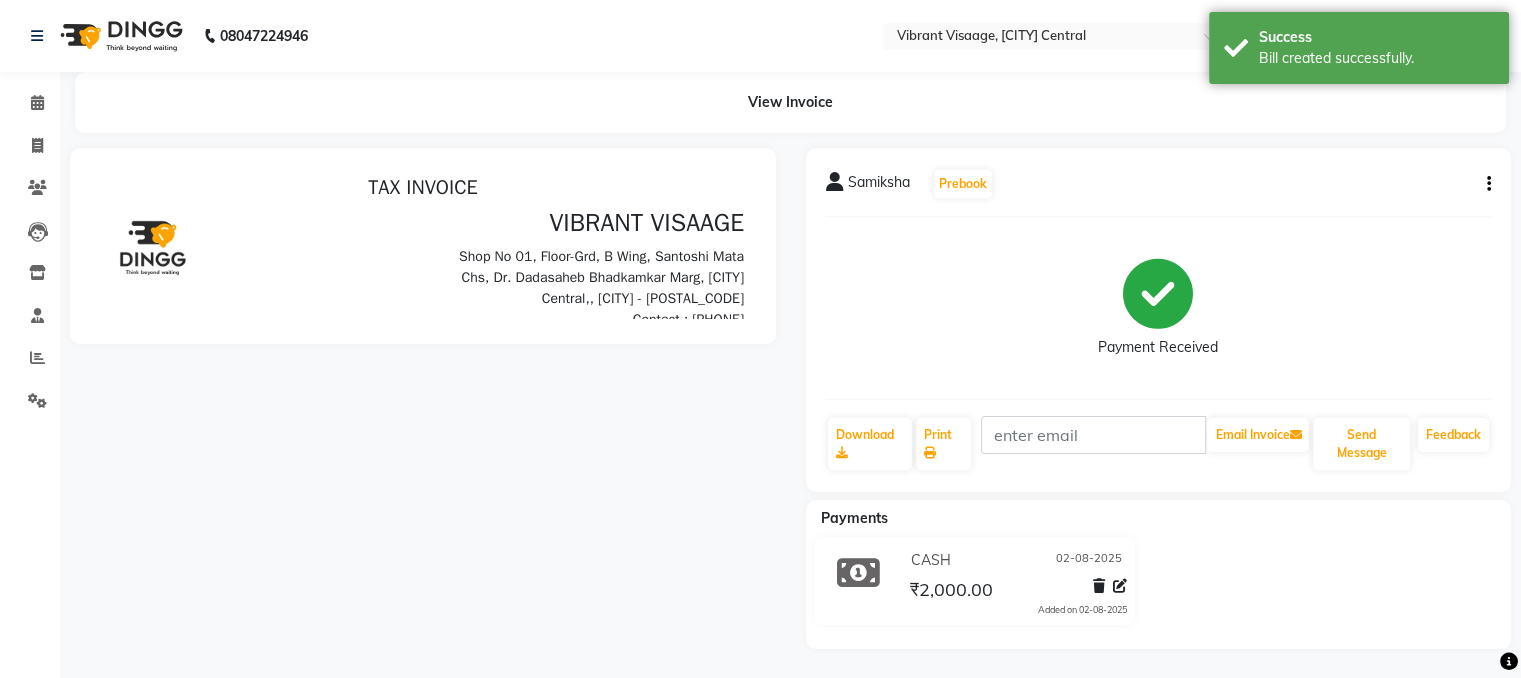 scroll, scrollTop: 0, scrollLeft: 0, axis: both 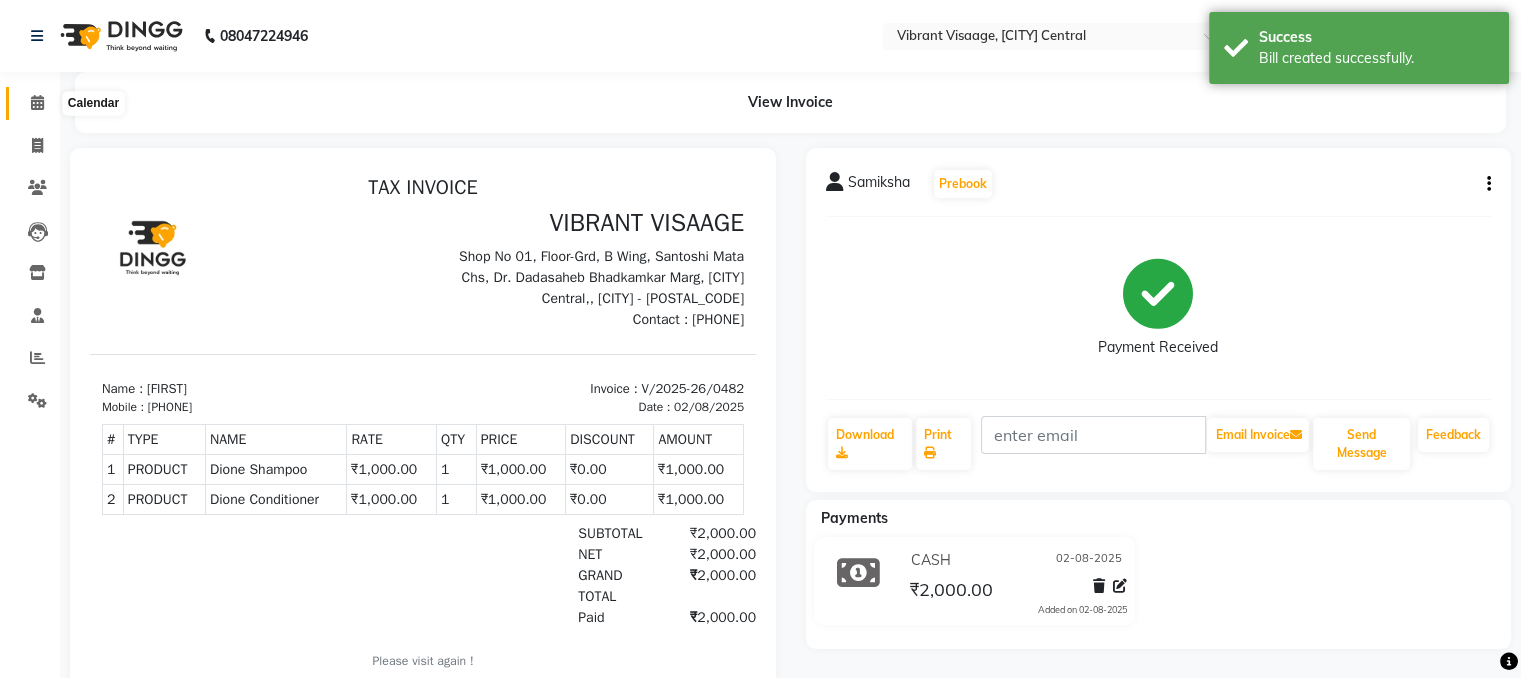 click 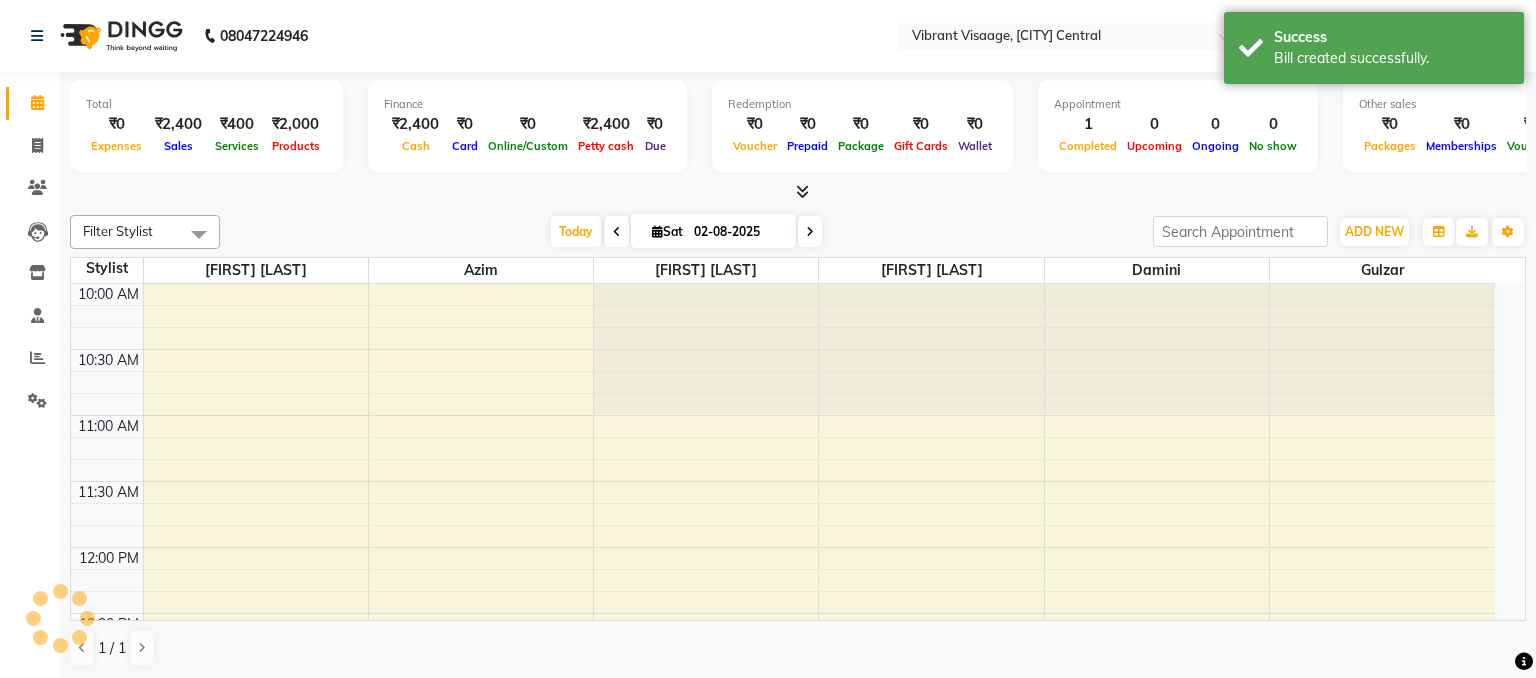 scroll, scrollTop: 0, scrollLeft: 0, axis: both 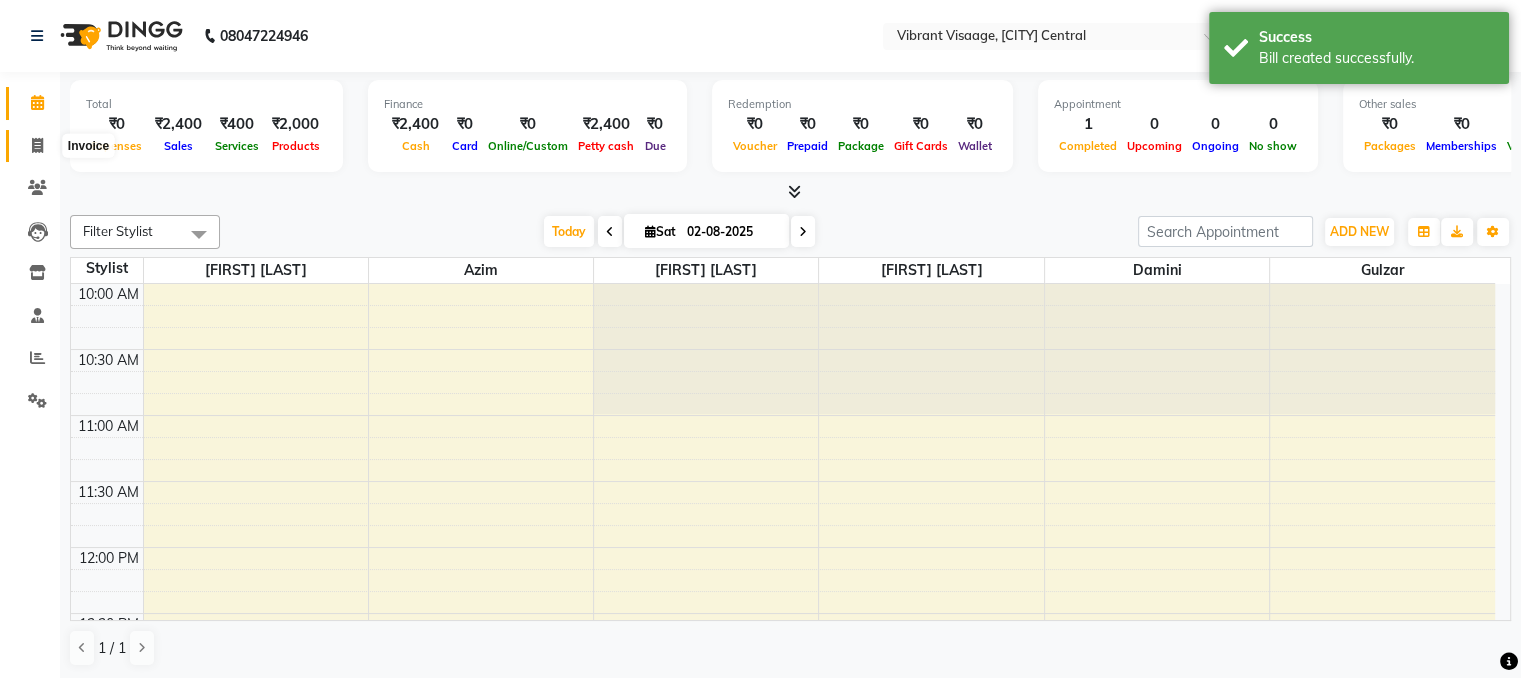 click 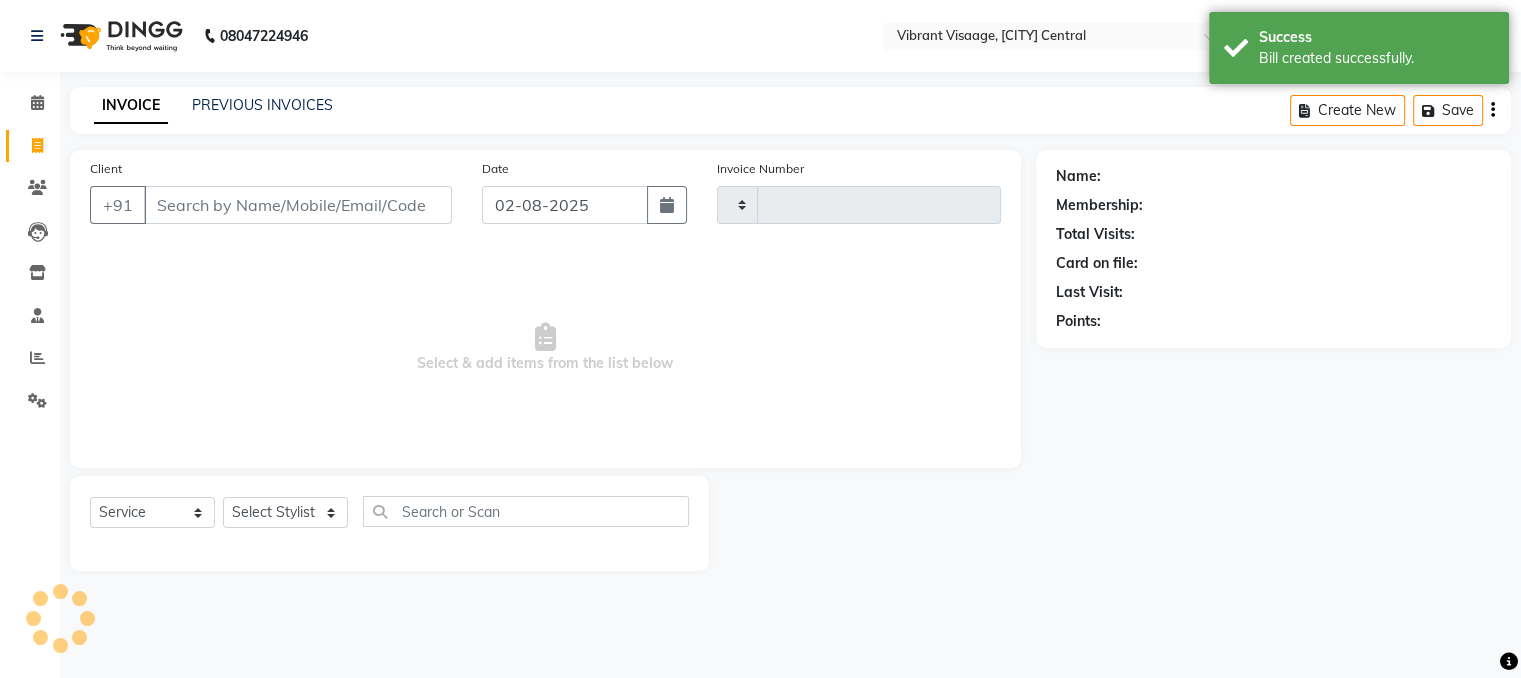 type on "0483" 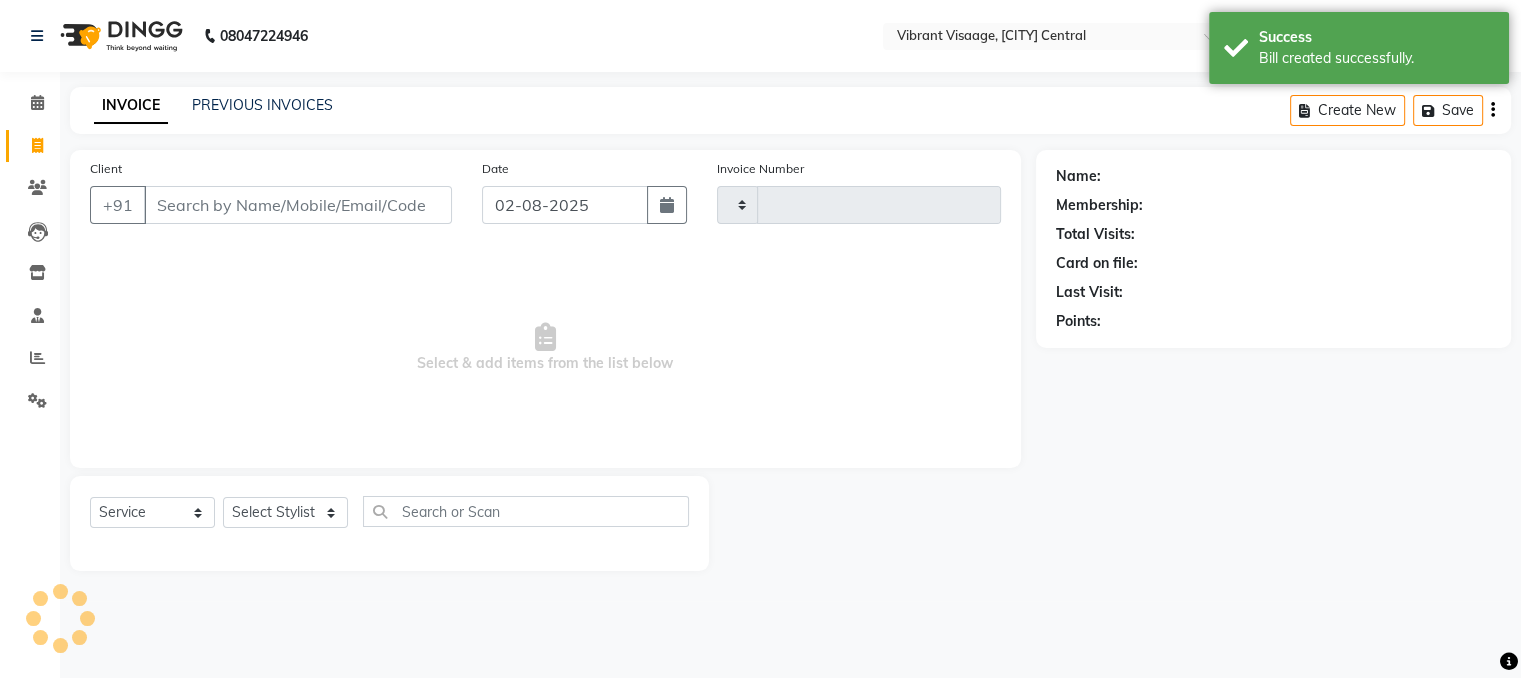 select on "7649" 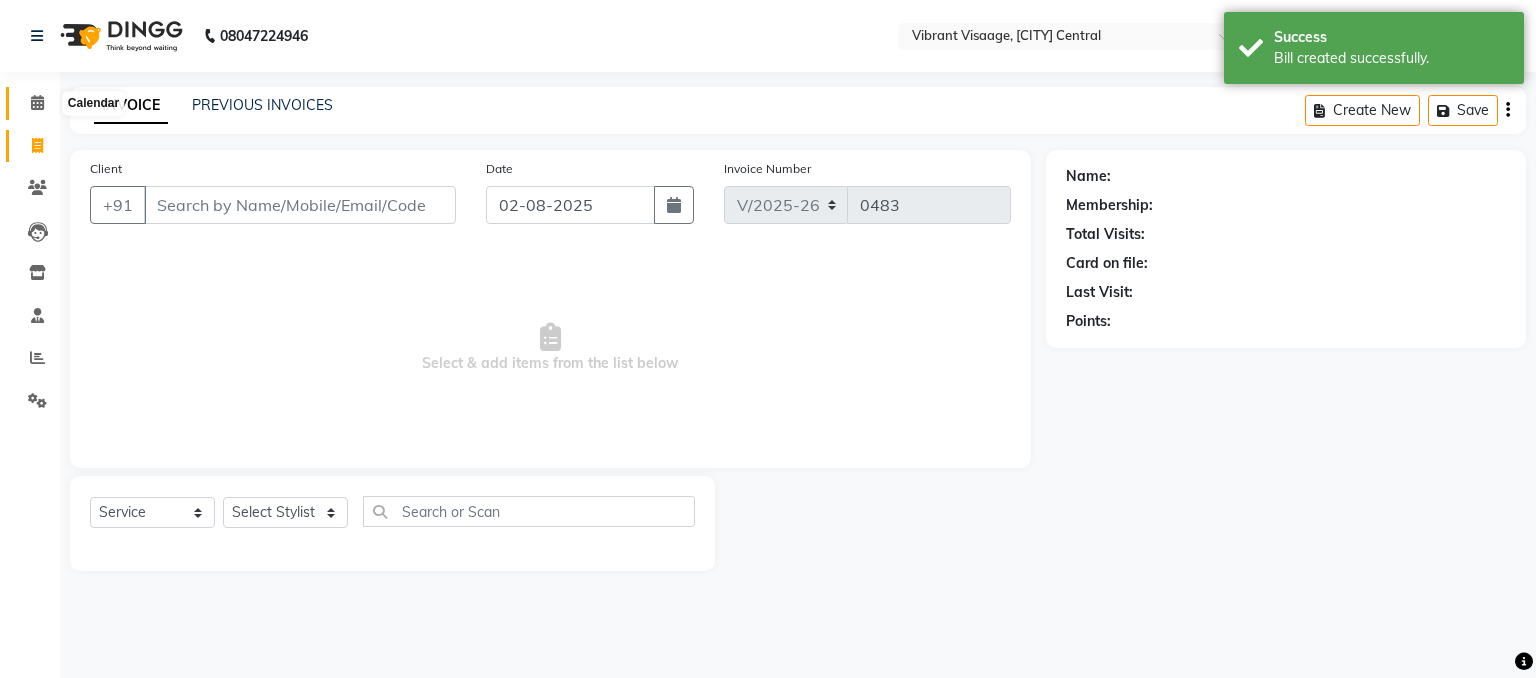 click 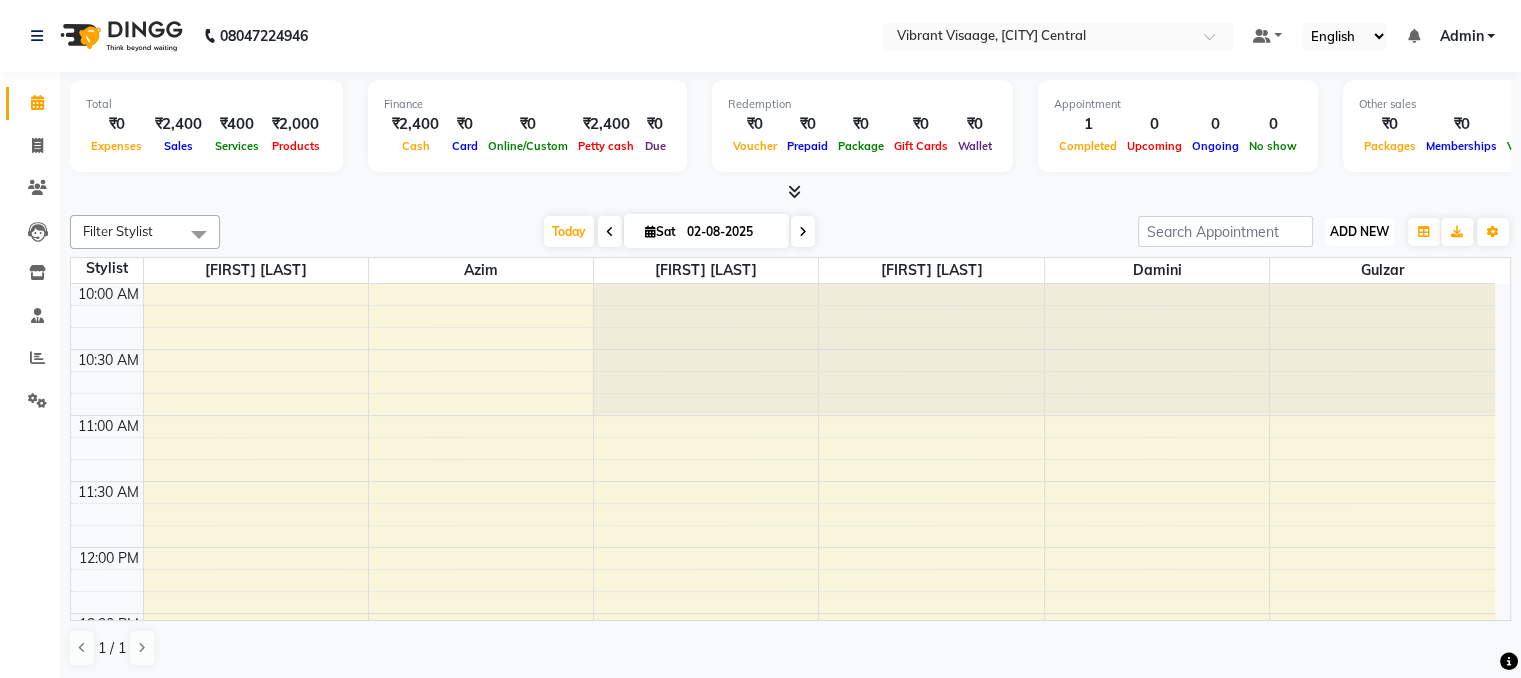 click on "ADD NEW" at bounding box center (1359, 231) 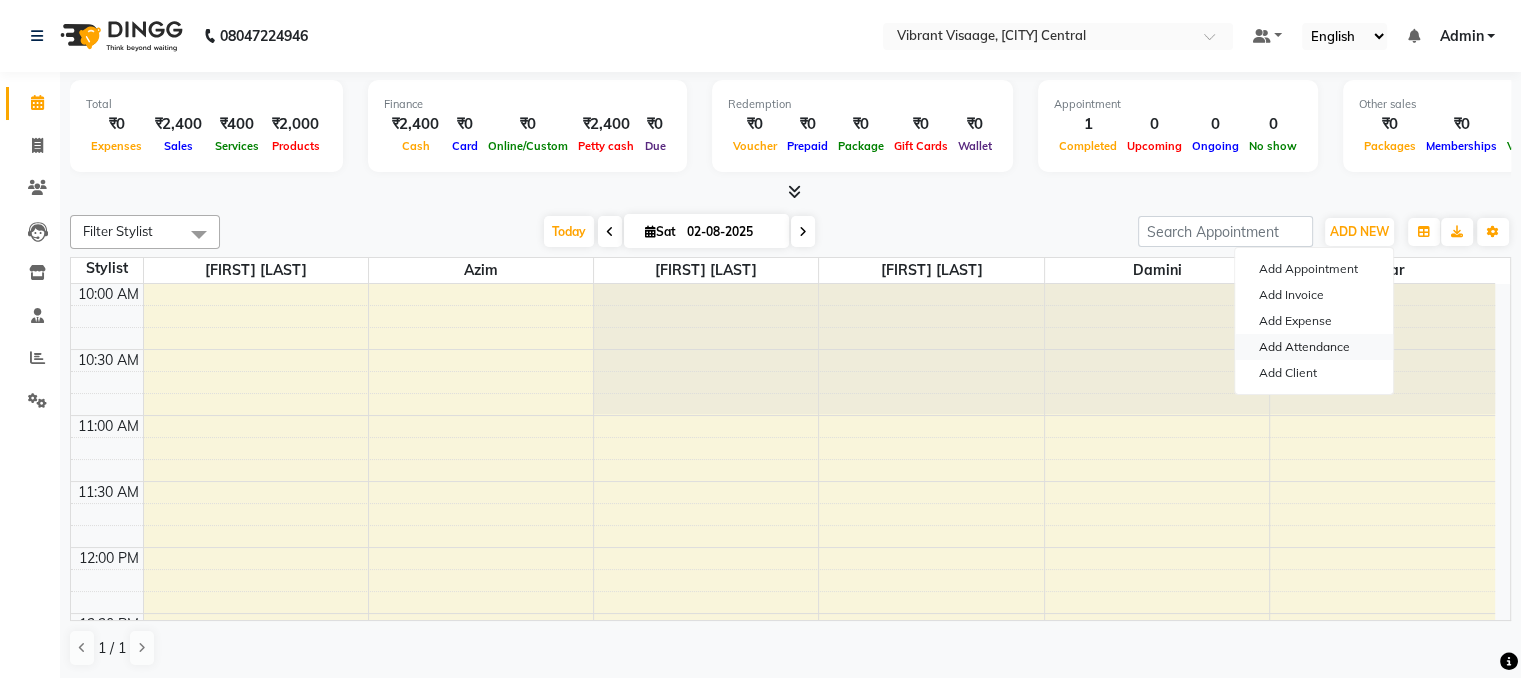 click on "Add Attendance" at bounding box center [1314, 347] 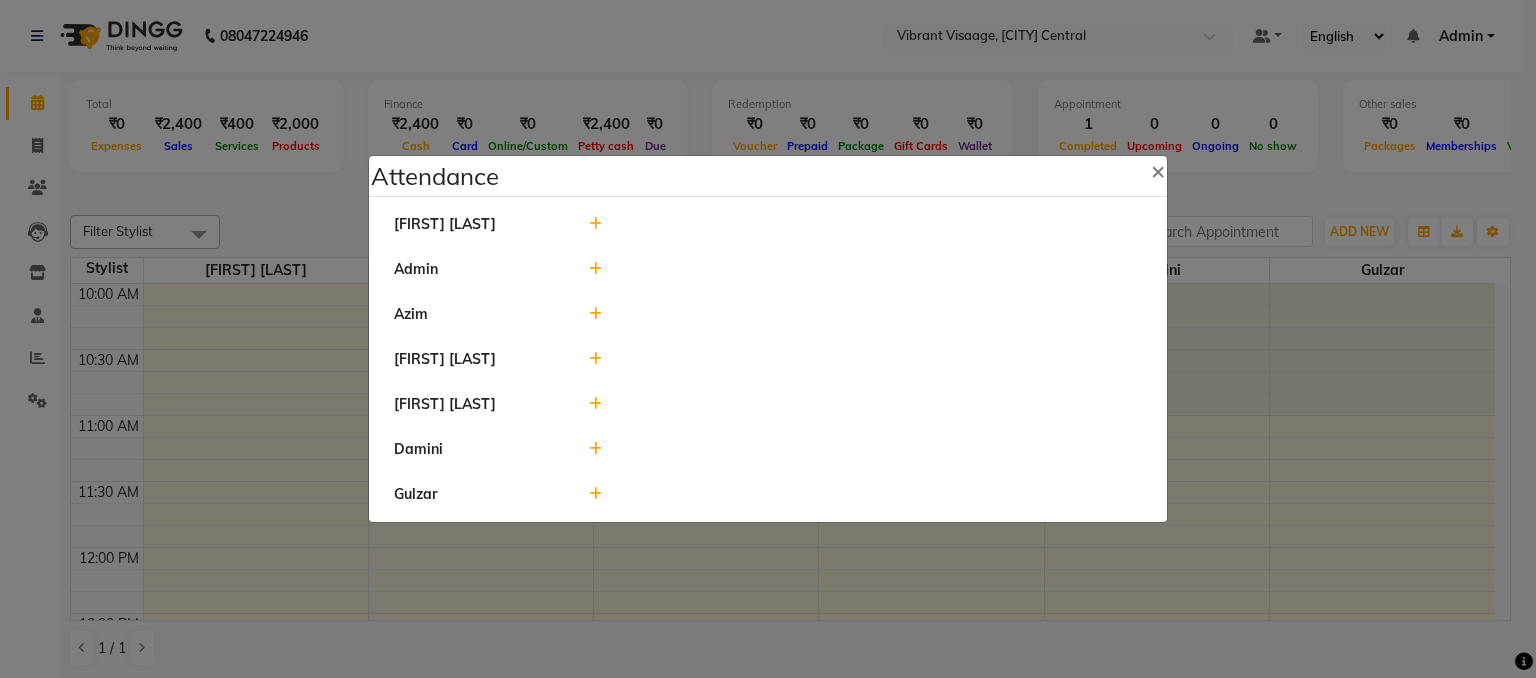 click 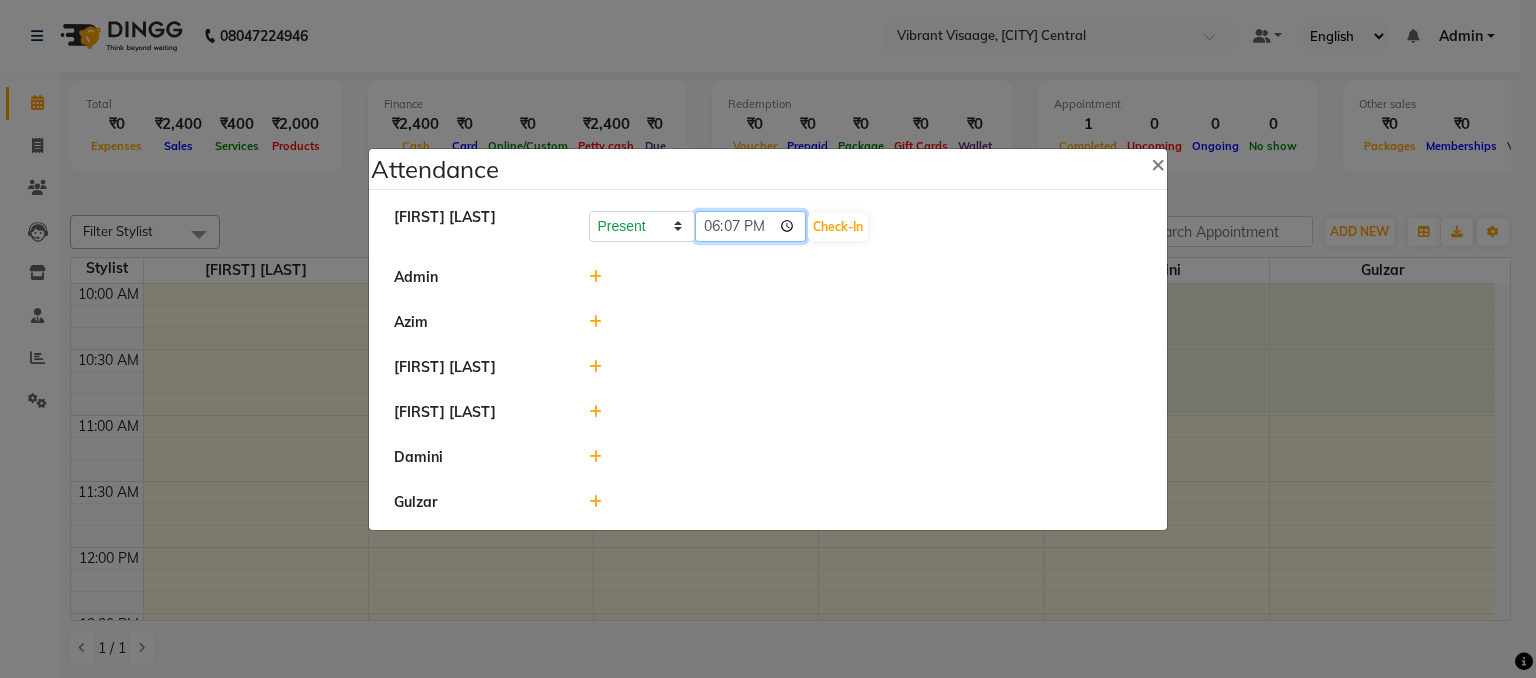 click on "18:07" 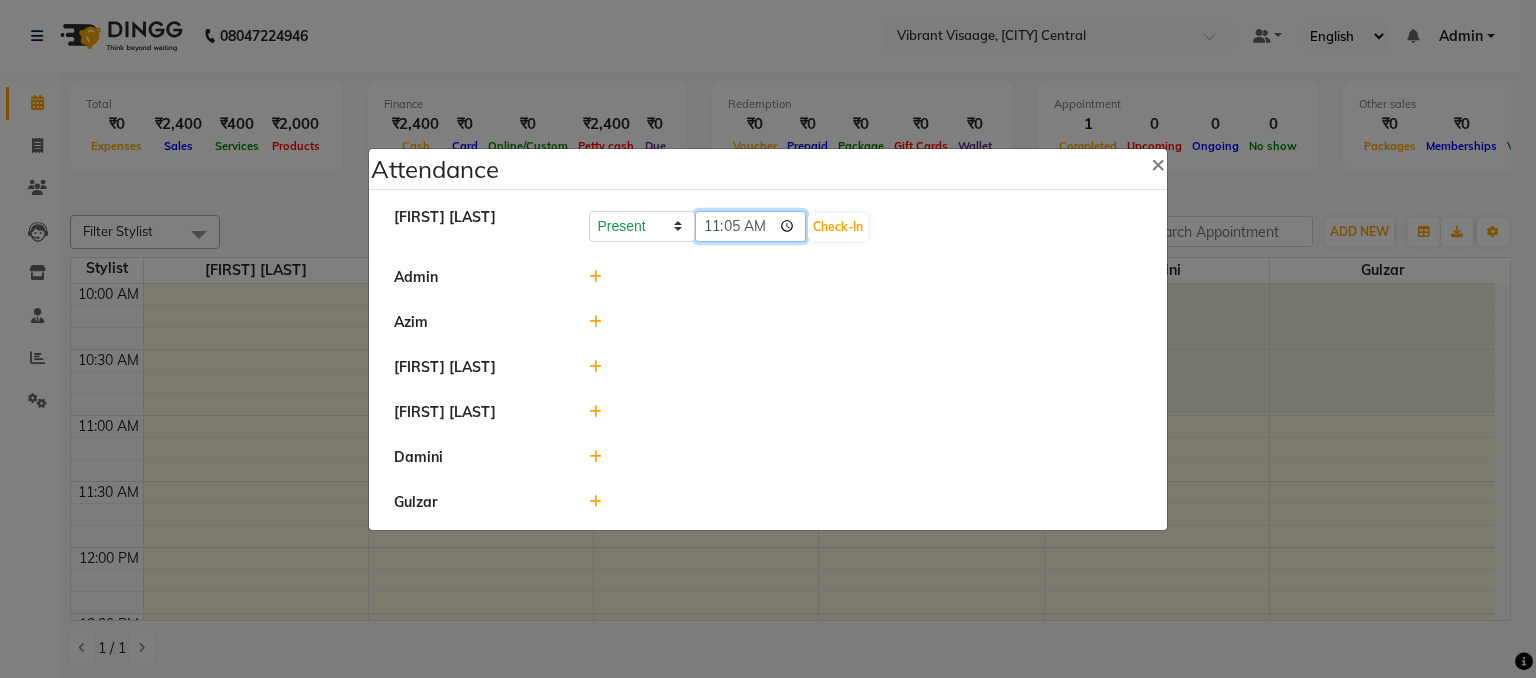 type on "11:53" 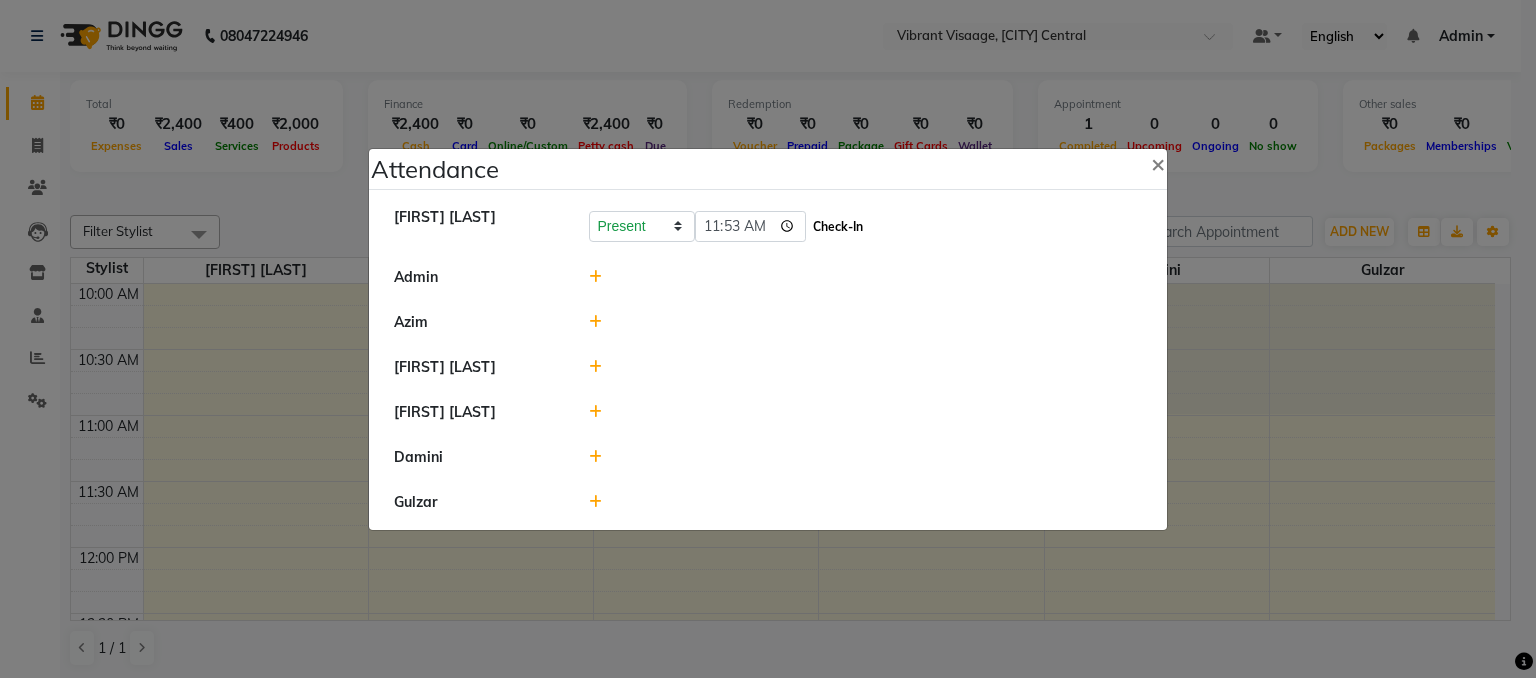 click on "Check-In" 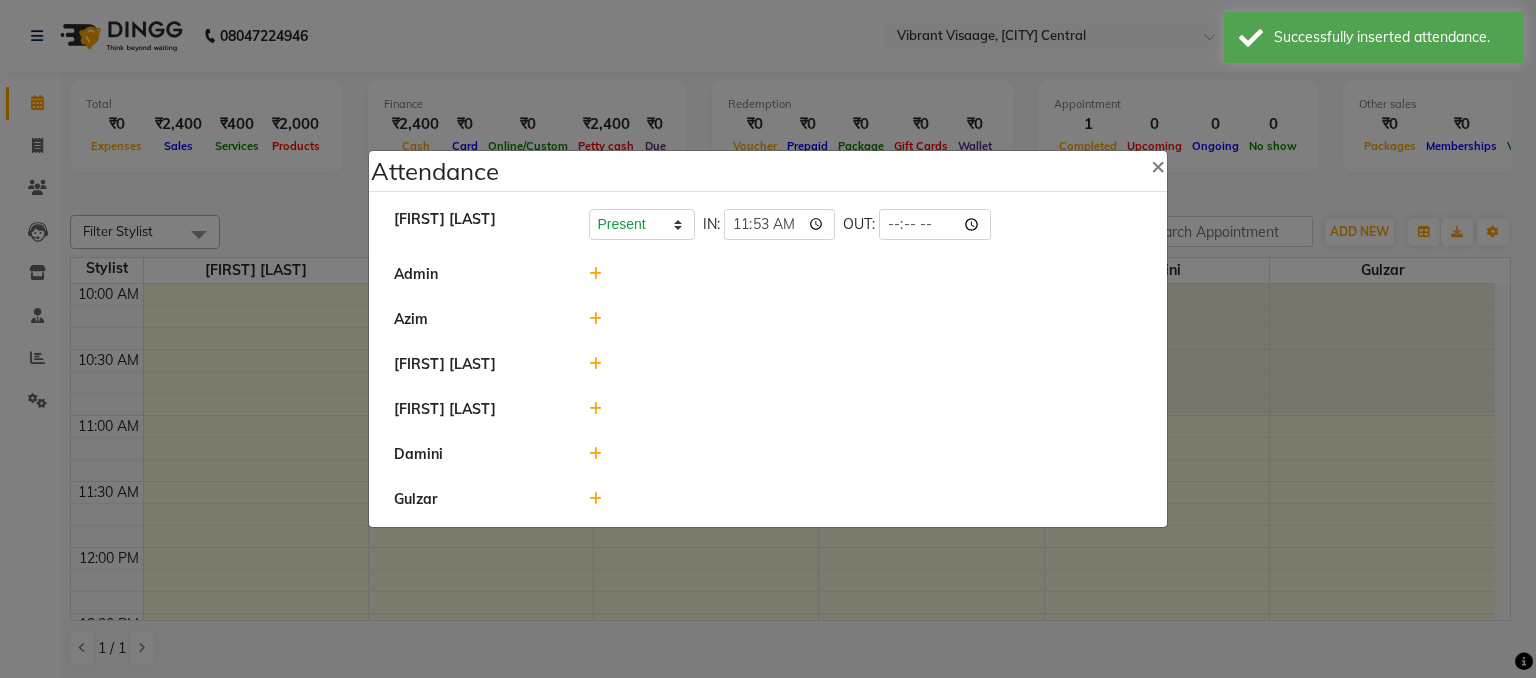 click 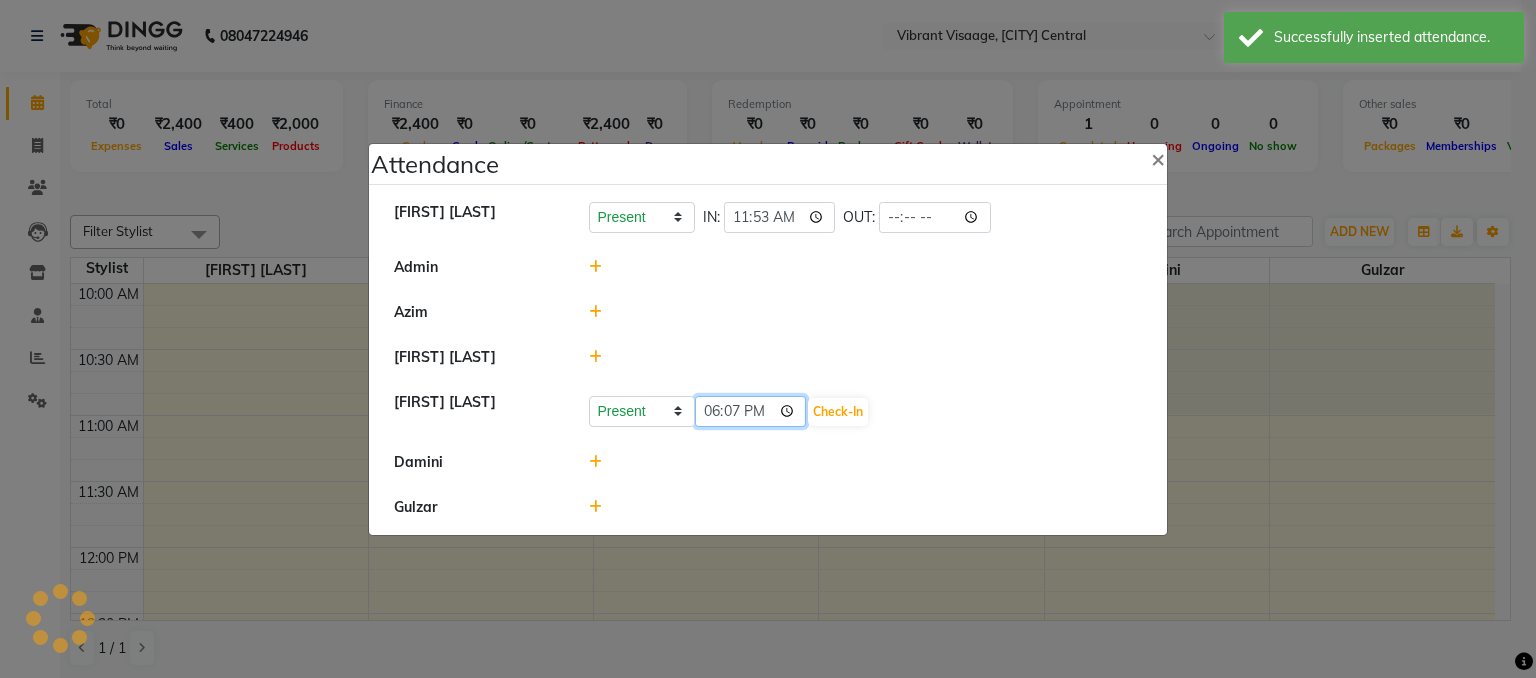 click on "18:07" 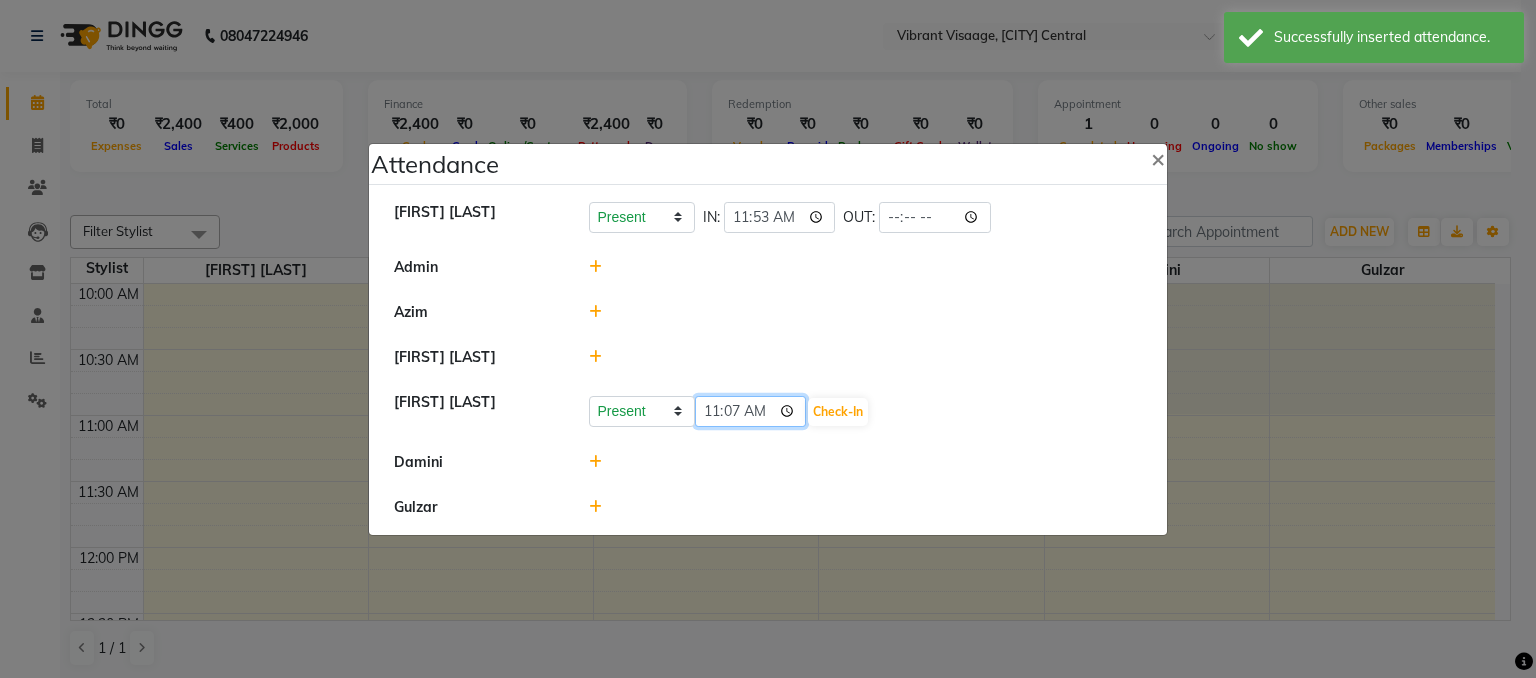 type on "11:00" 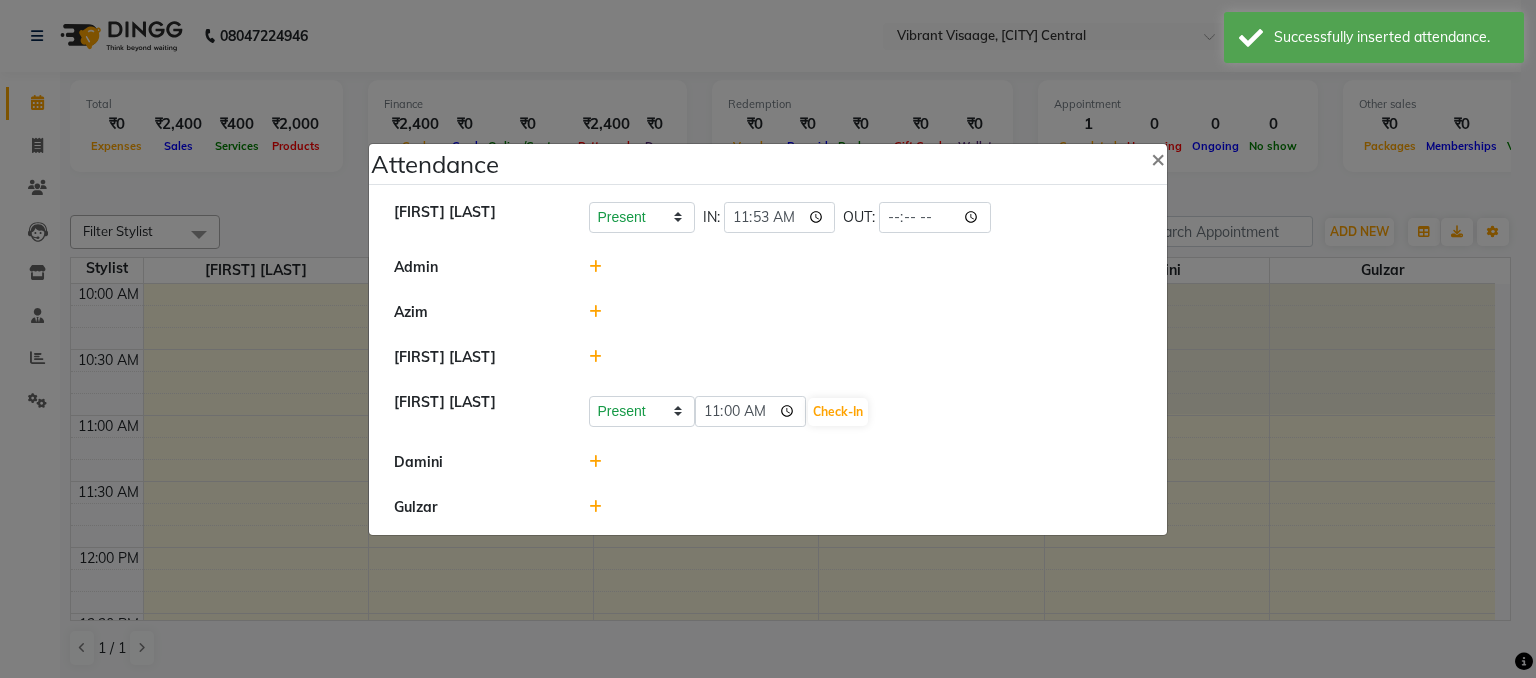 click on "Present Absent Late Half Day Weekly Off 11:00 Check-In" 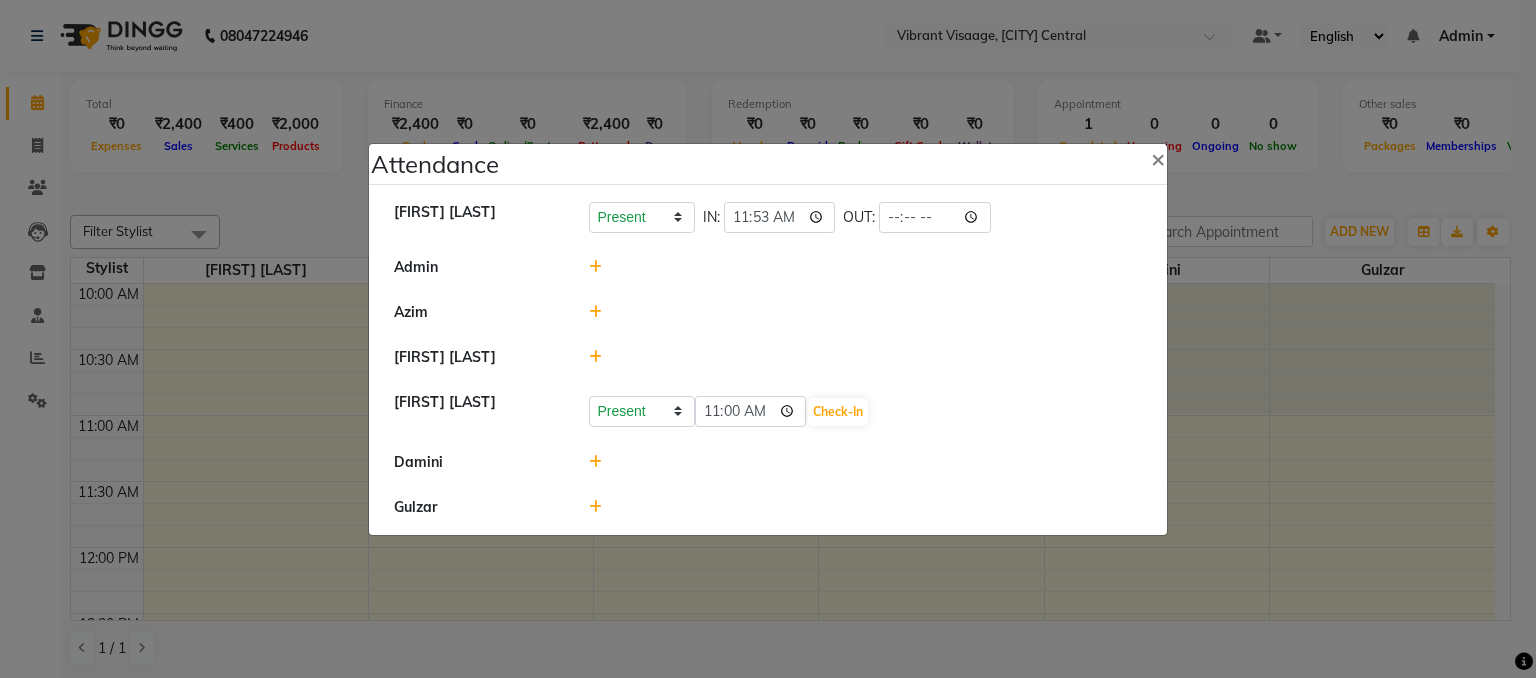 click 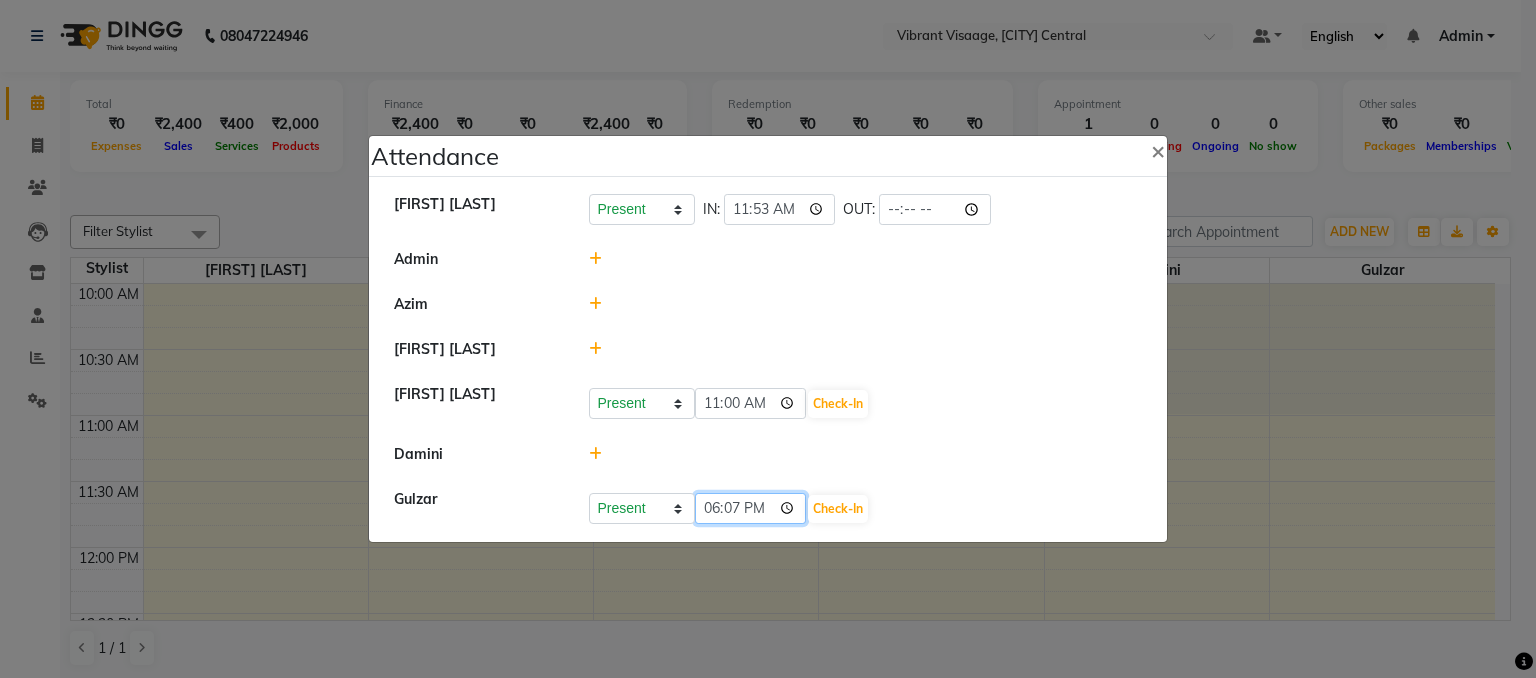 click on "18:07" 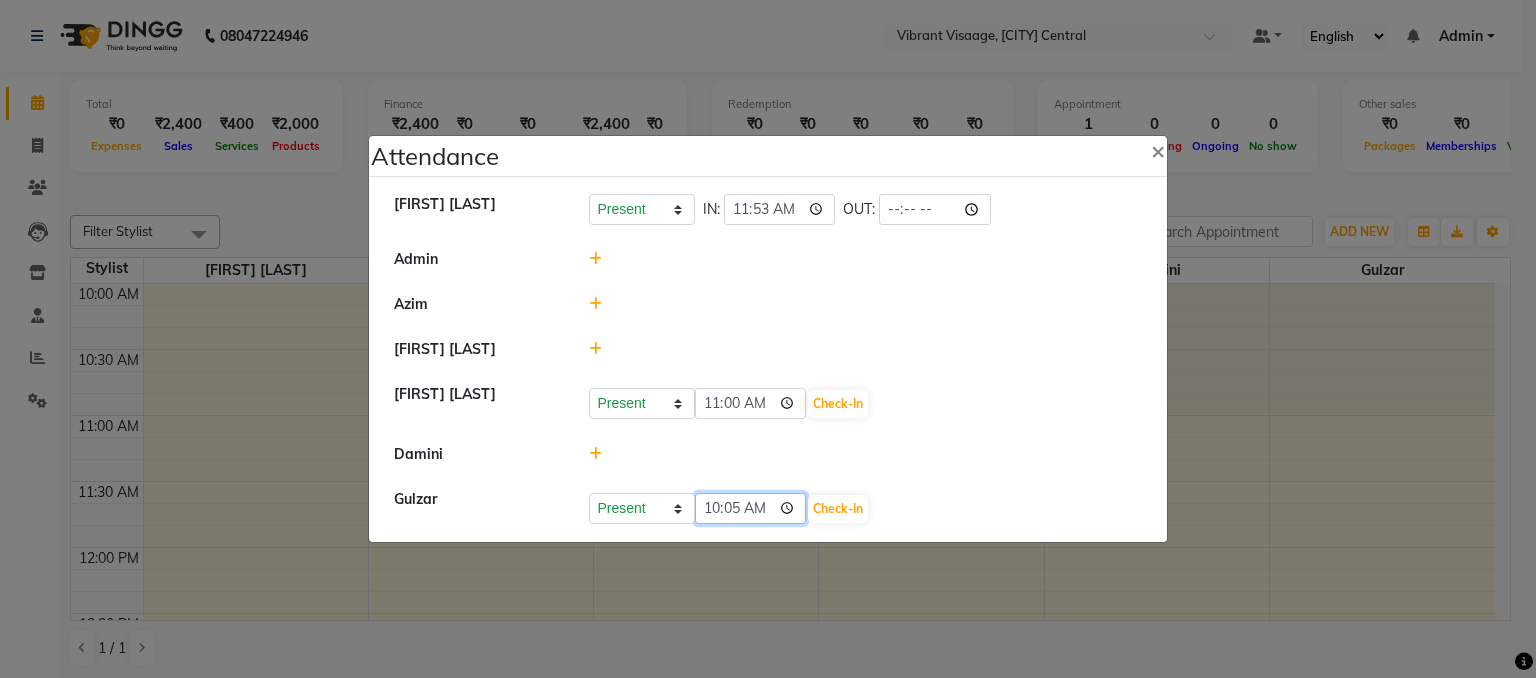 type on "10:56" 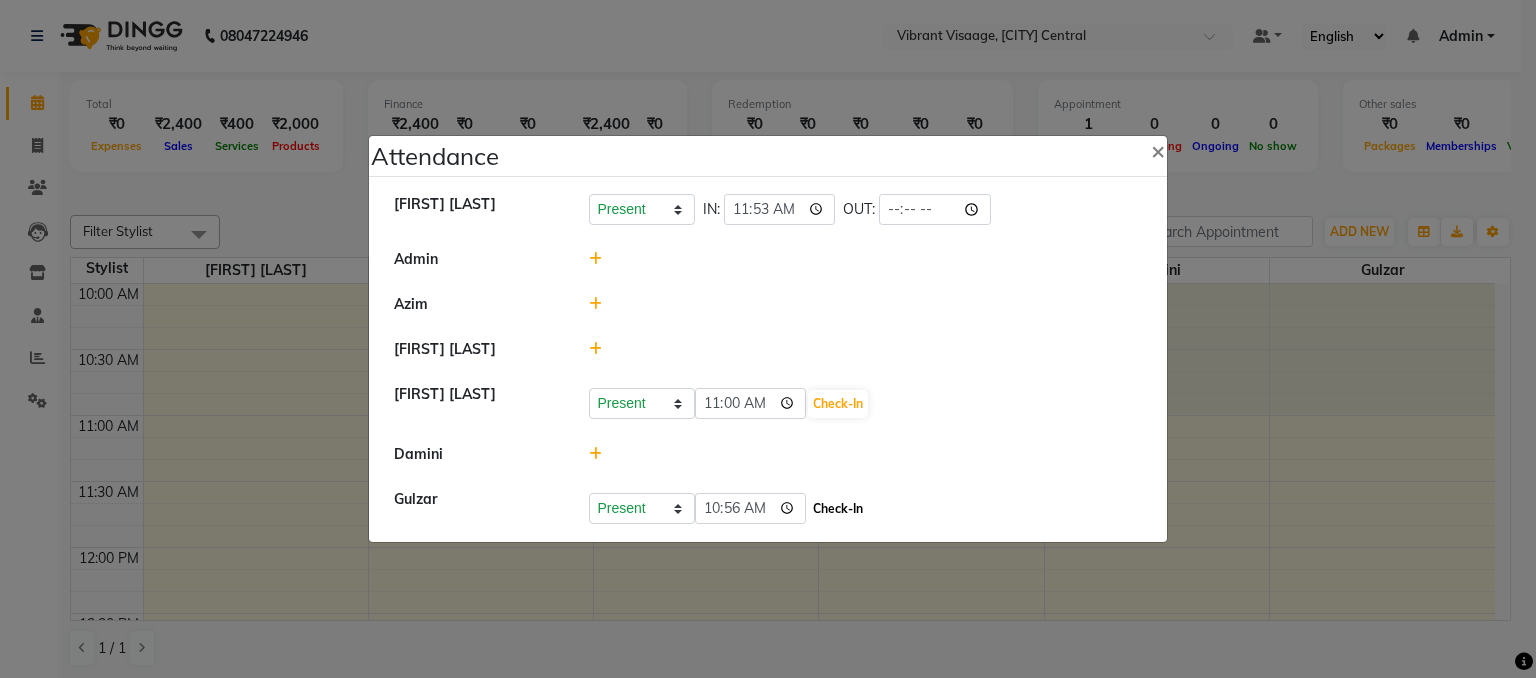 click on "Check-In" 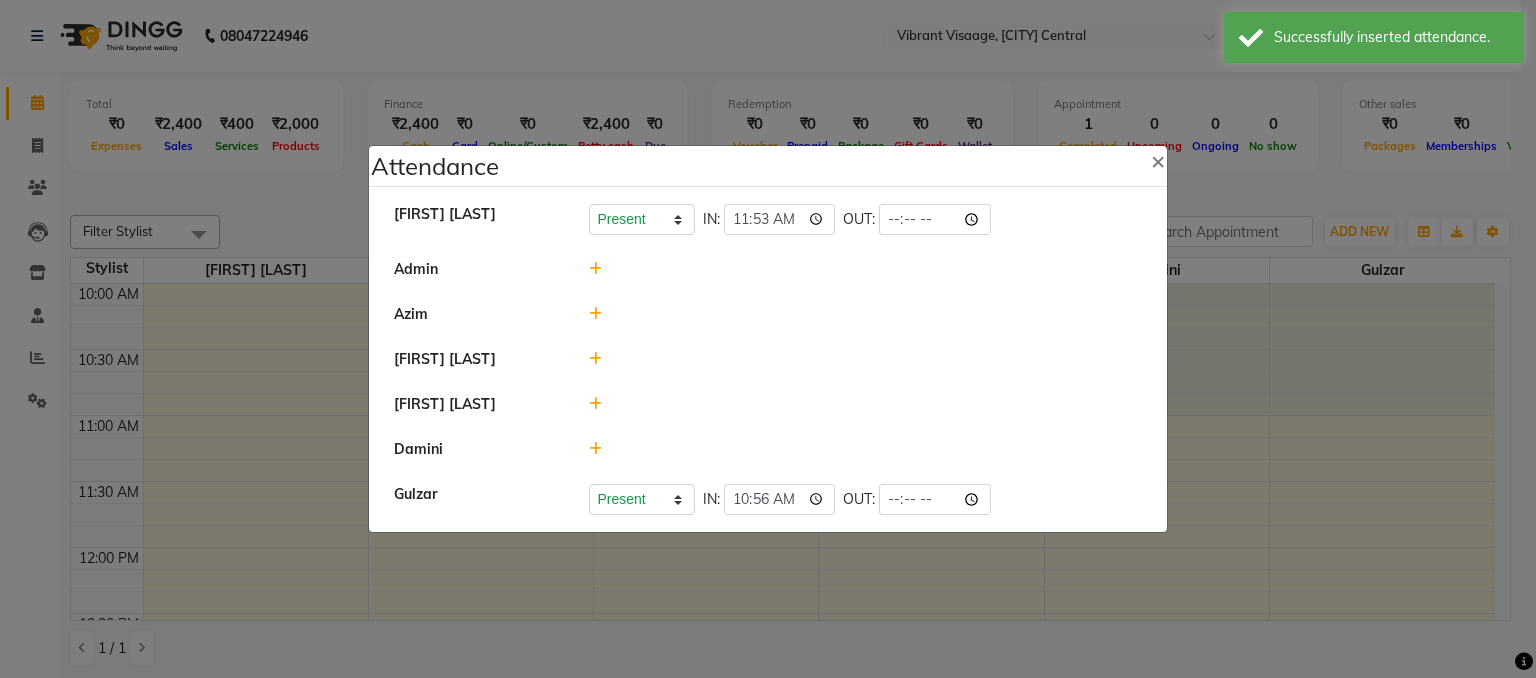 click 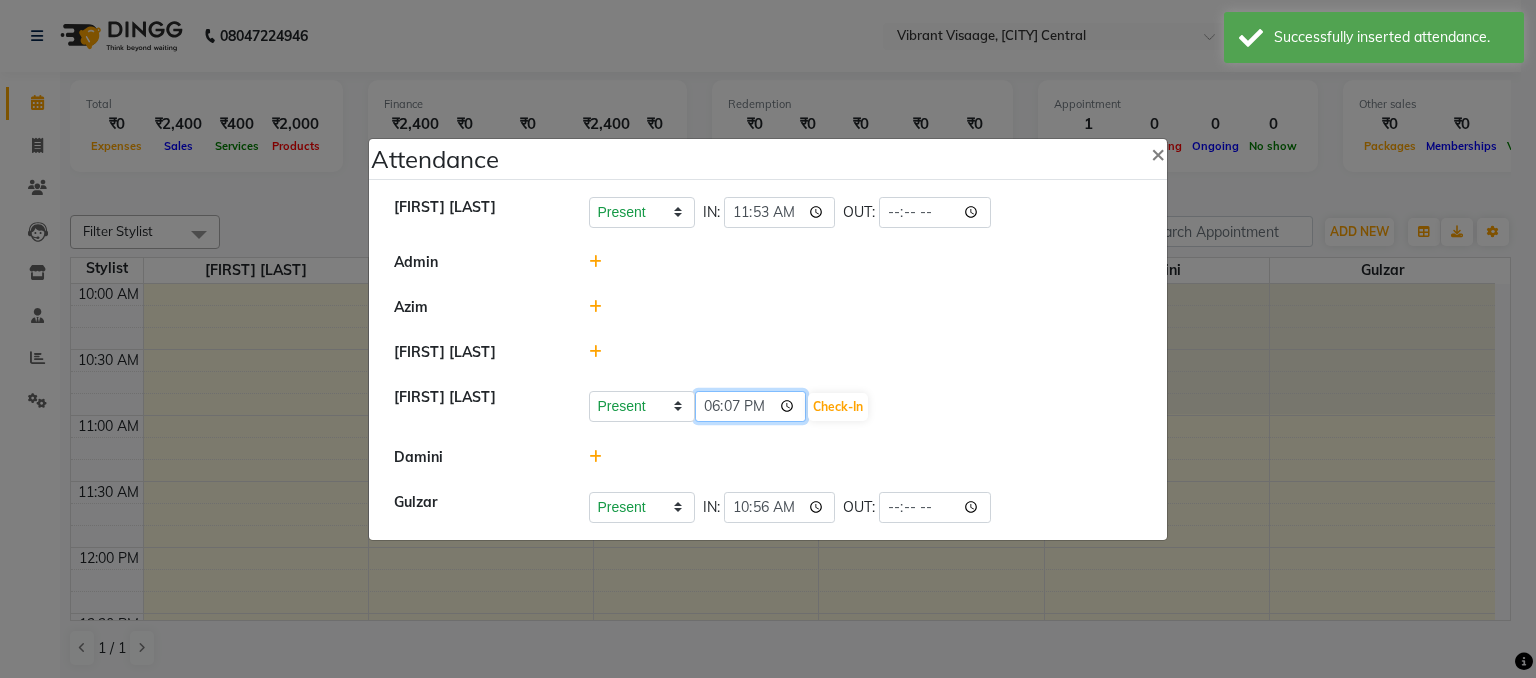 click on "18:07" 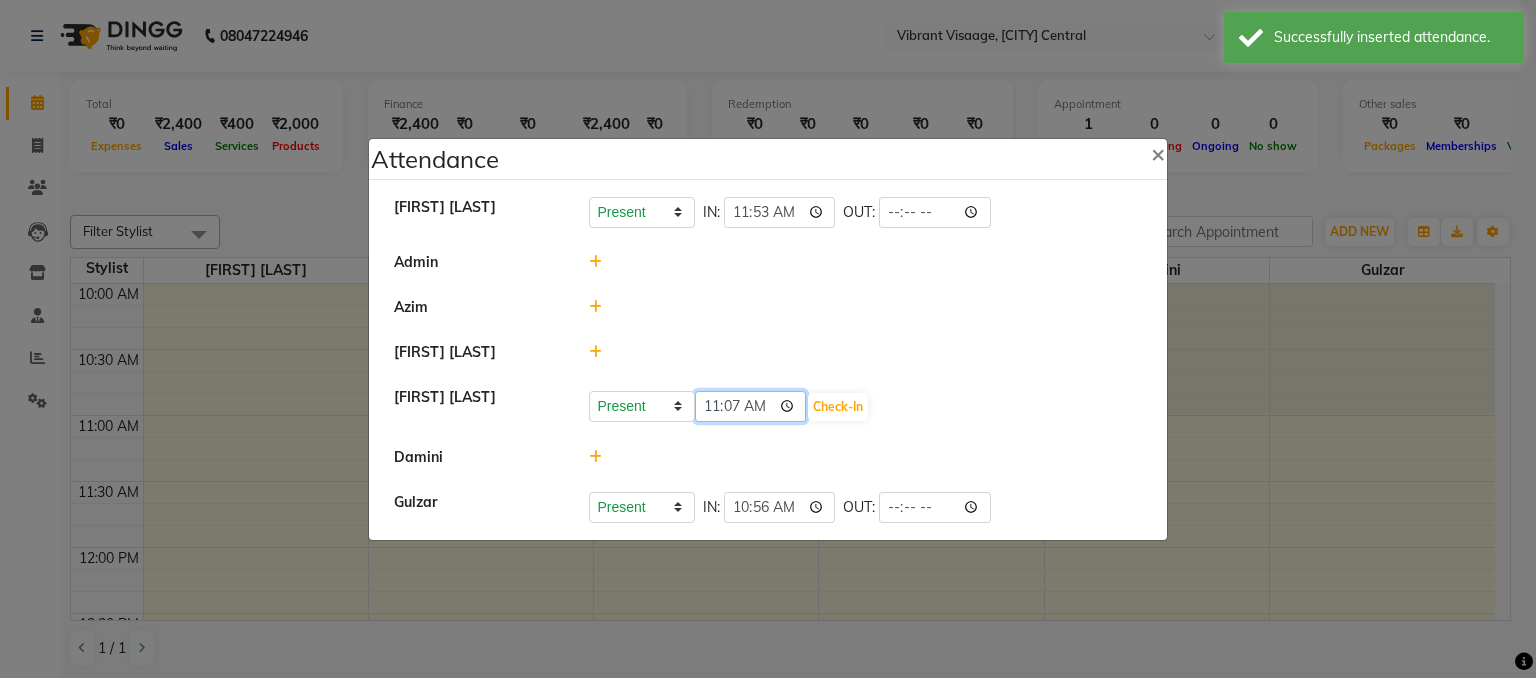 type on "11:00" 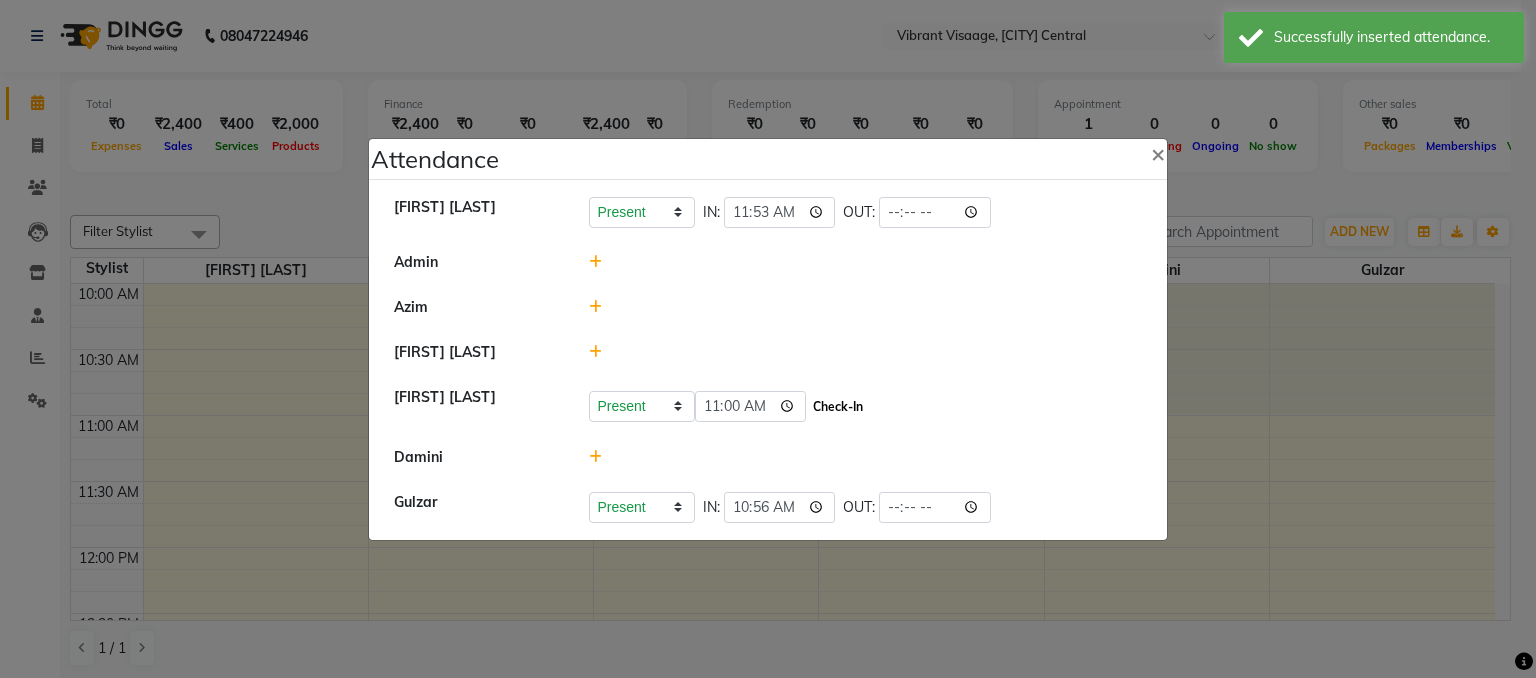 click on "Check-In" 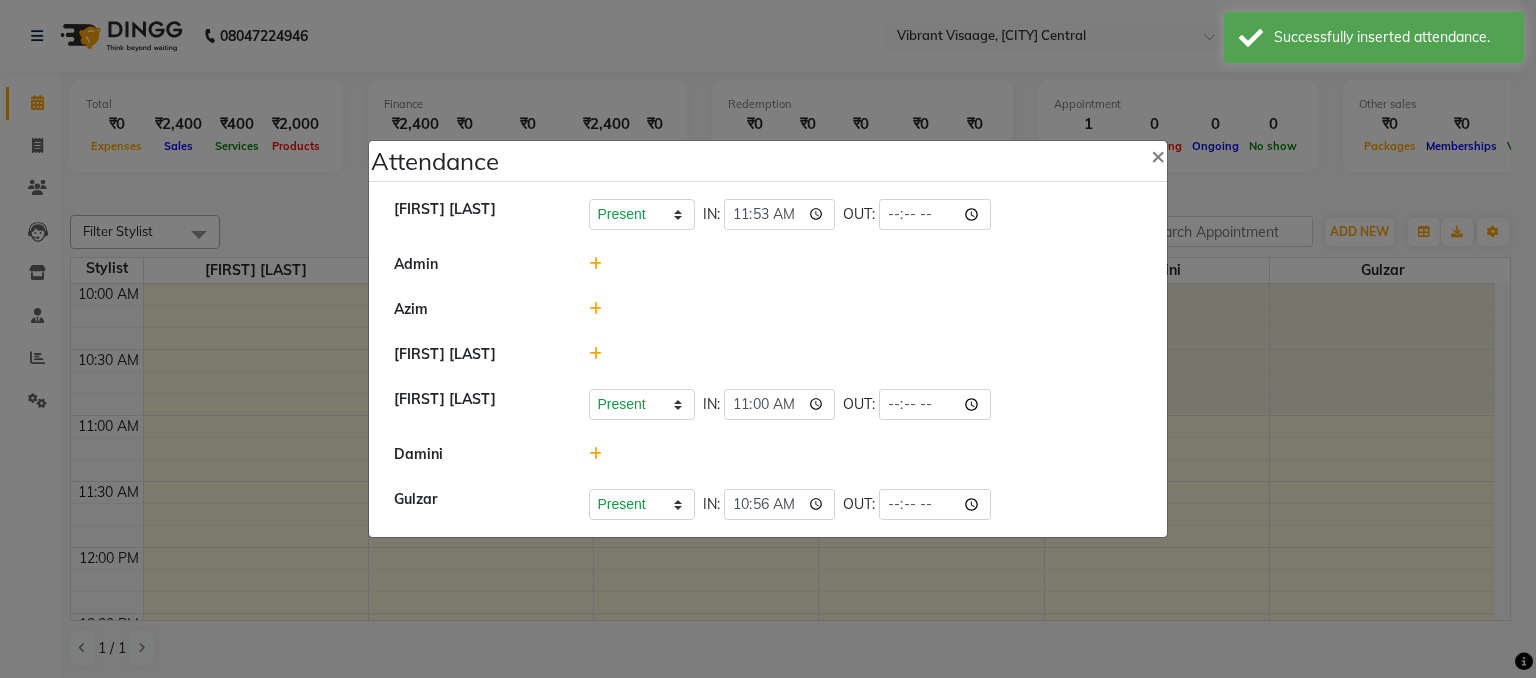 click 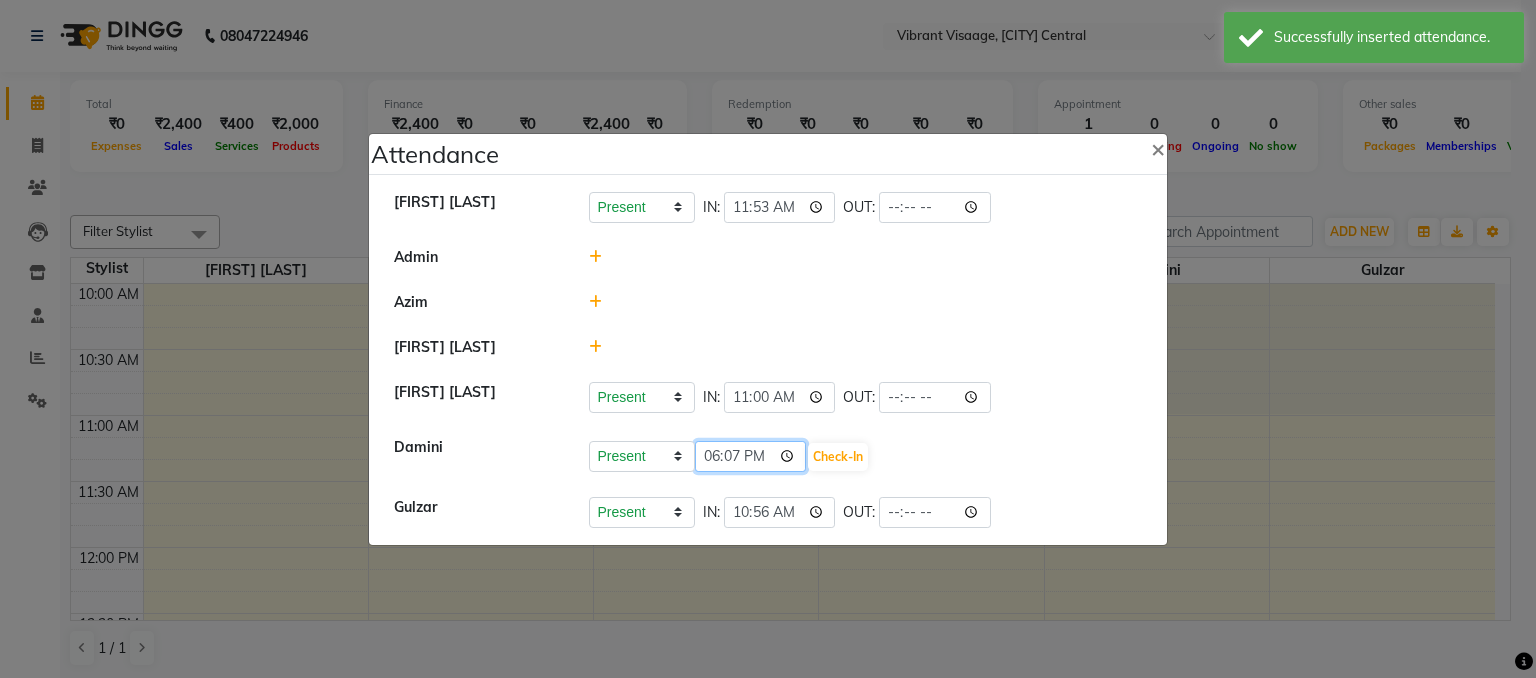 click on "18:07" 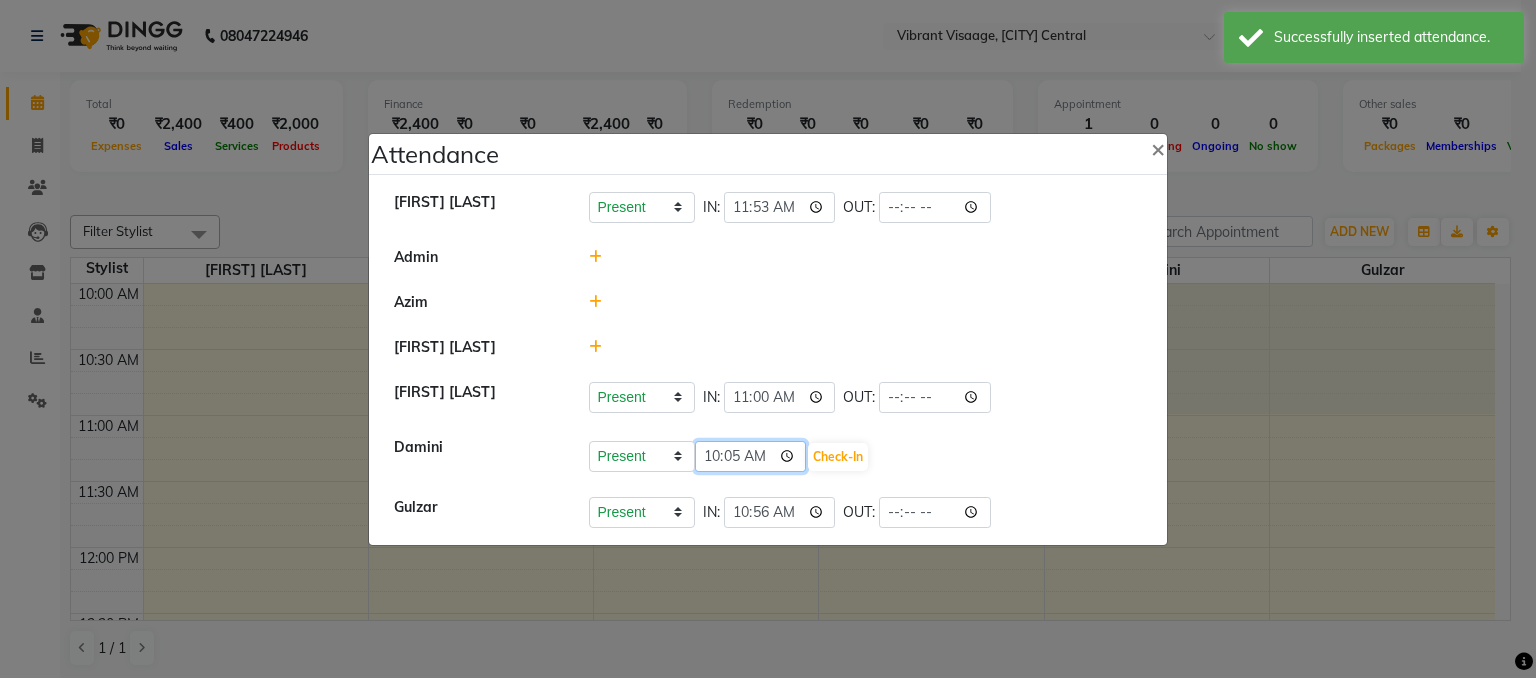 type on "10:56" 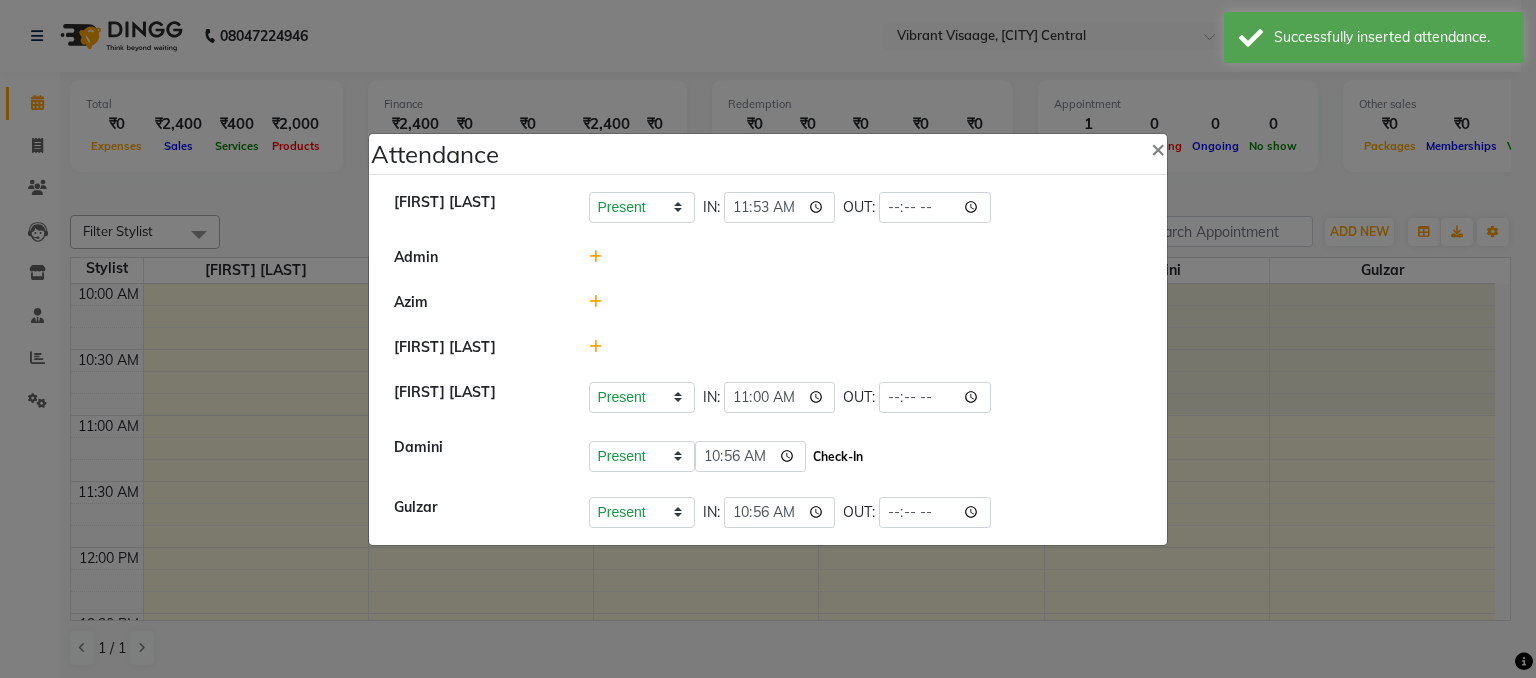 click on "Check-In" 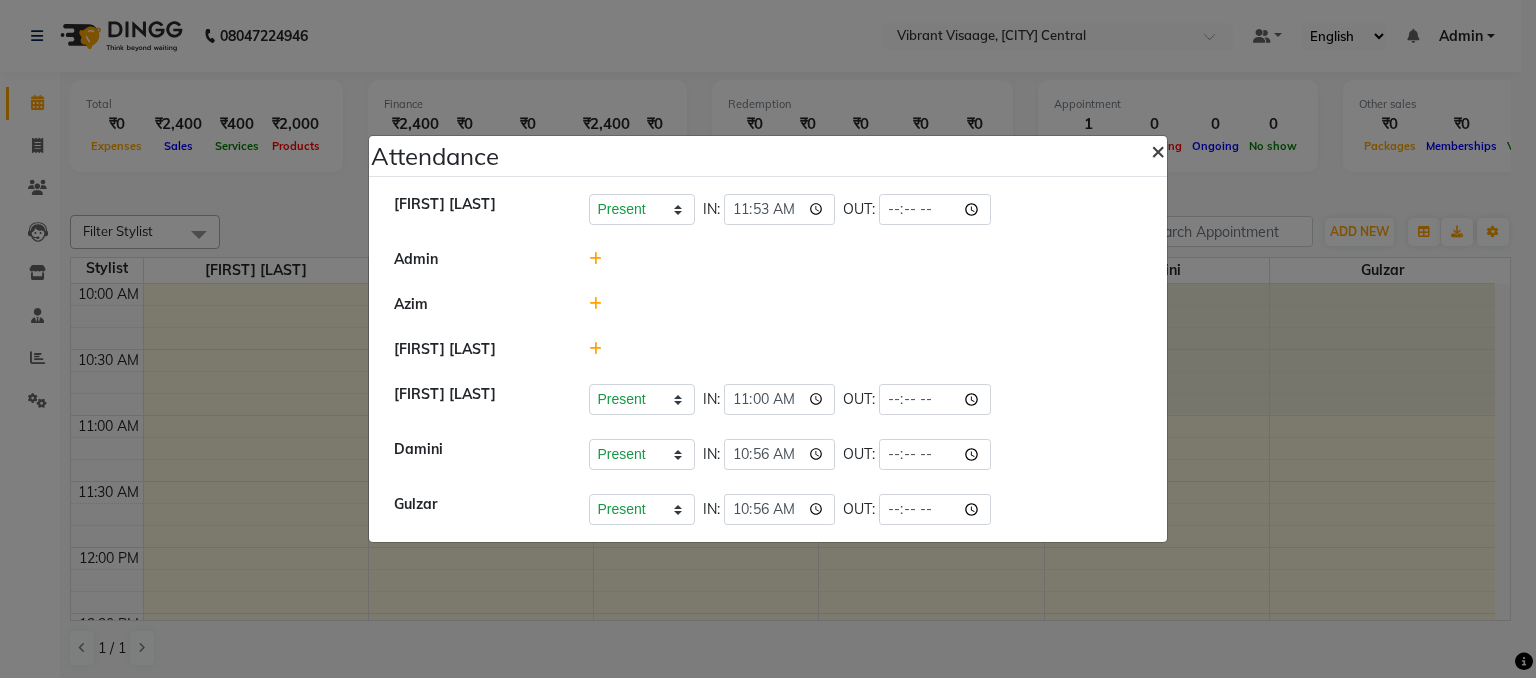 click on "×" 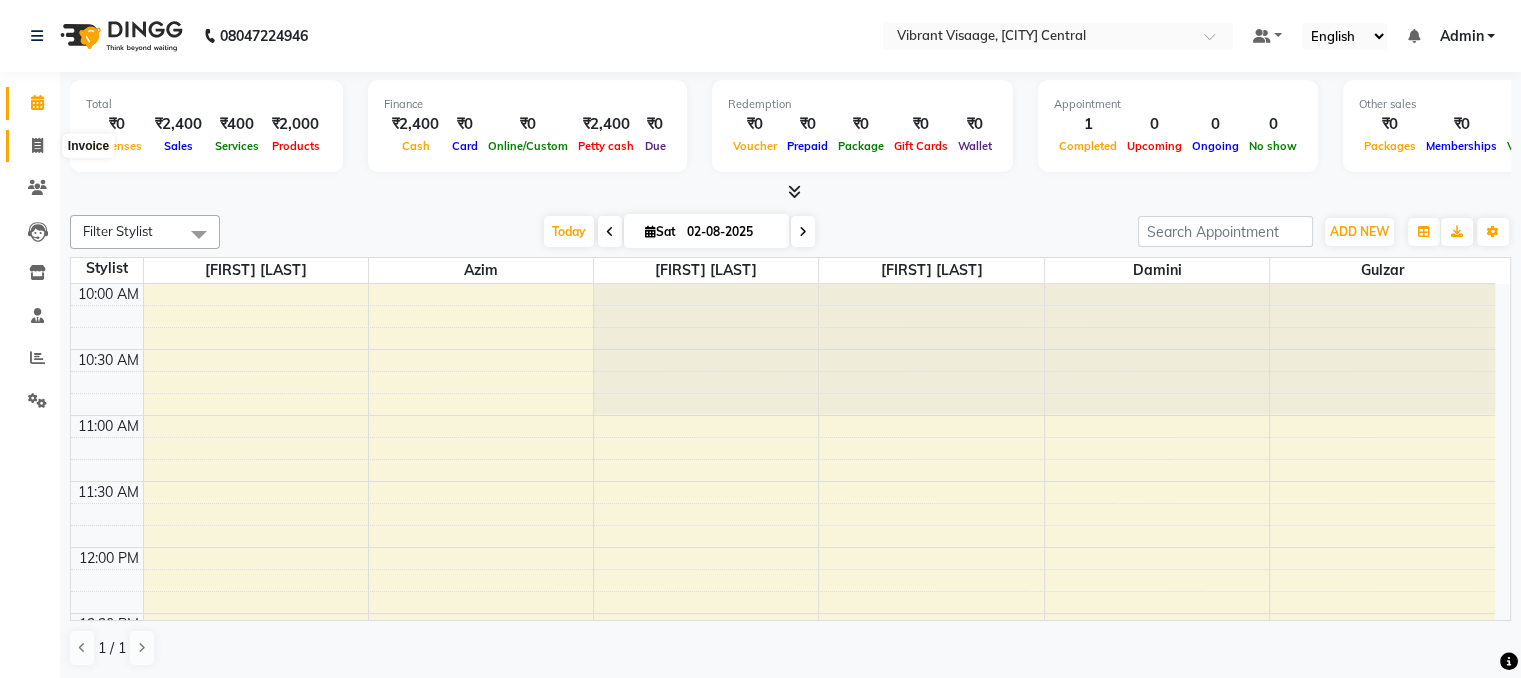click 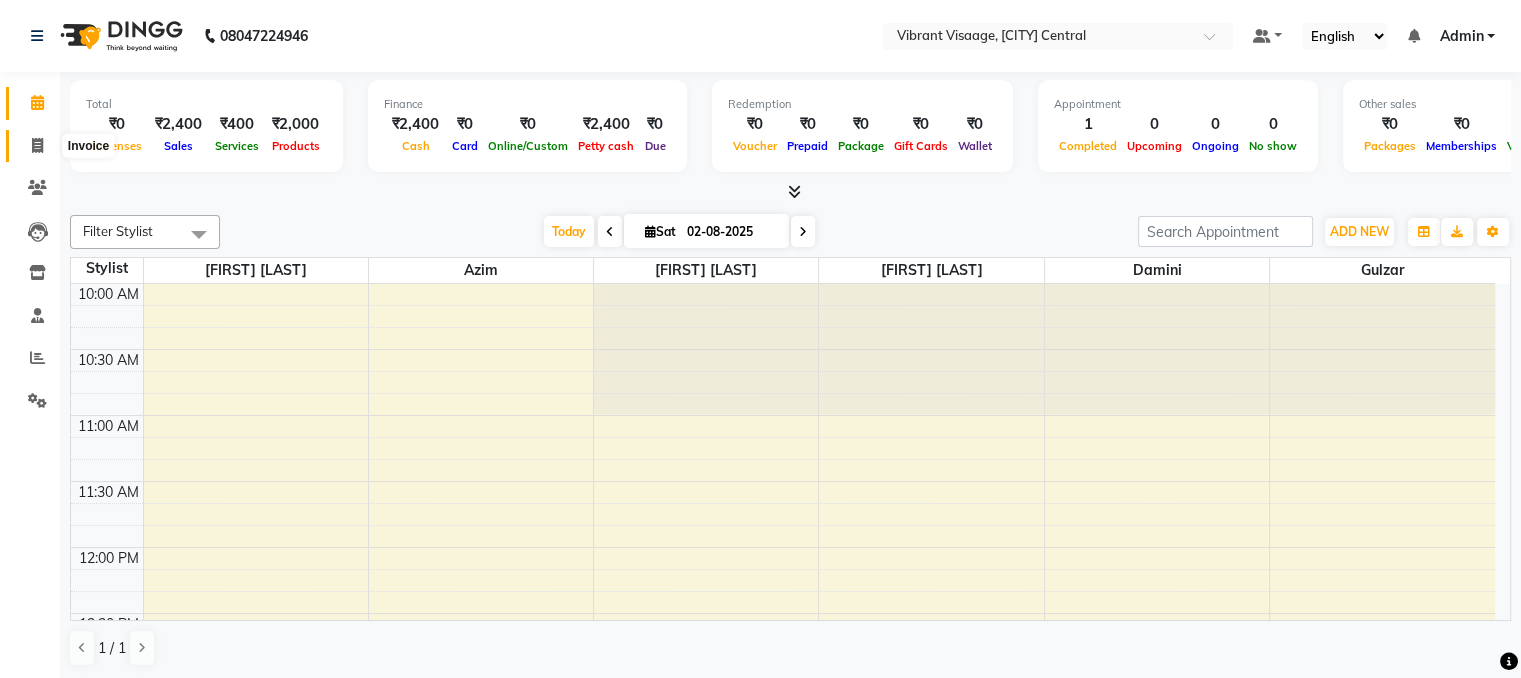 select on "service" 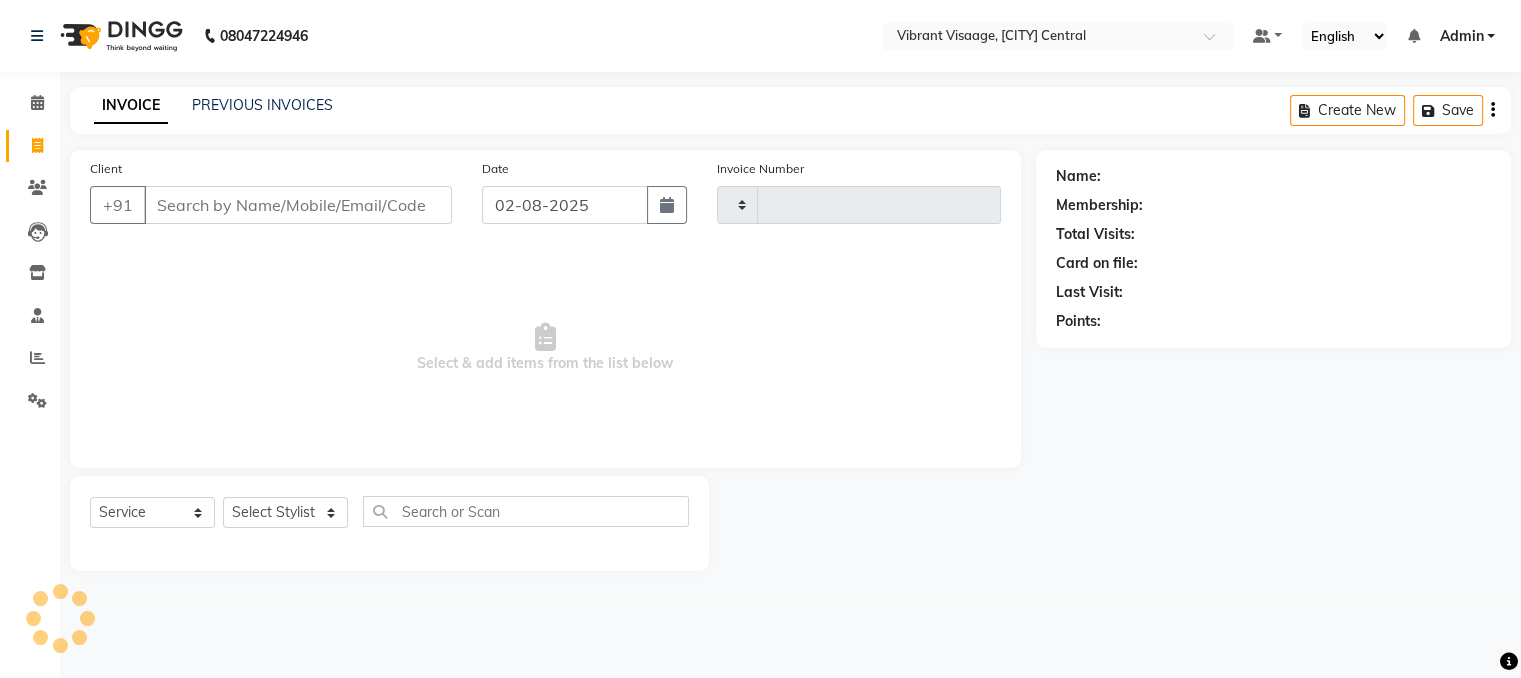 type on "0483" 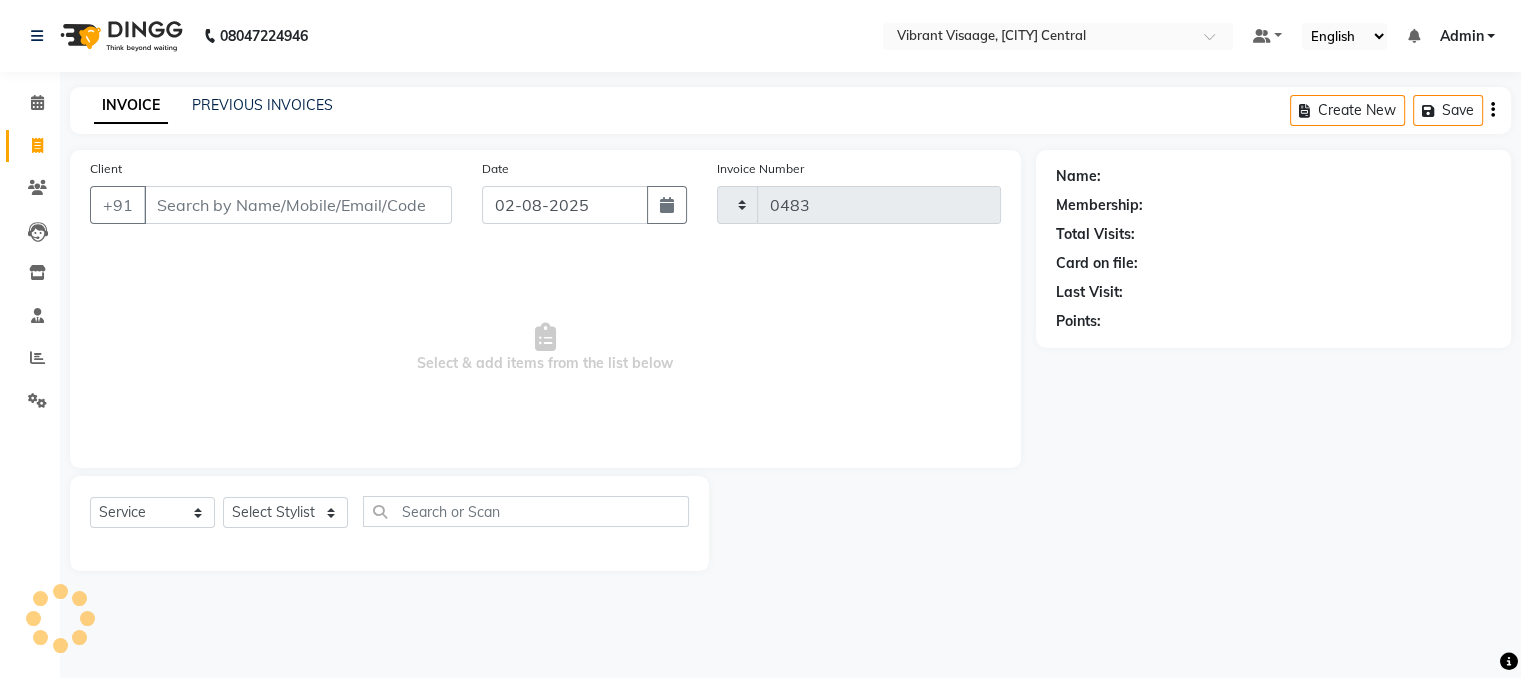 select on "7649" 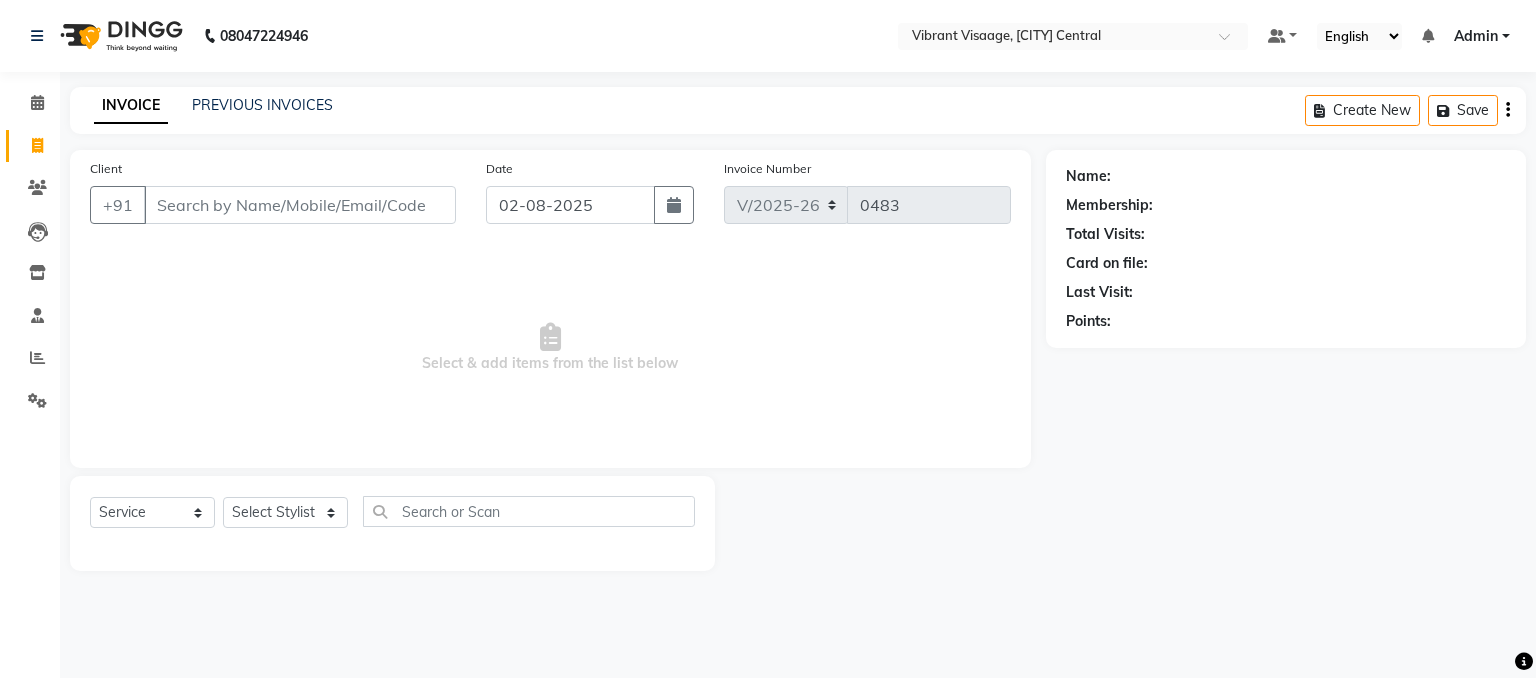 click on "Client" at bounding box center (300, 205) 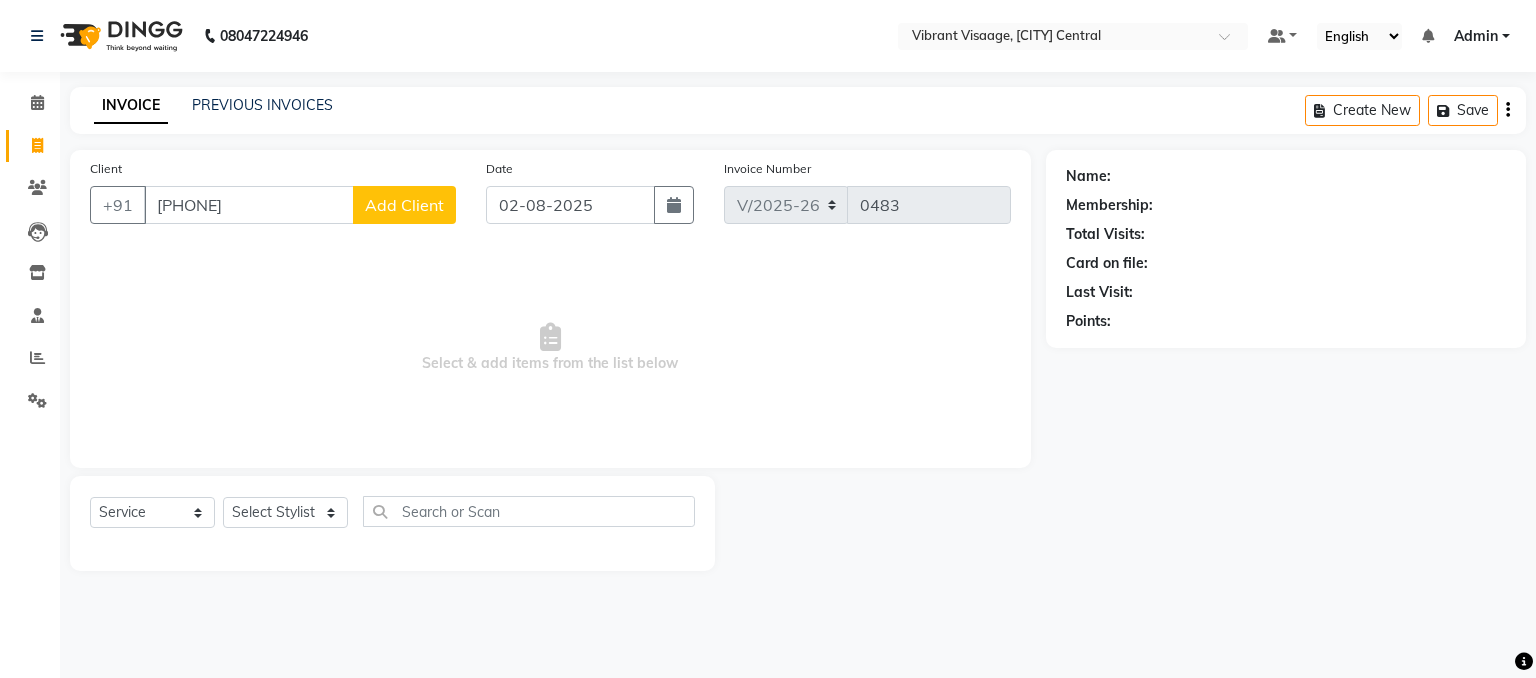 type on "[PHONE]" 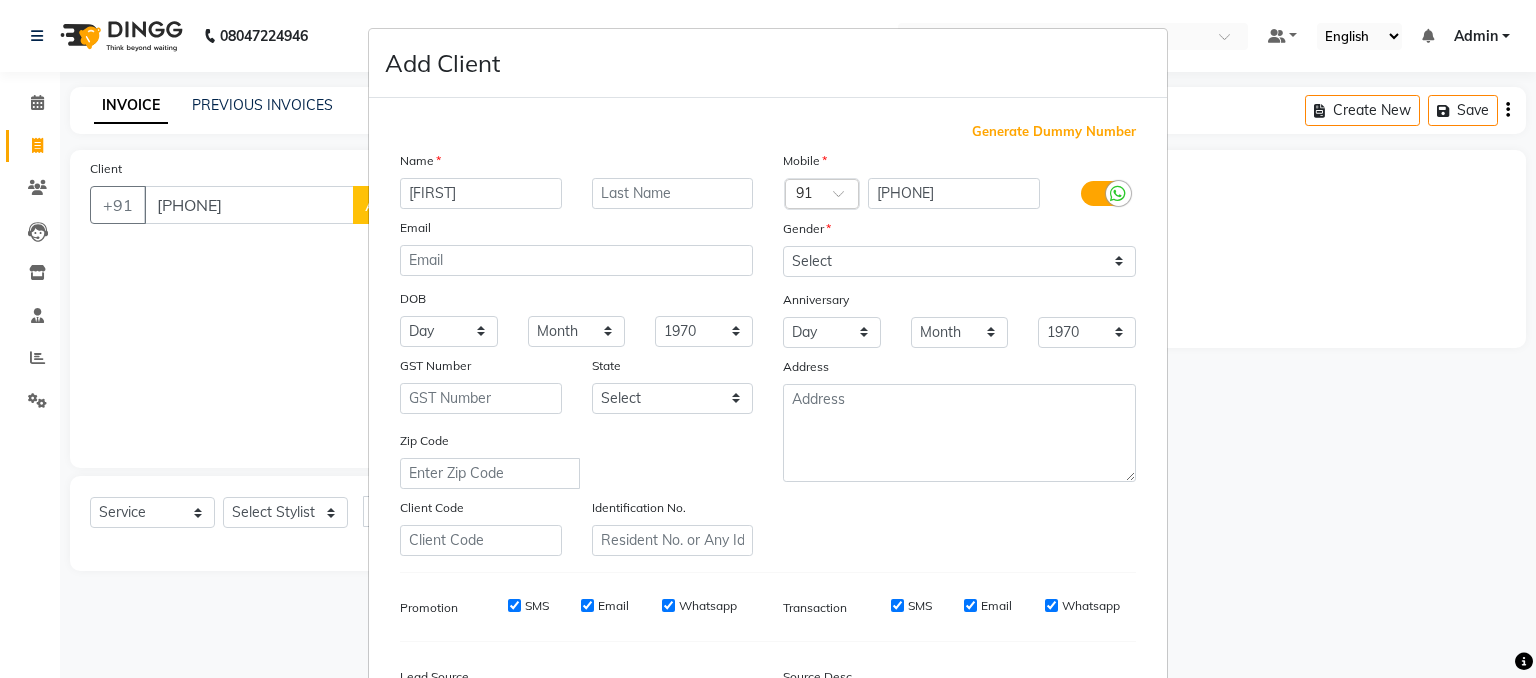type on "[FIRST]" 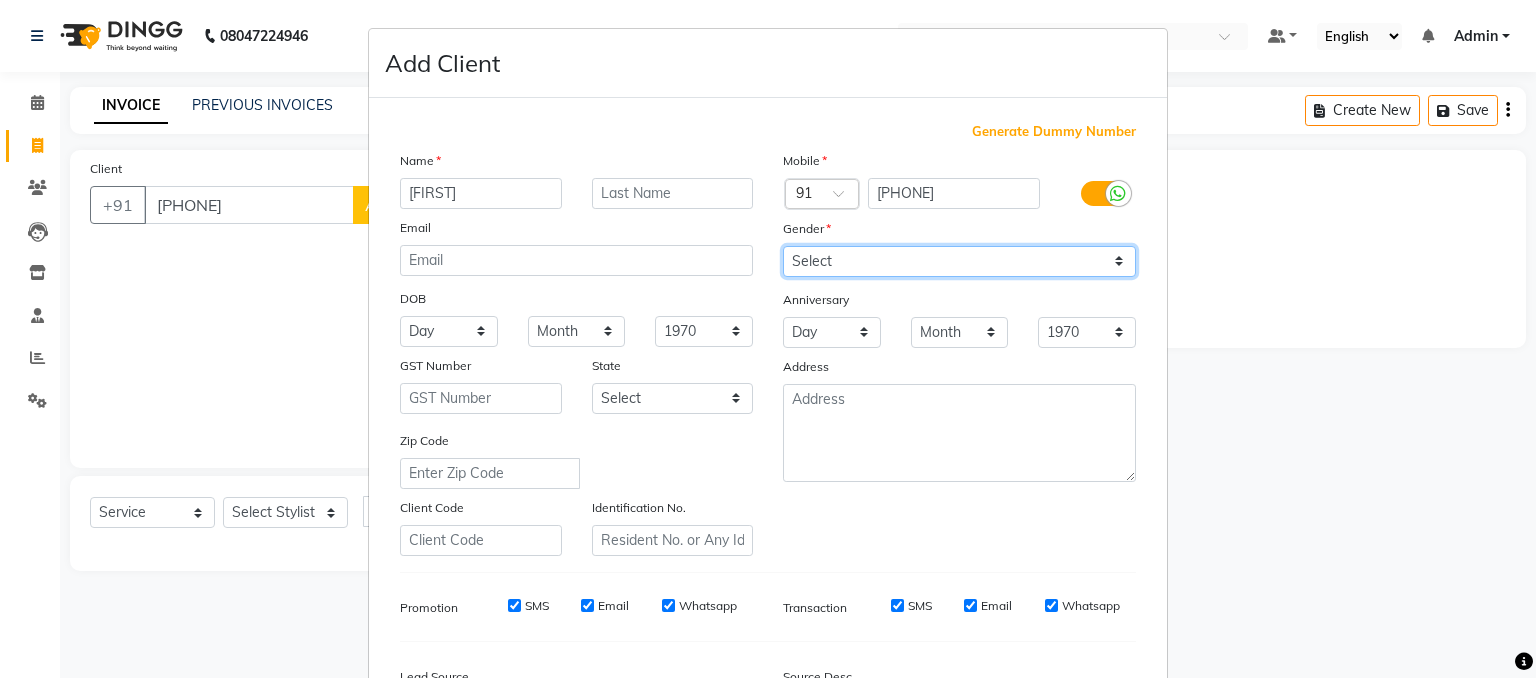 click on "Select Male Female Other Prefer Not To Say" at bounding box center [959, 261] 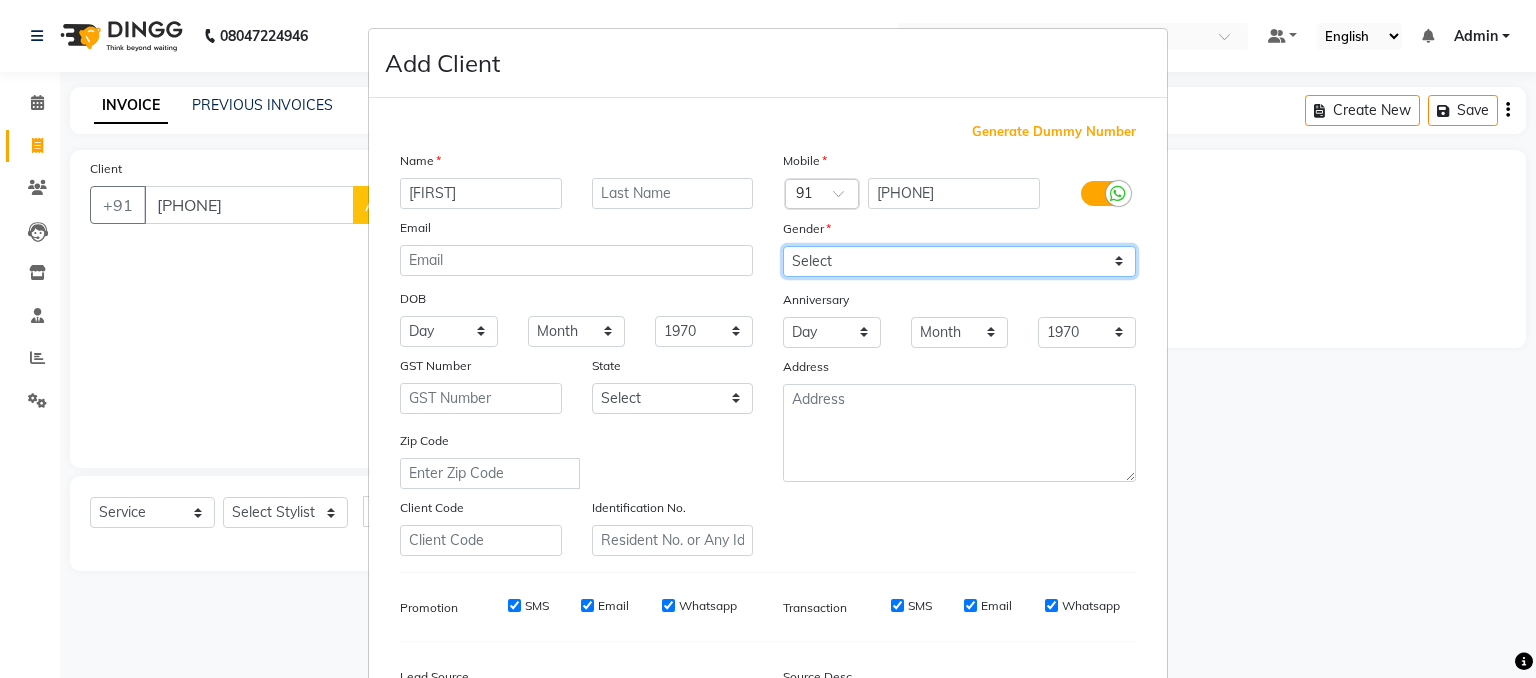 select on "other" 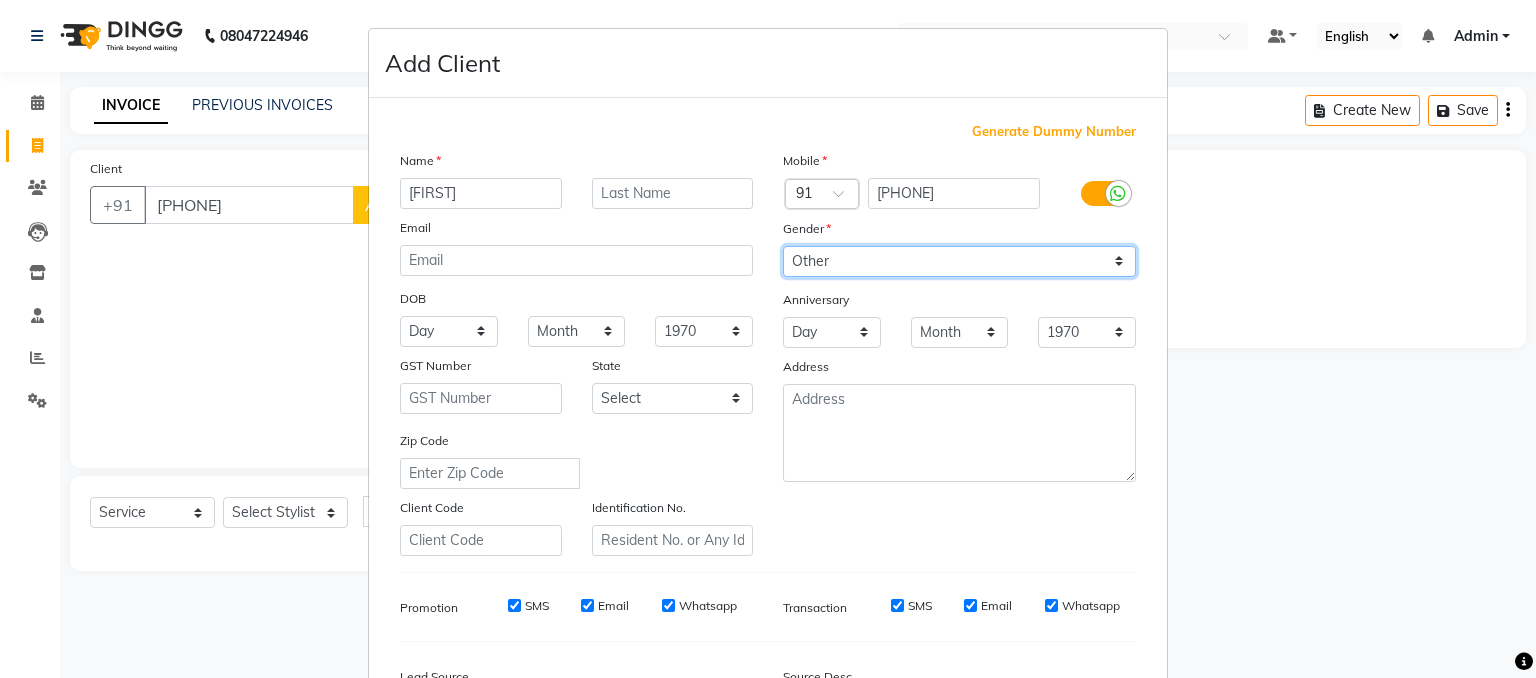 click on "Select Male Female Other Prefer Not To Say" at bounding box center (959, 261) 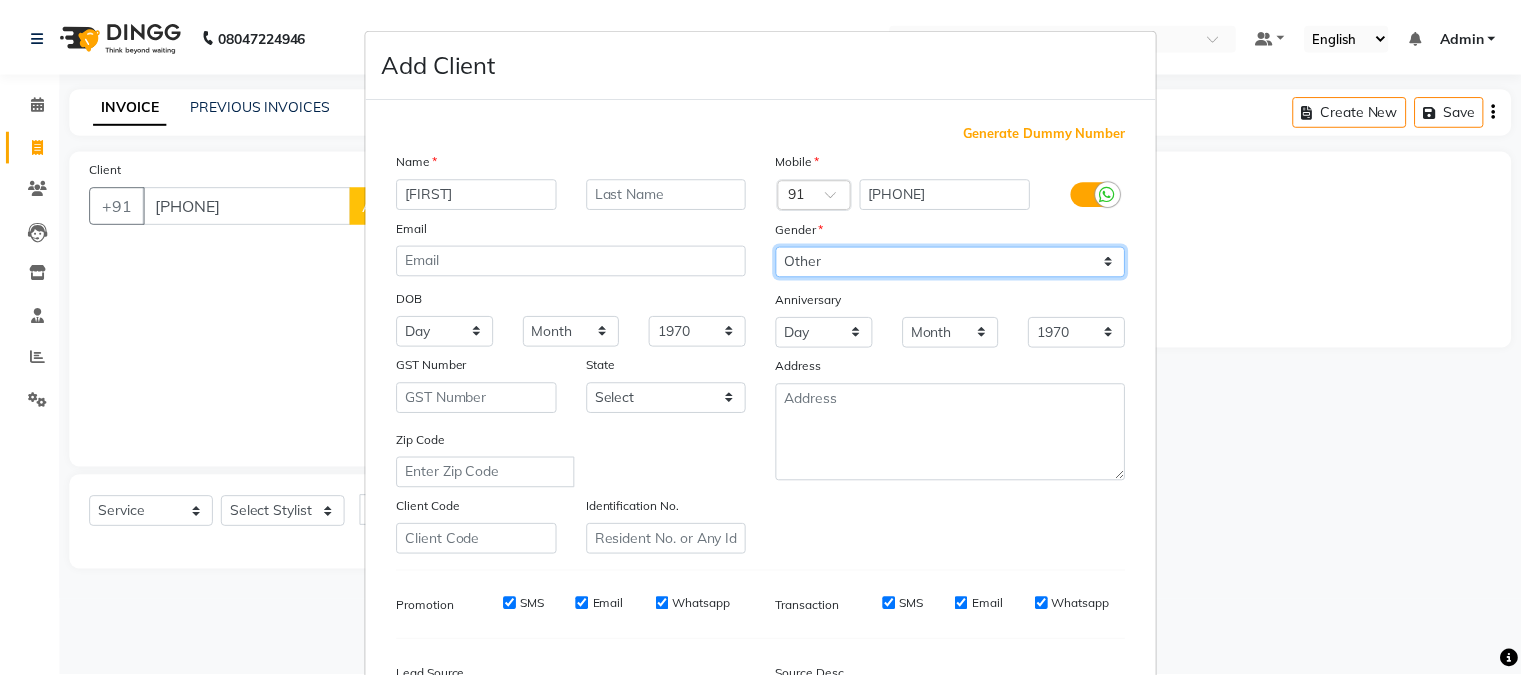 scroll, scrollTop: 255, scrollLeft: 0, axis: vertical 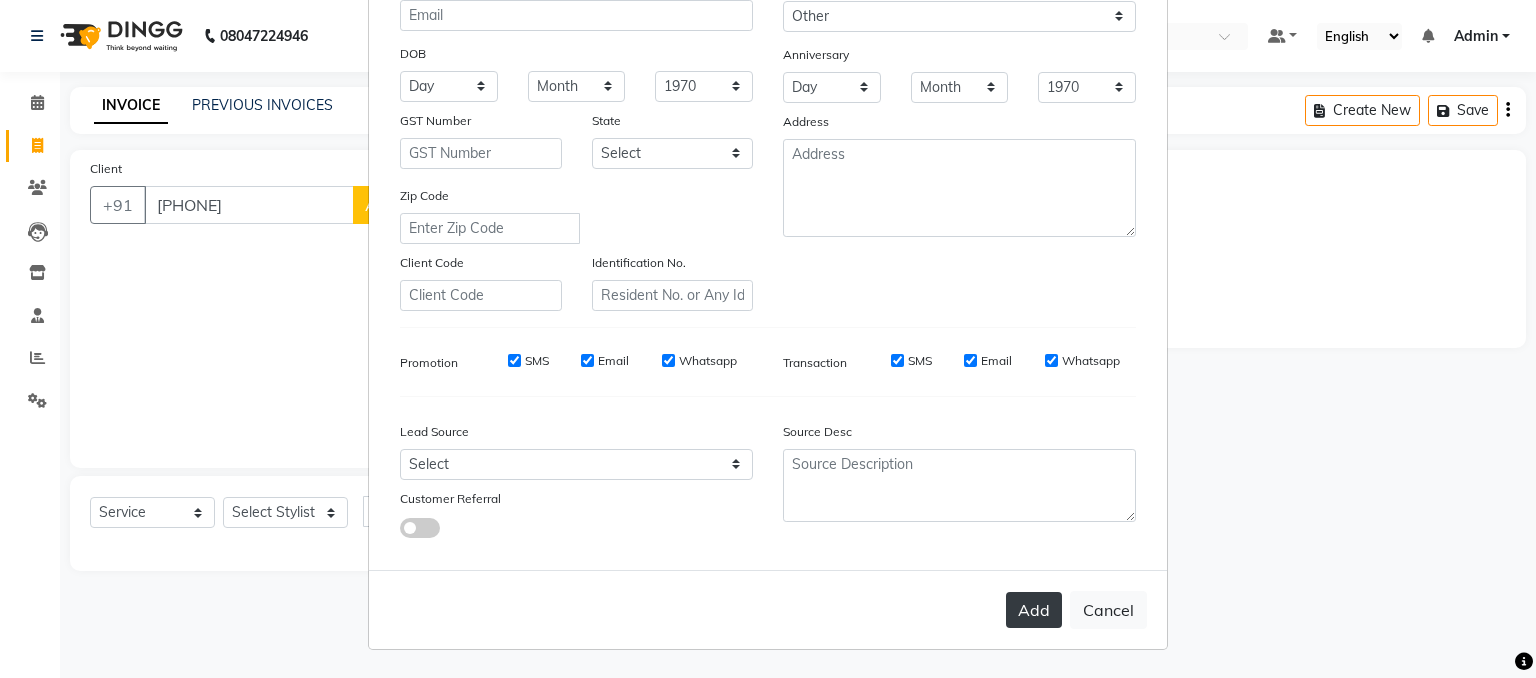 click on "Add" at bounding box center (1034, 610) 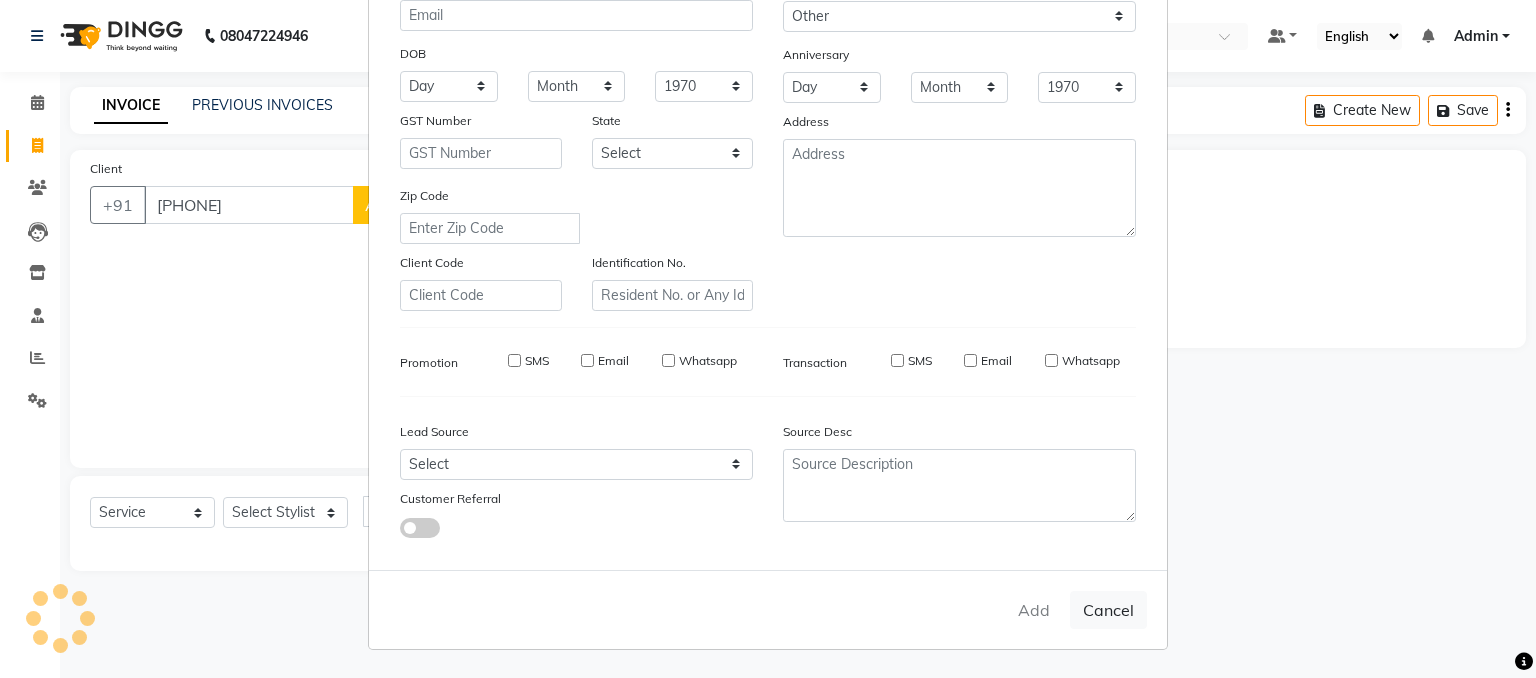 type 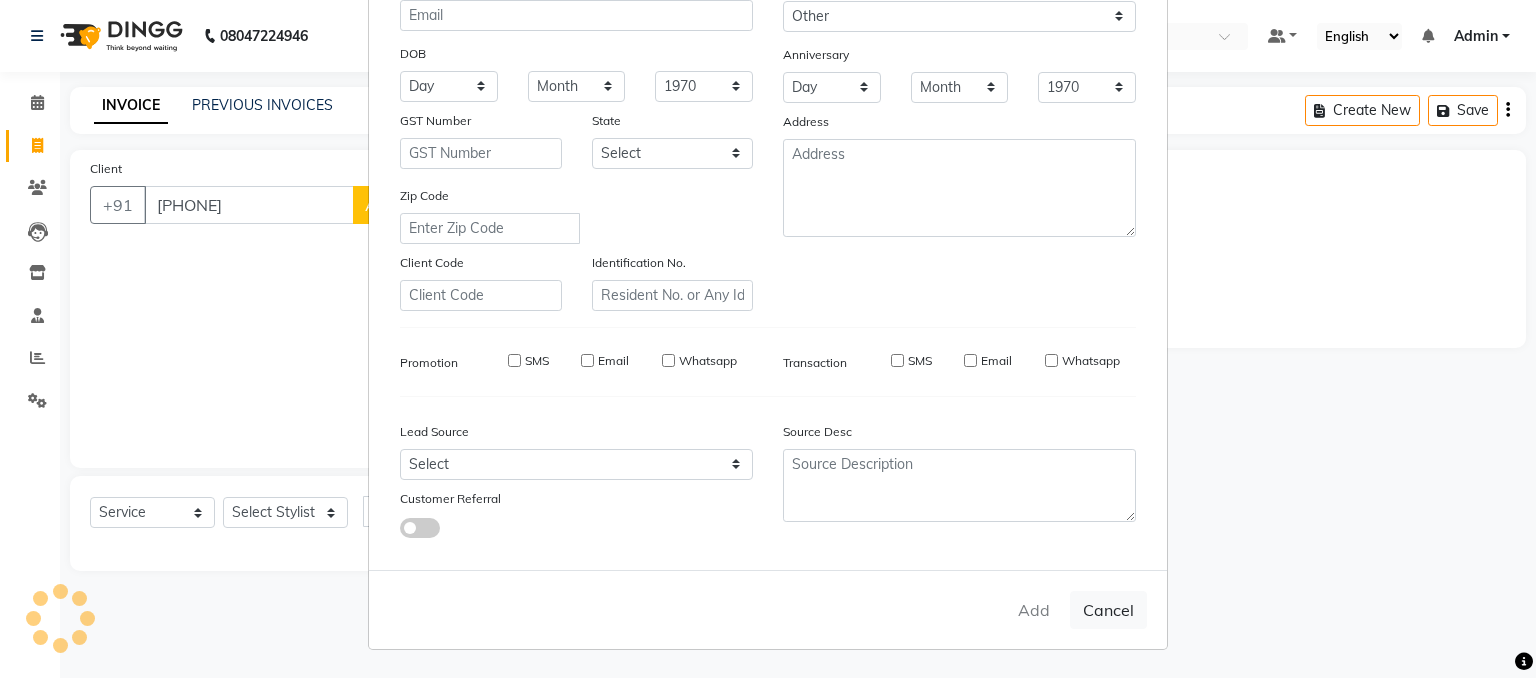 select 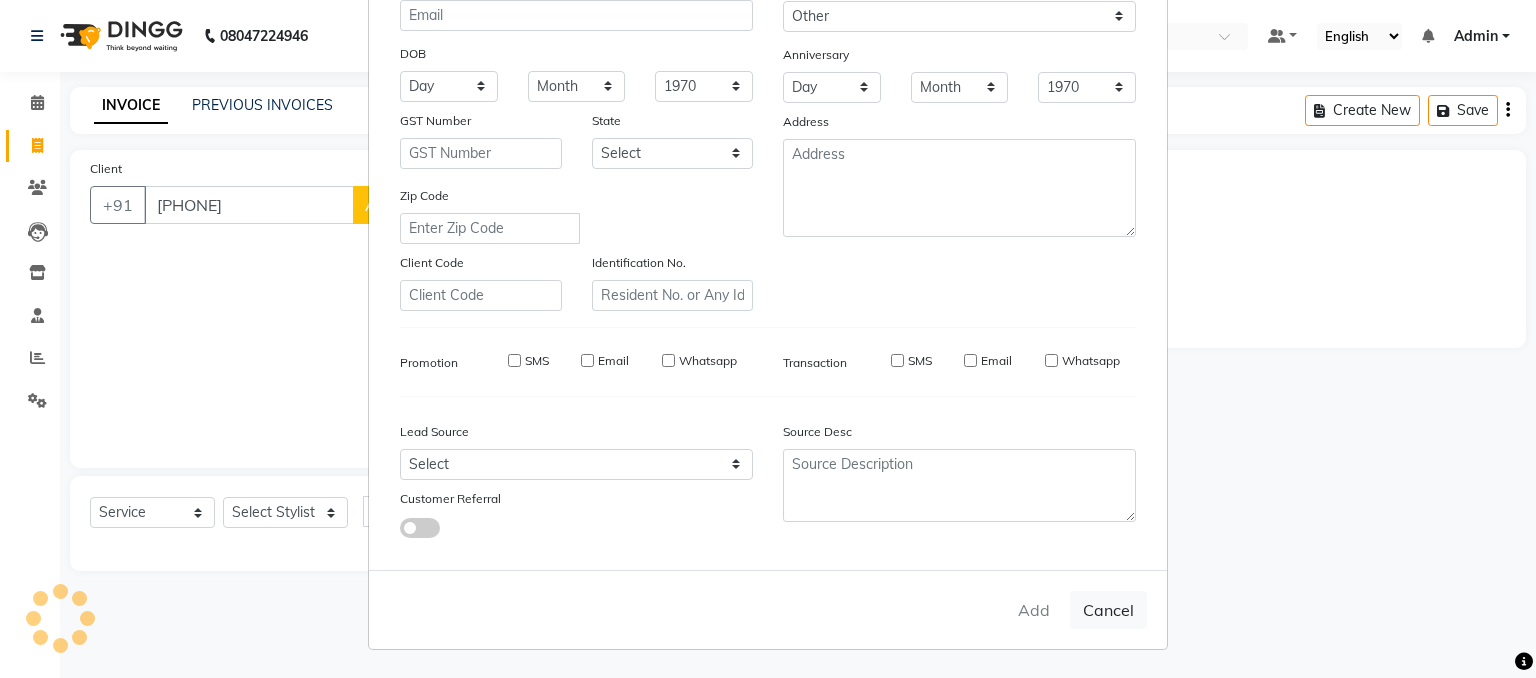 select 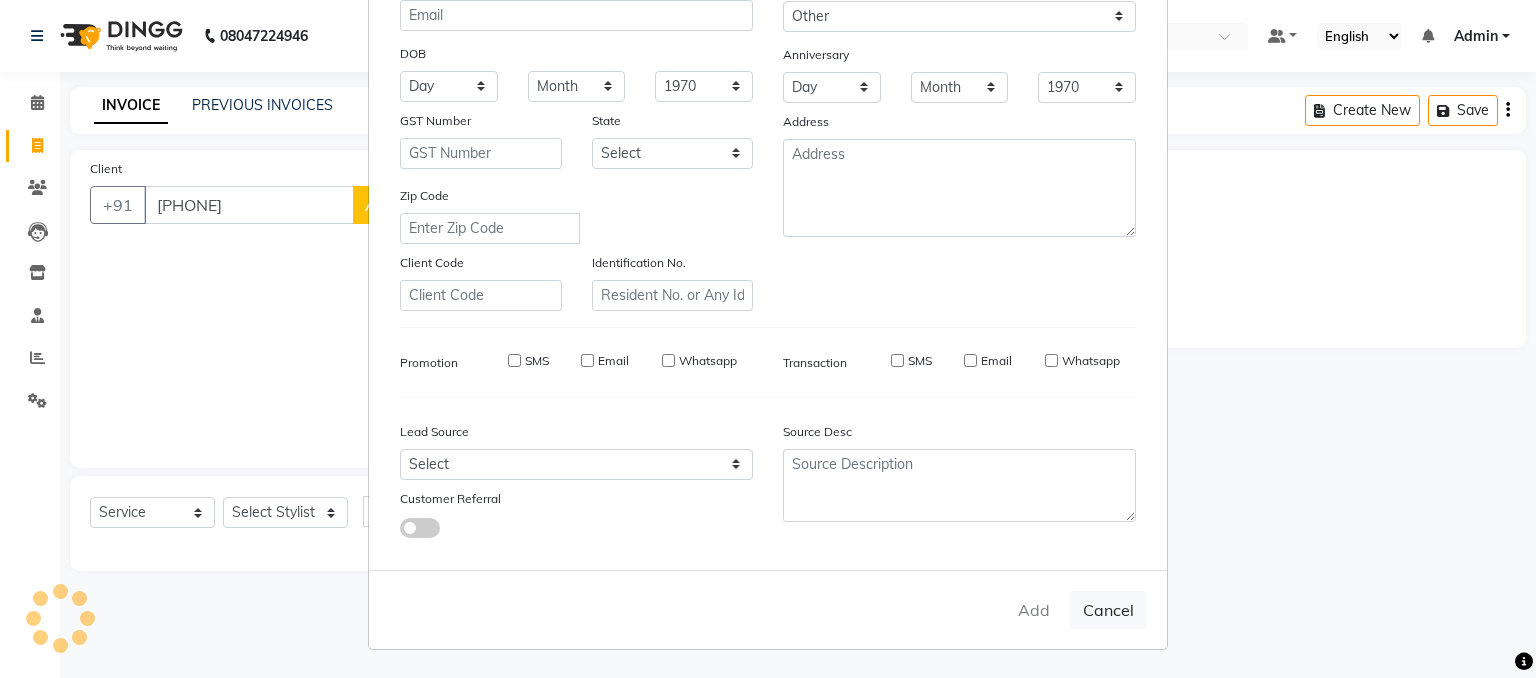 checkbox on "false" 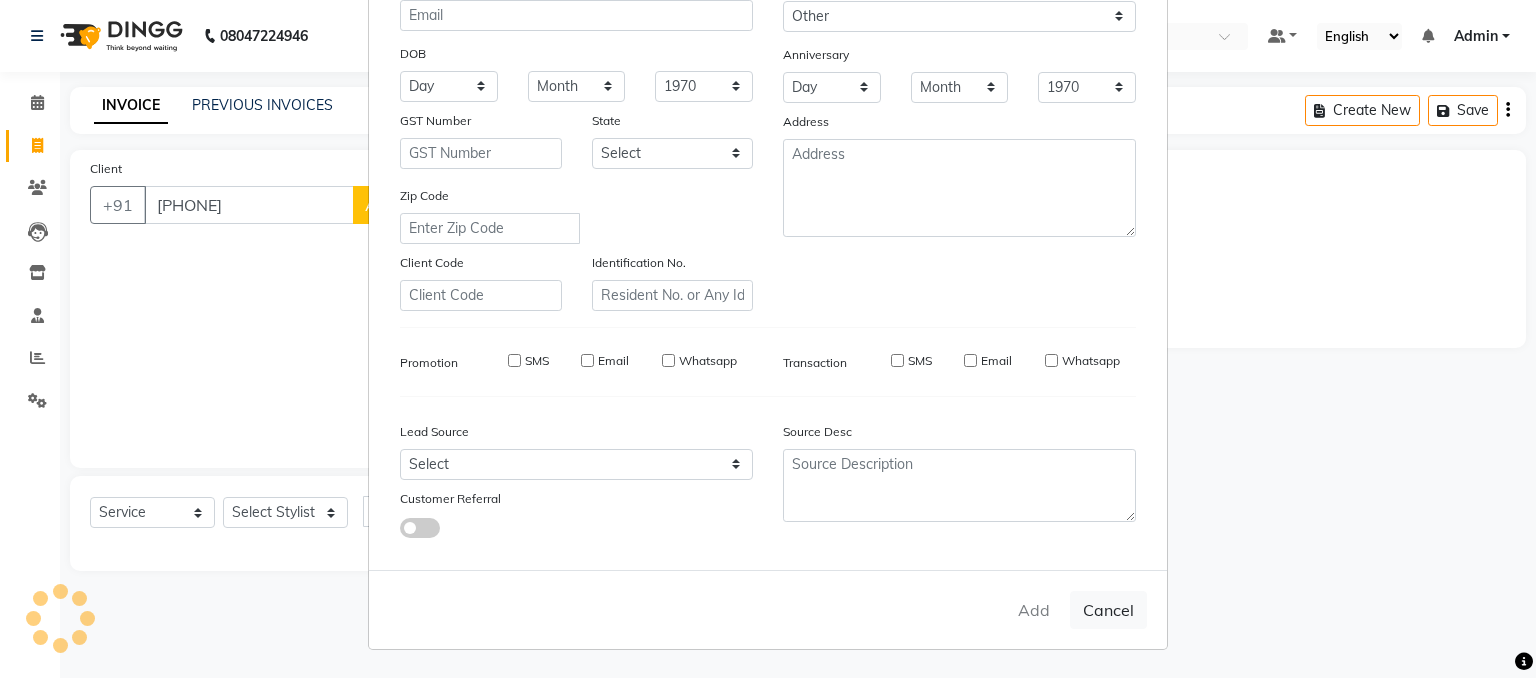 checkbox on "false" 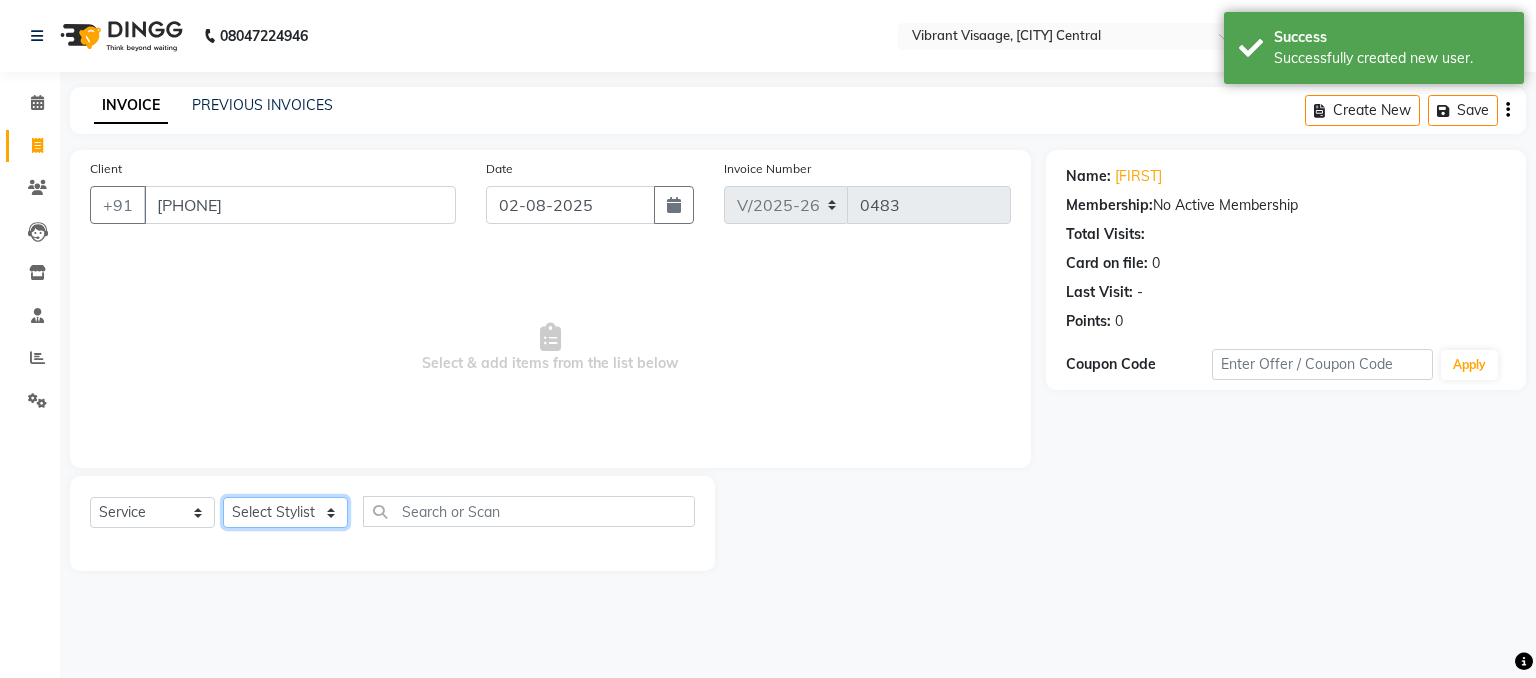 click on "Select Stylist [FIRST] [FIRST] [FIRST] [FIRST] [FIRST] [FIRST] [FIRST]" 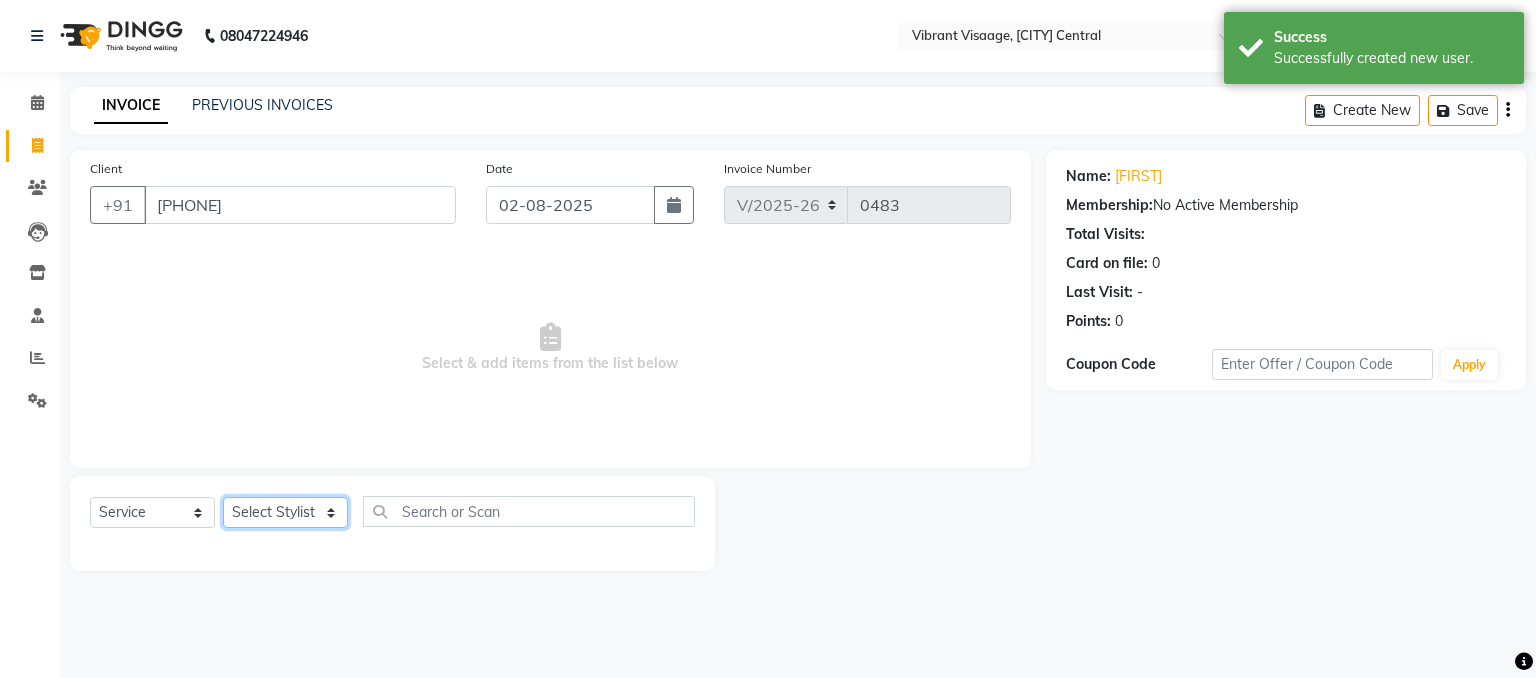 select on "84446" 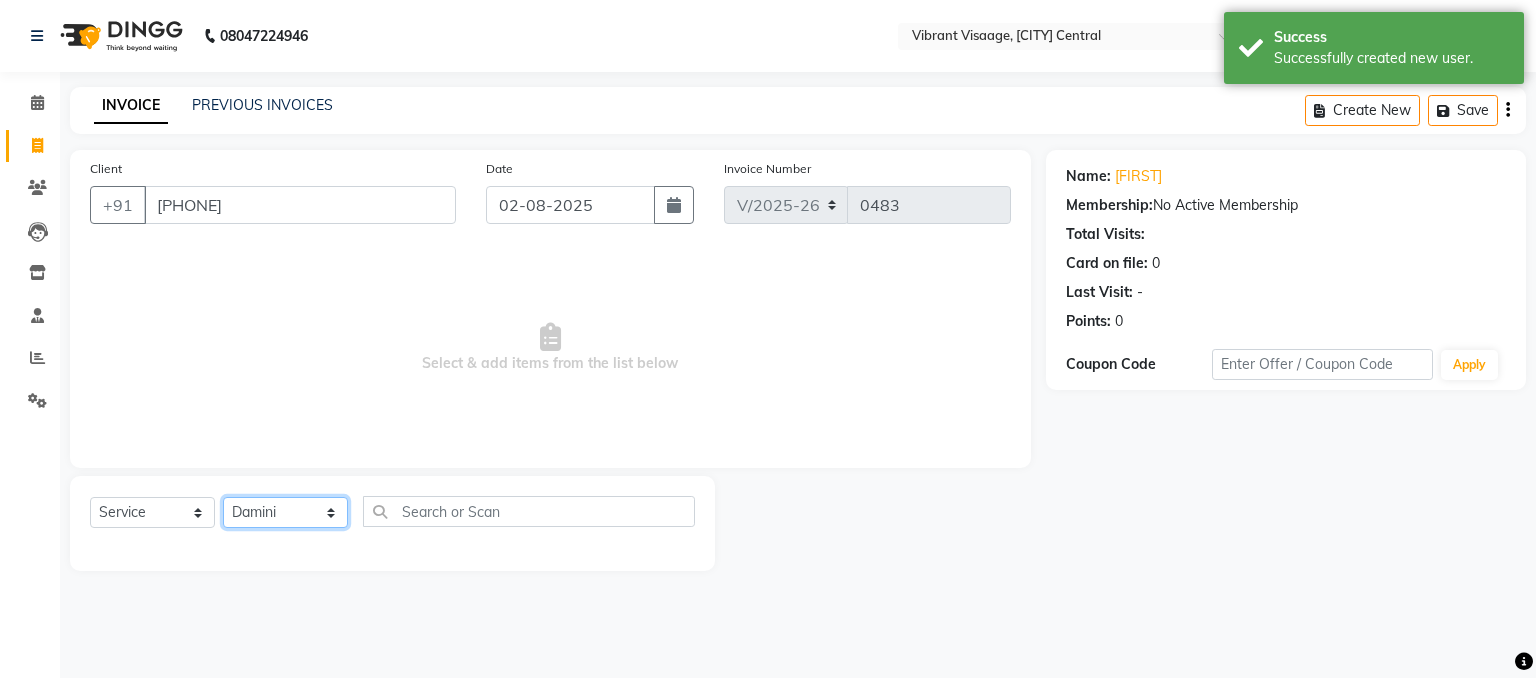 click on "Select Stylist [FIRST] [FIRST] [FIRST] [FIRST] [FIRST] [FIRST] [FIRST]" 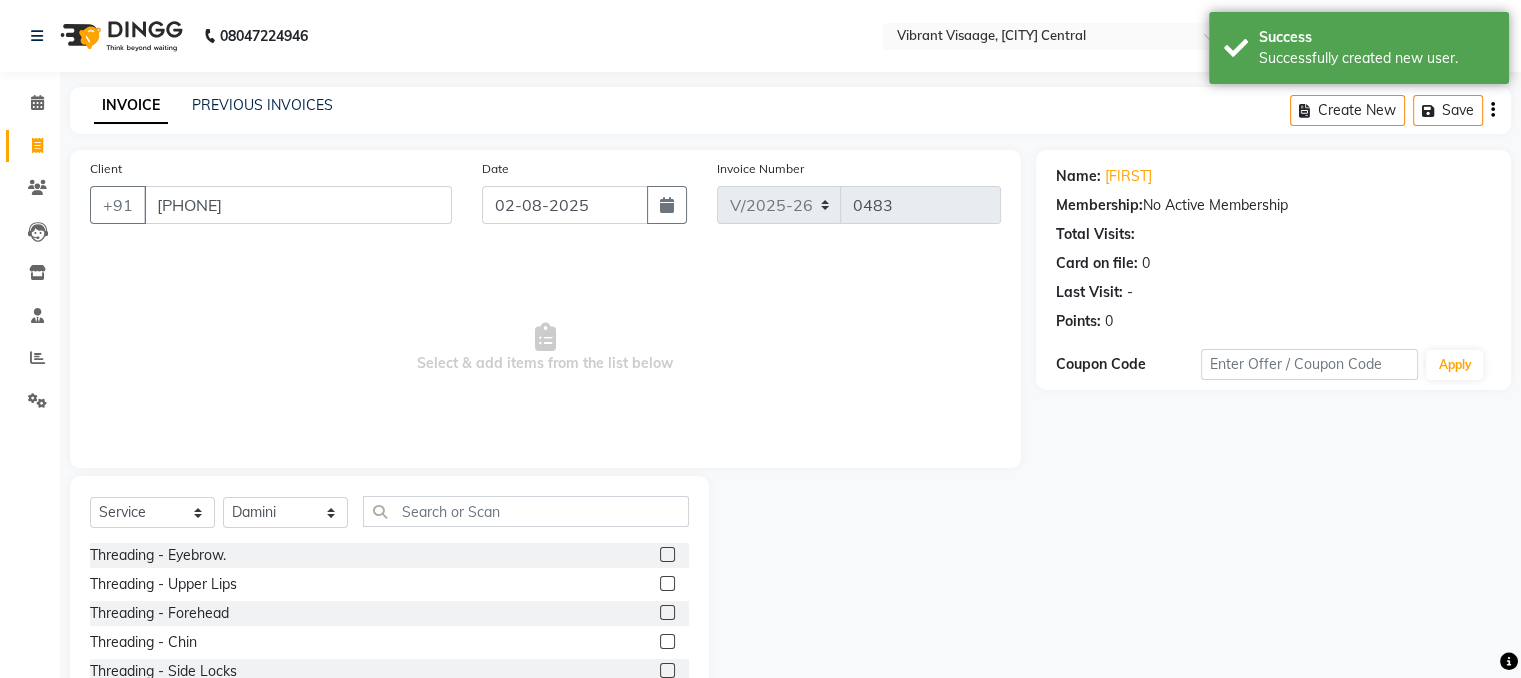 click 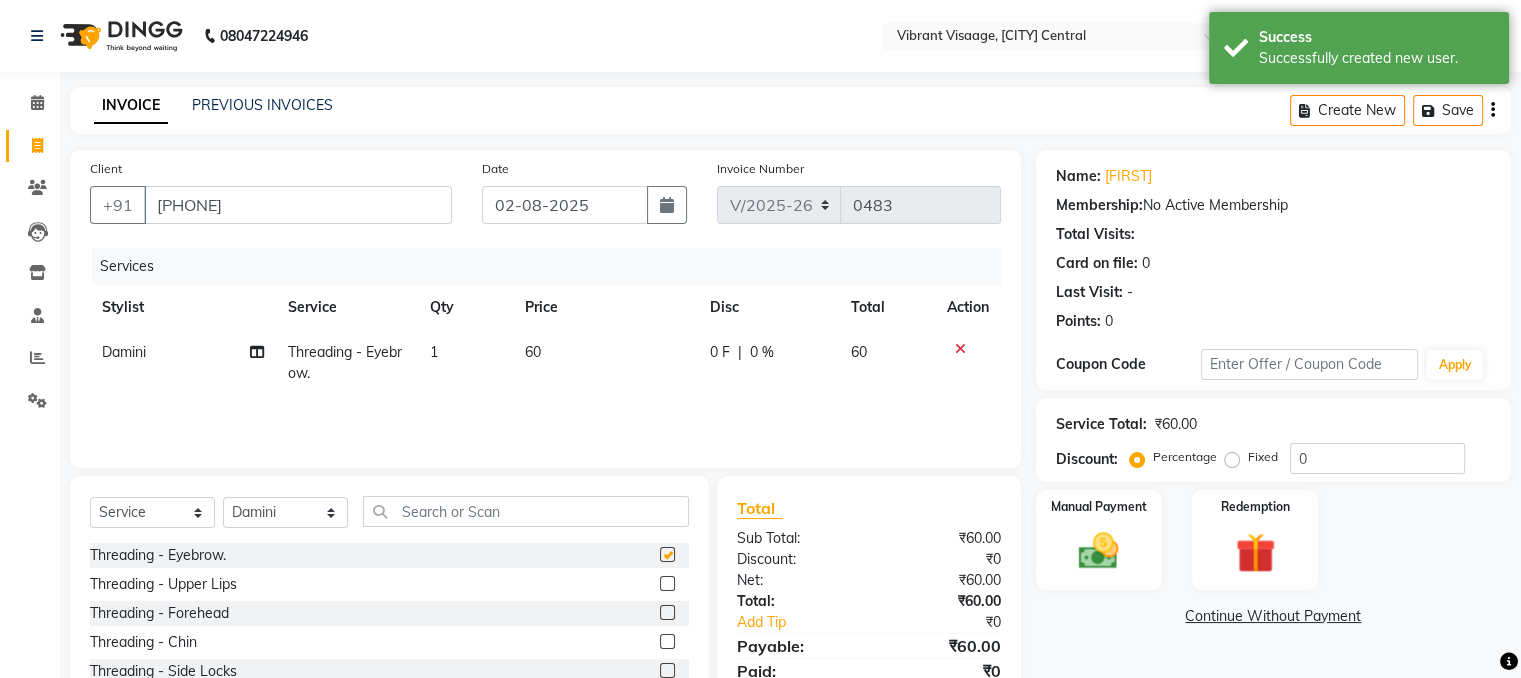checkbox on "false" 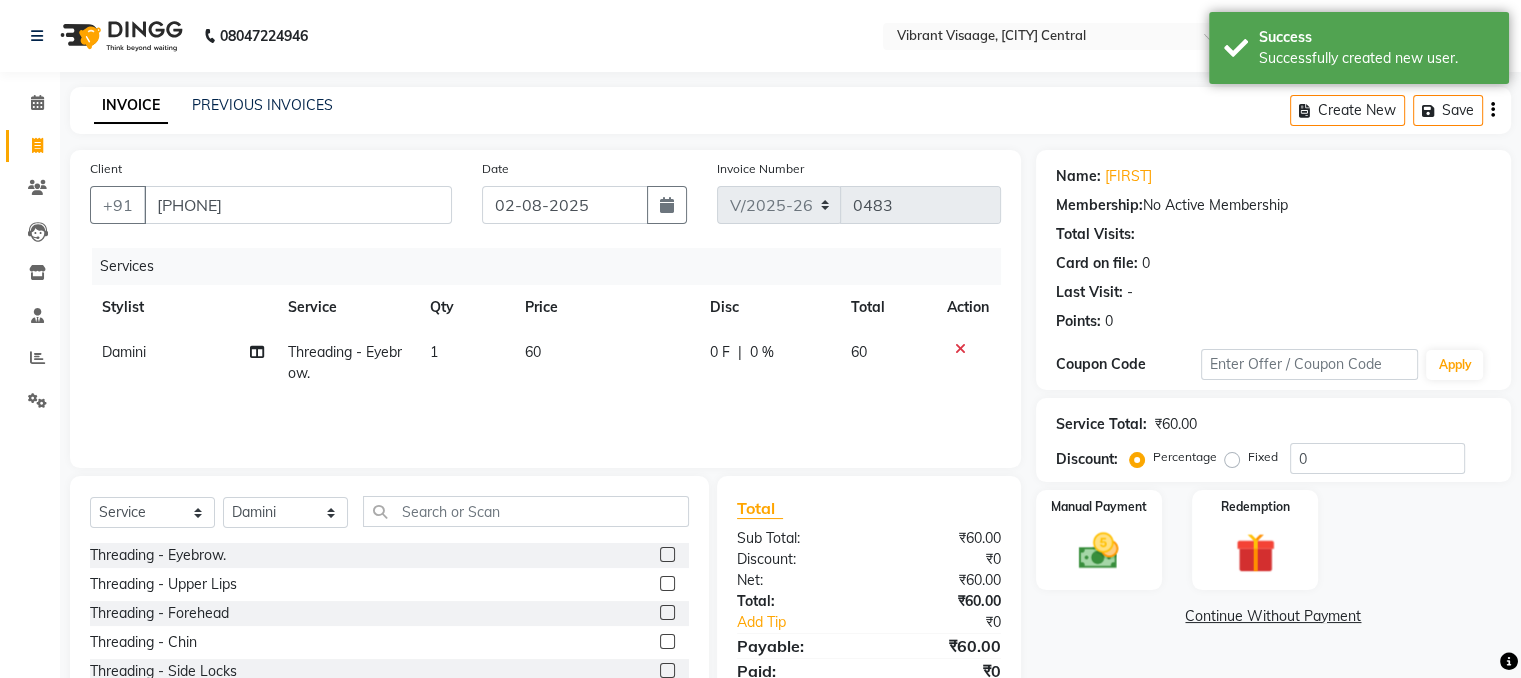 click 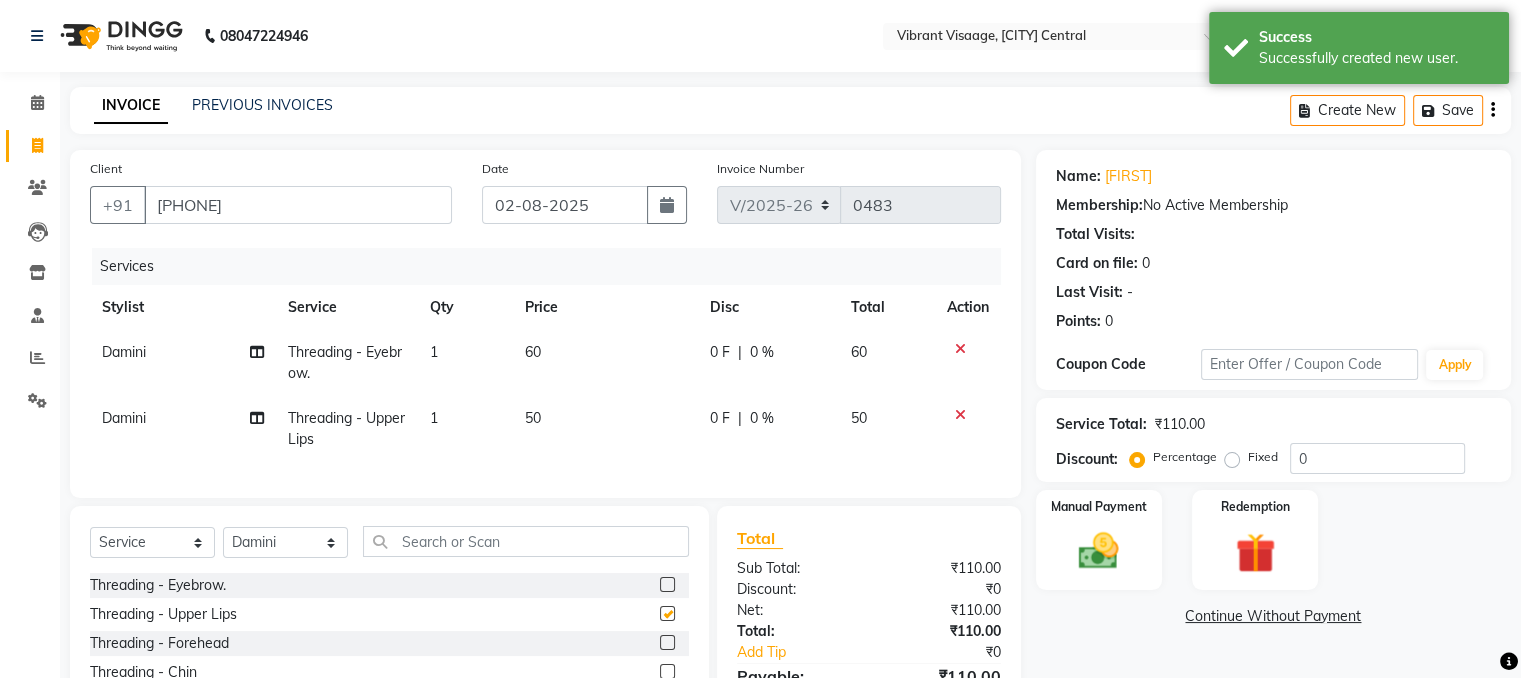 checkbox on "false" 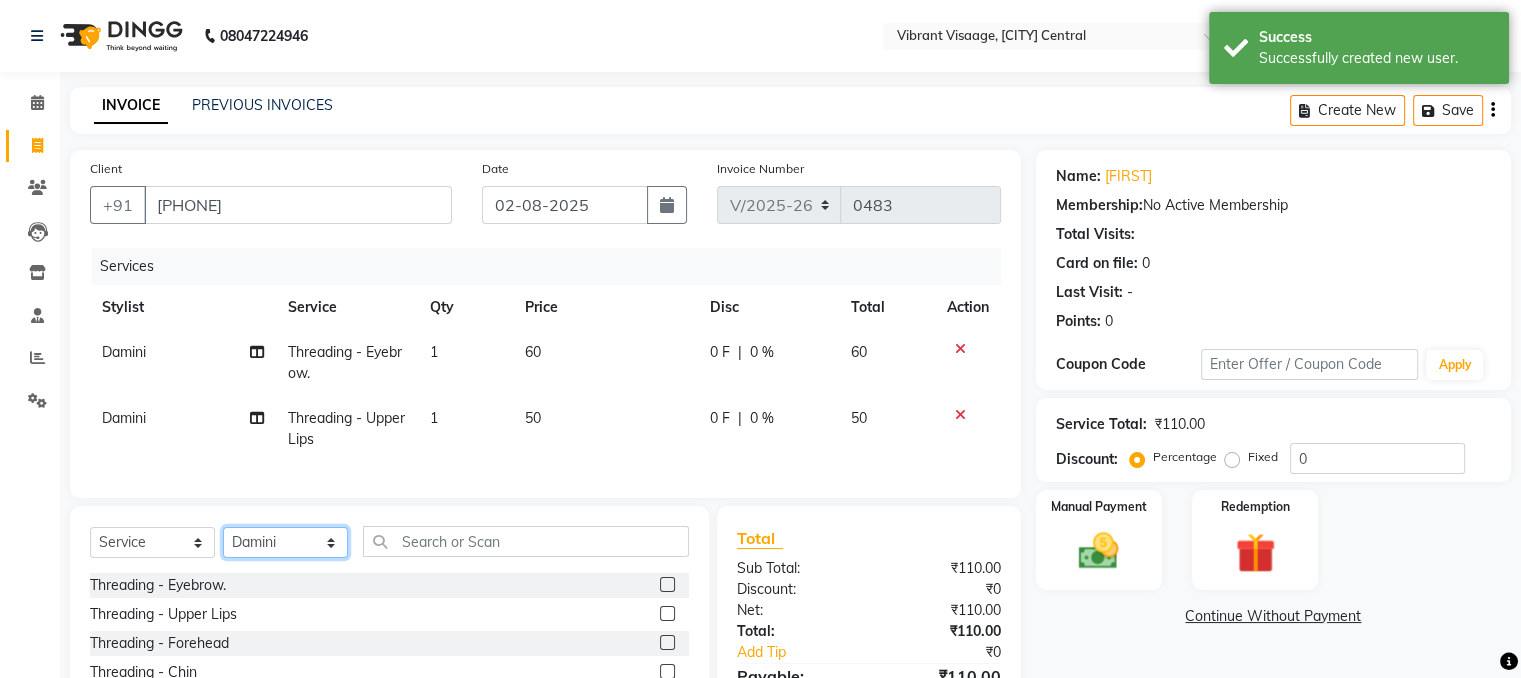click on "Select Stylist [FIRST] [FIRST] [FIRST] [FIRST] [FIRST] [FIRST] [FIRST]" 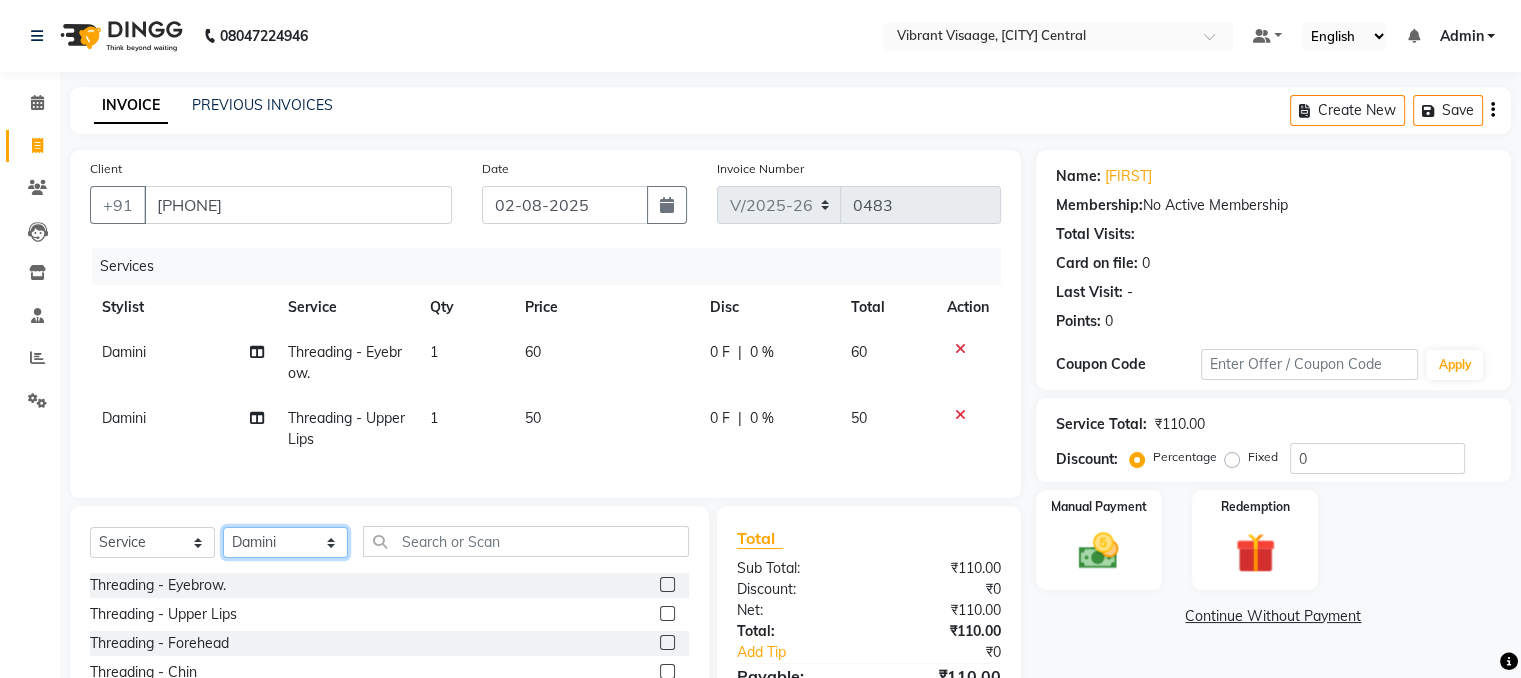 select on "85263" 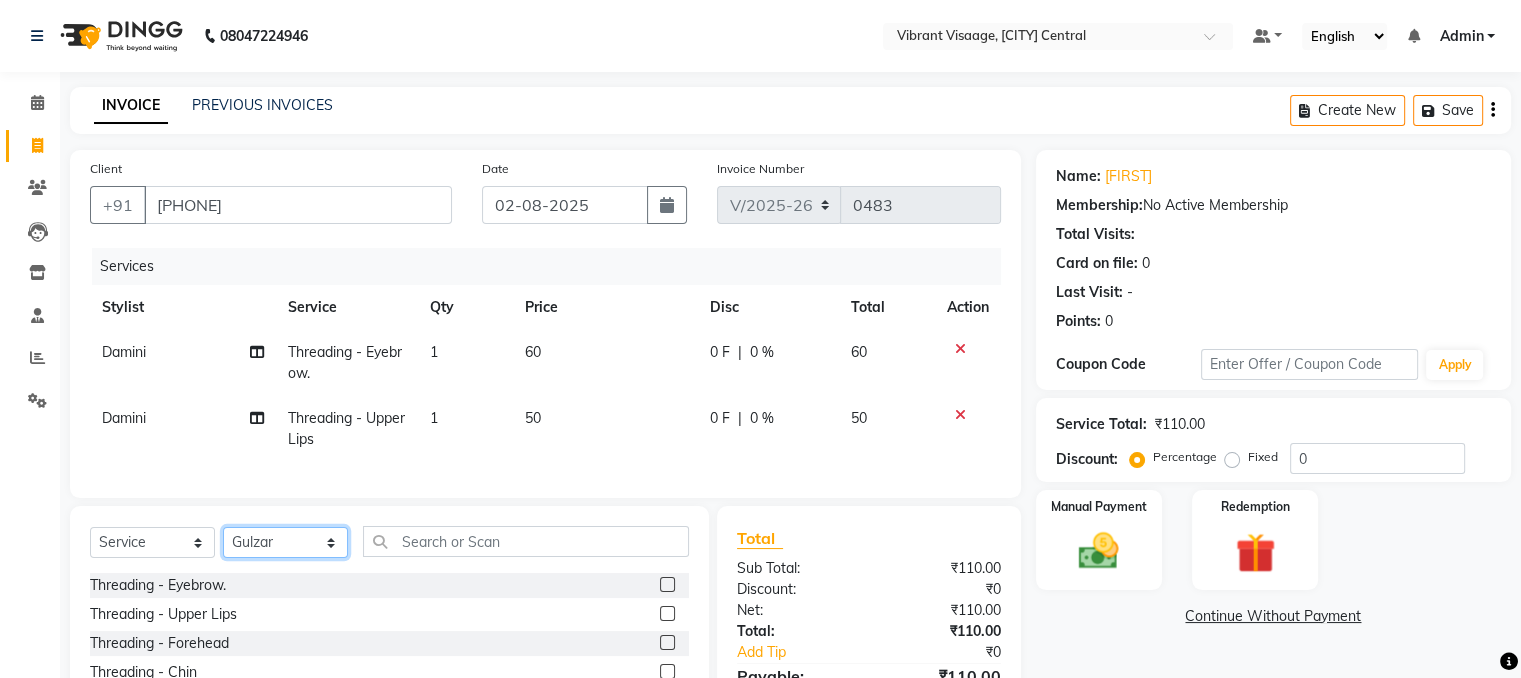 click on "Select Stylist [FIRST] [FIRST] [FIRST] [FIRST] [FIRST] [FIRST] [FIRST]" 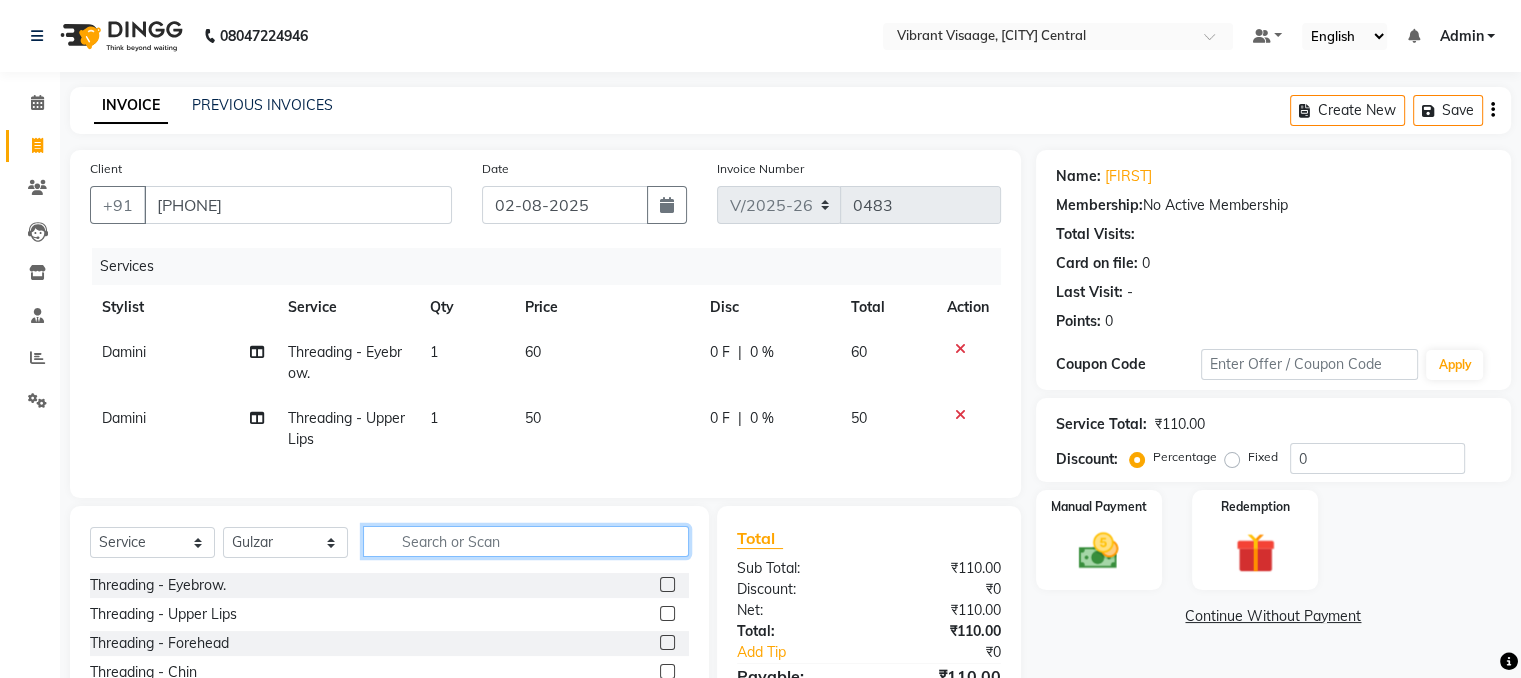 click 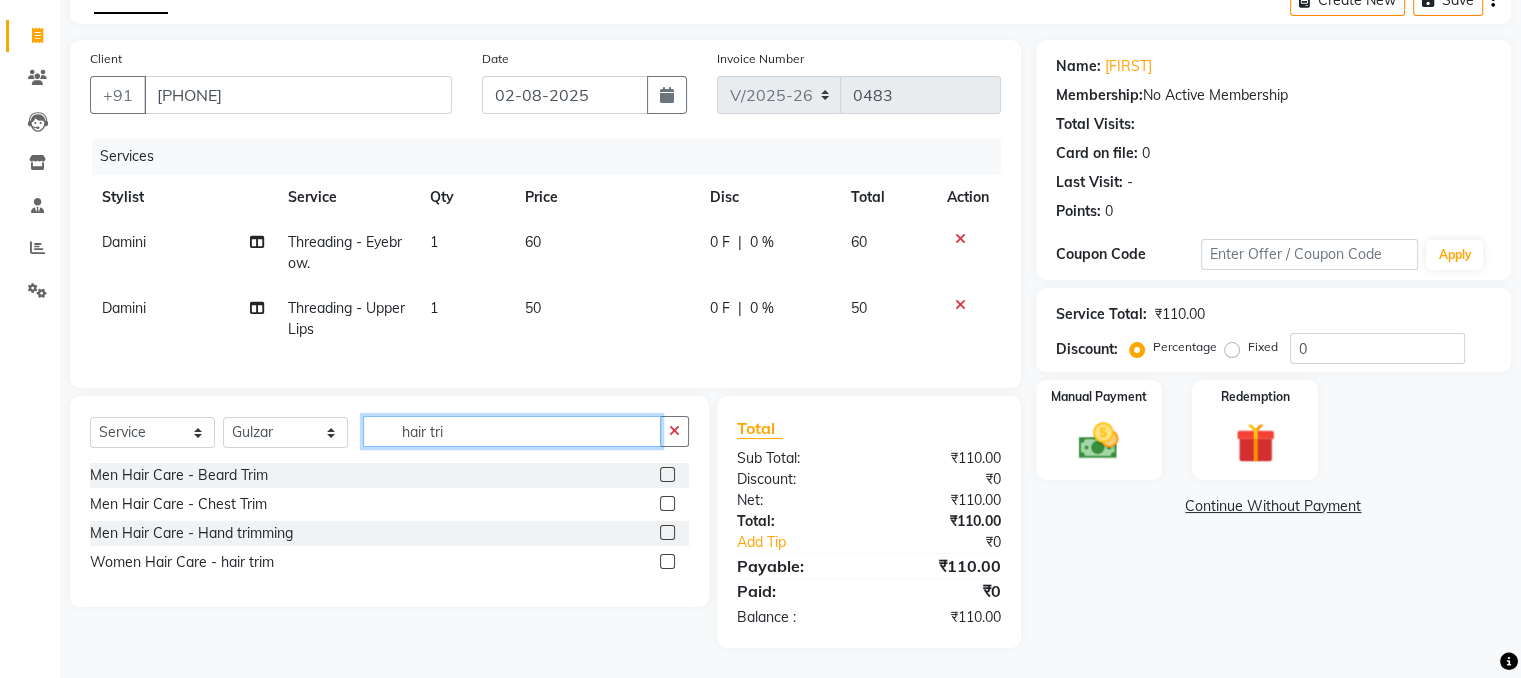 scroll, scrollTop: 124, scrollLeft: 0, axis: vertical 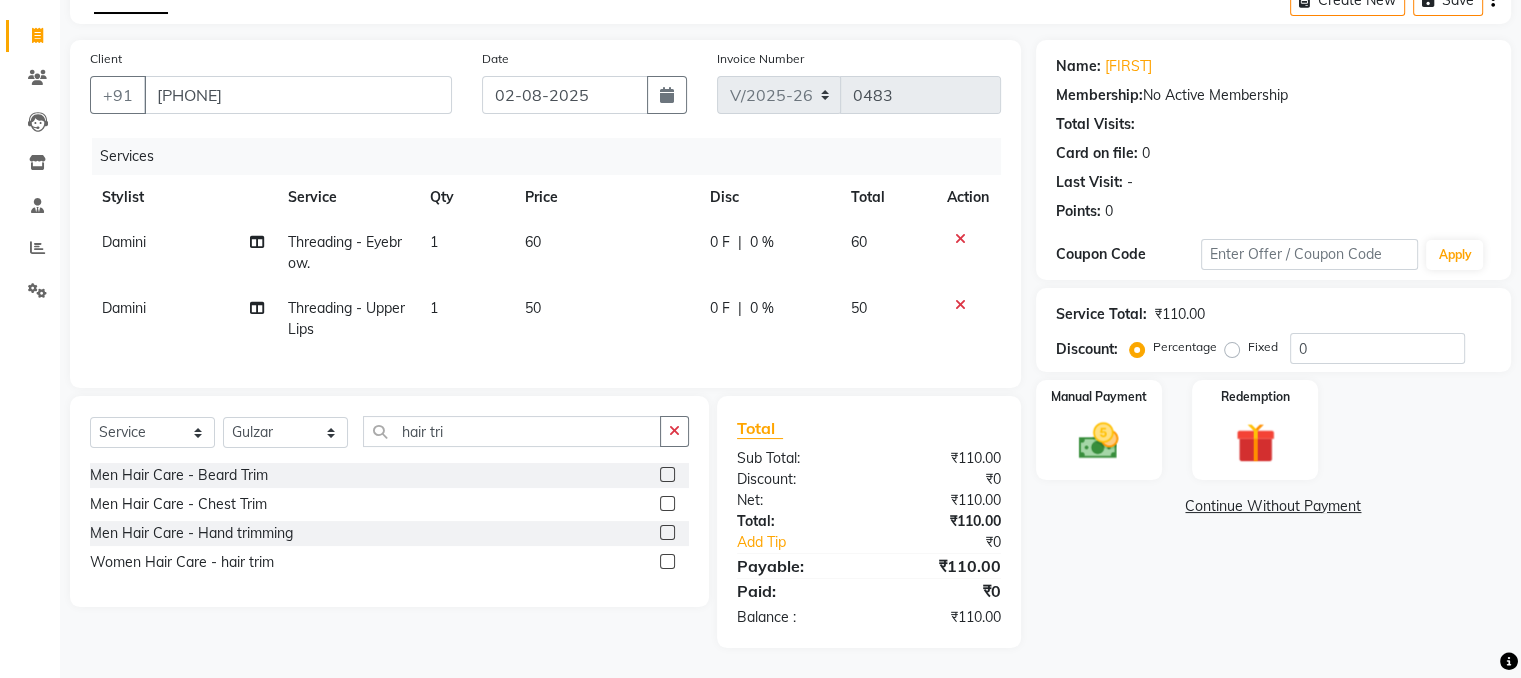 click 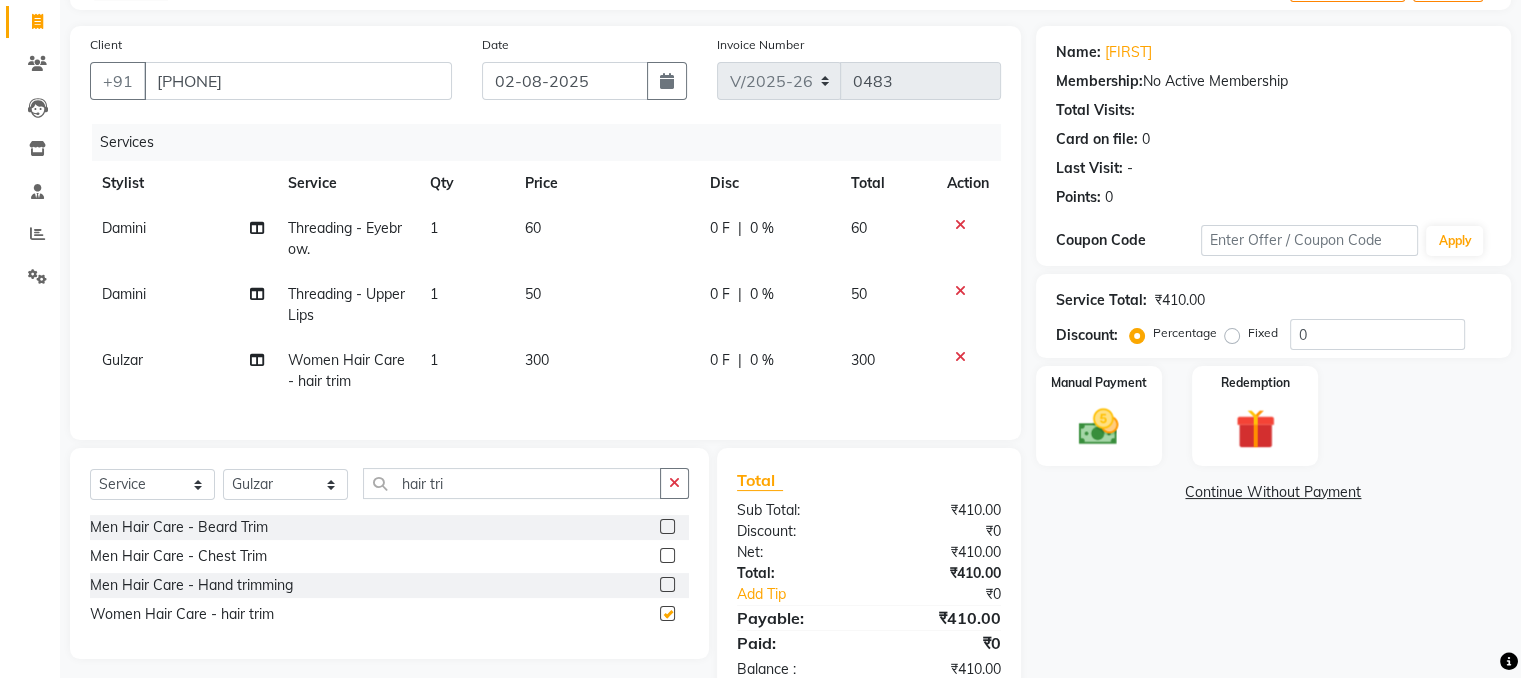 checkbox on "false" 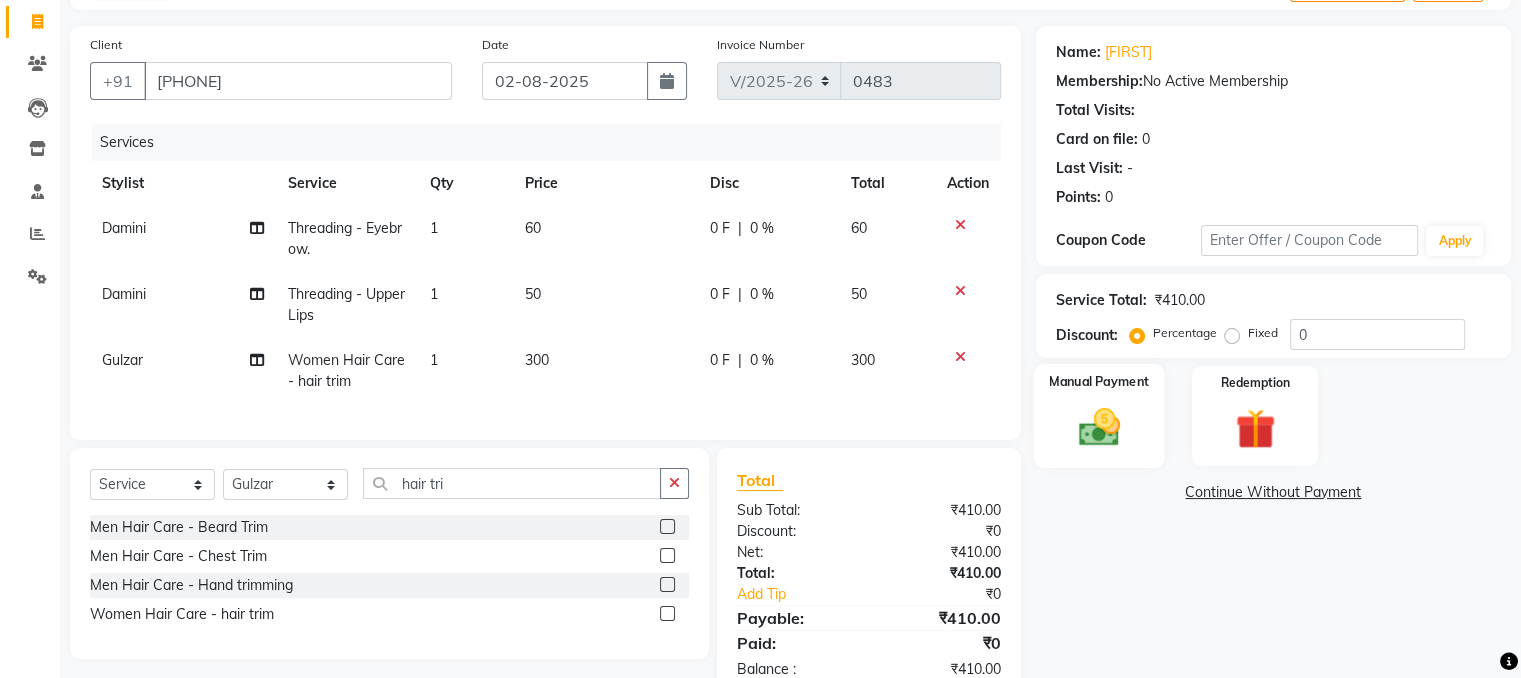 click 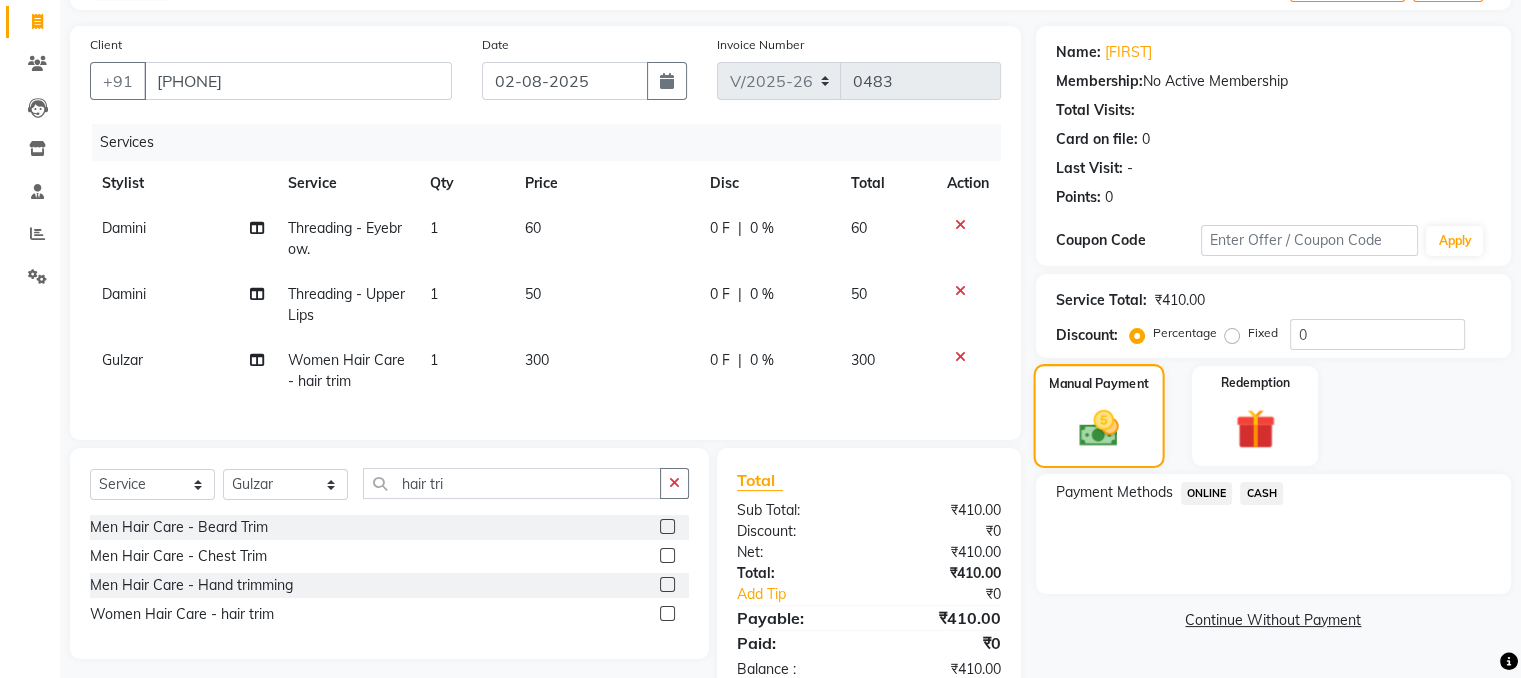 scroll, scrollTop: 192, scrollLeft: 0, axis: vertical 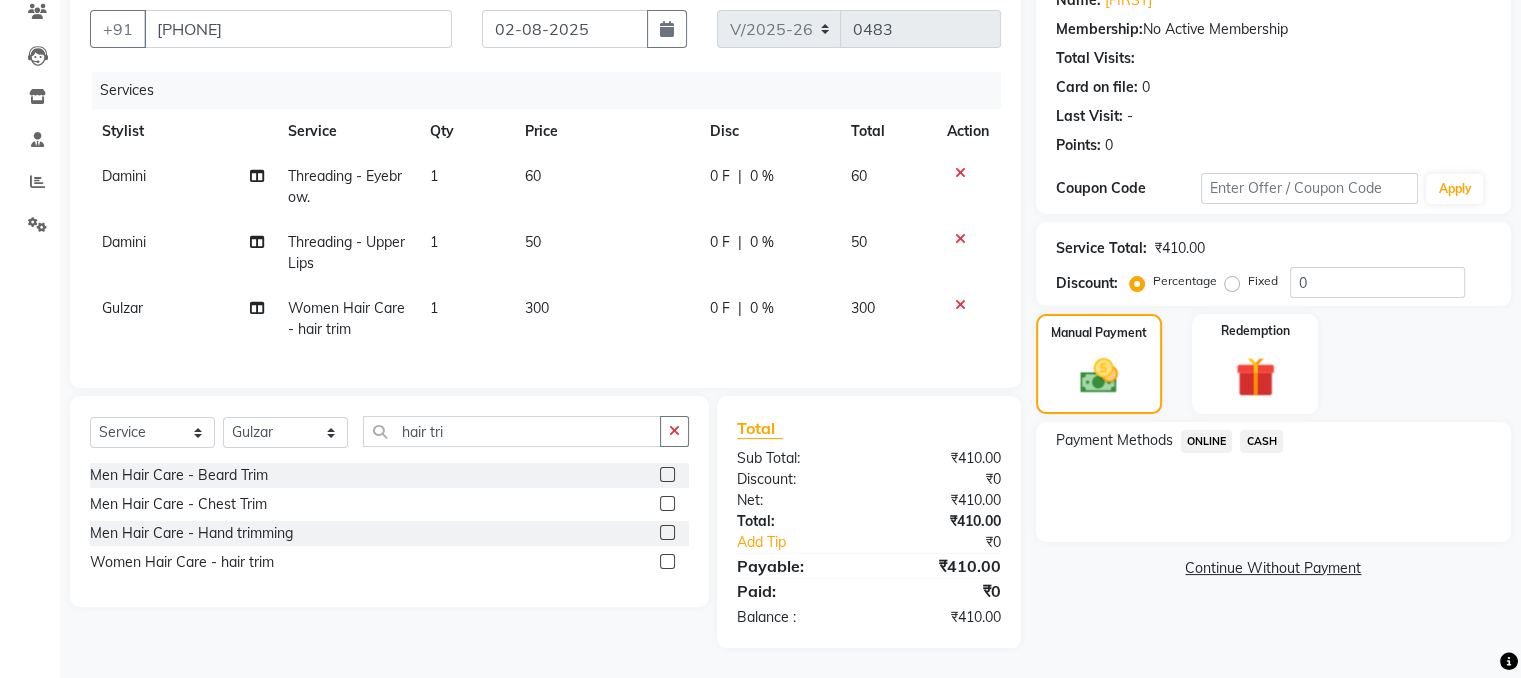 click on "CASH" 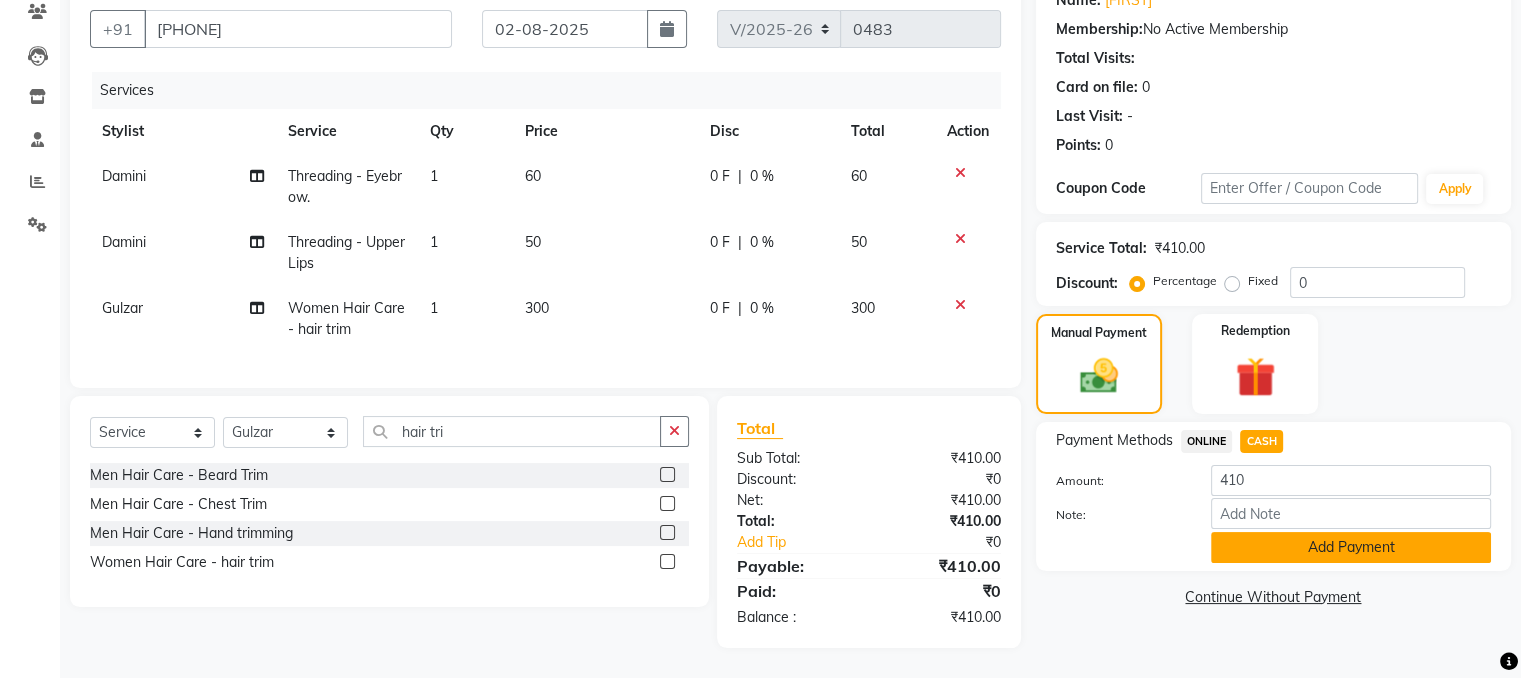 click on "Add Payment" 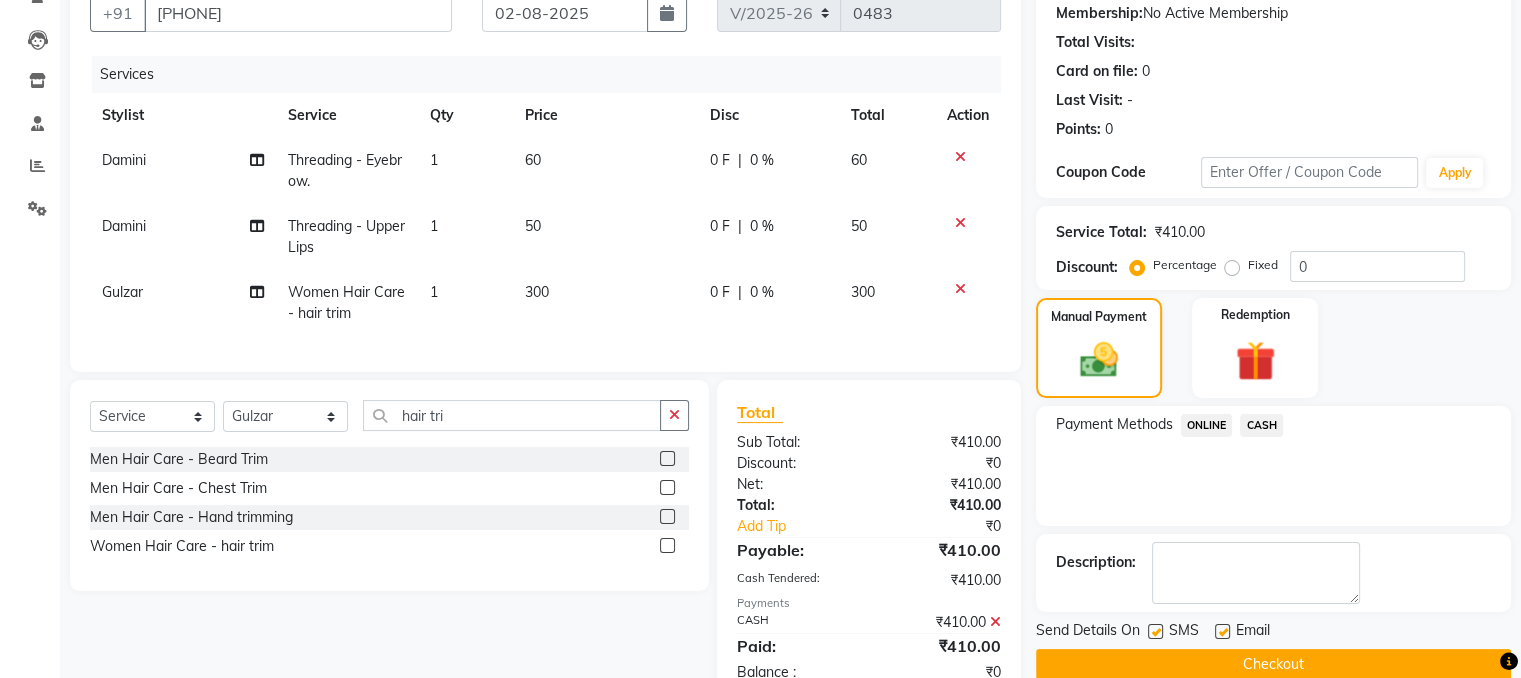 scroll, scrollTop: 263, scrollLeft: 0, axis: vertical 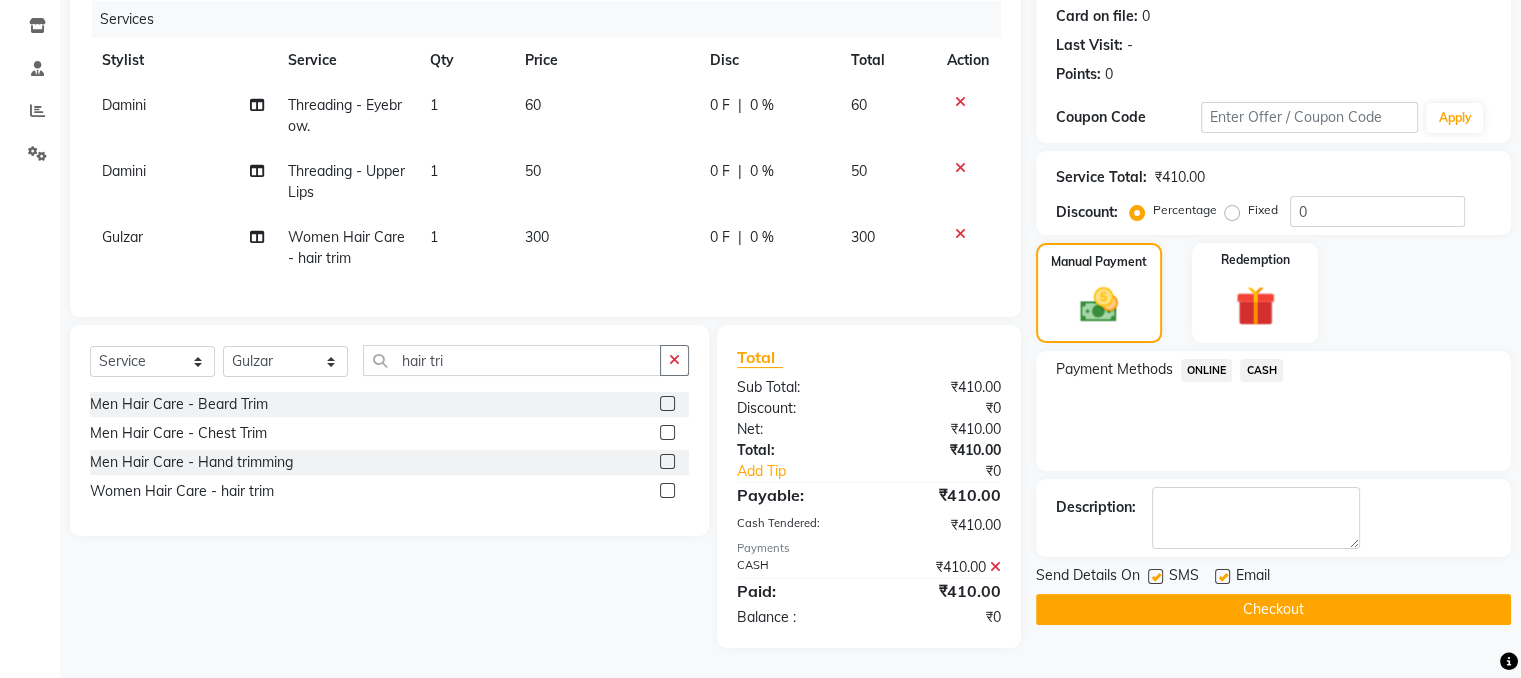 click on "Checkout" 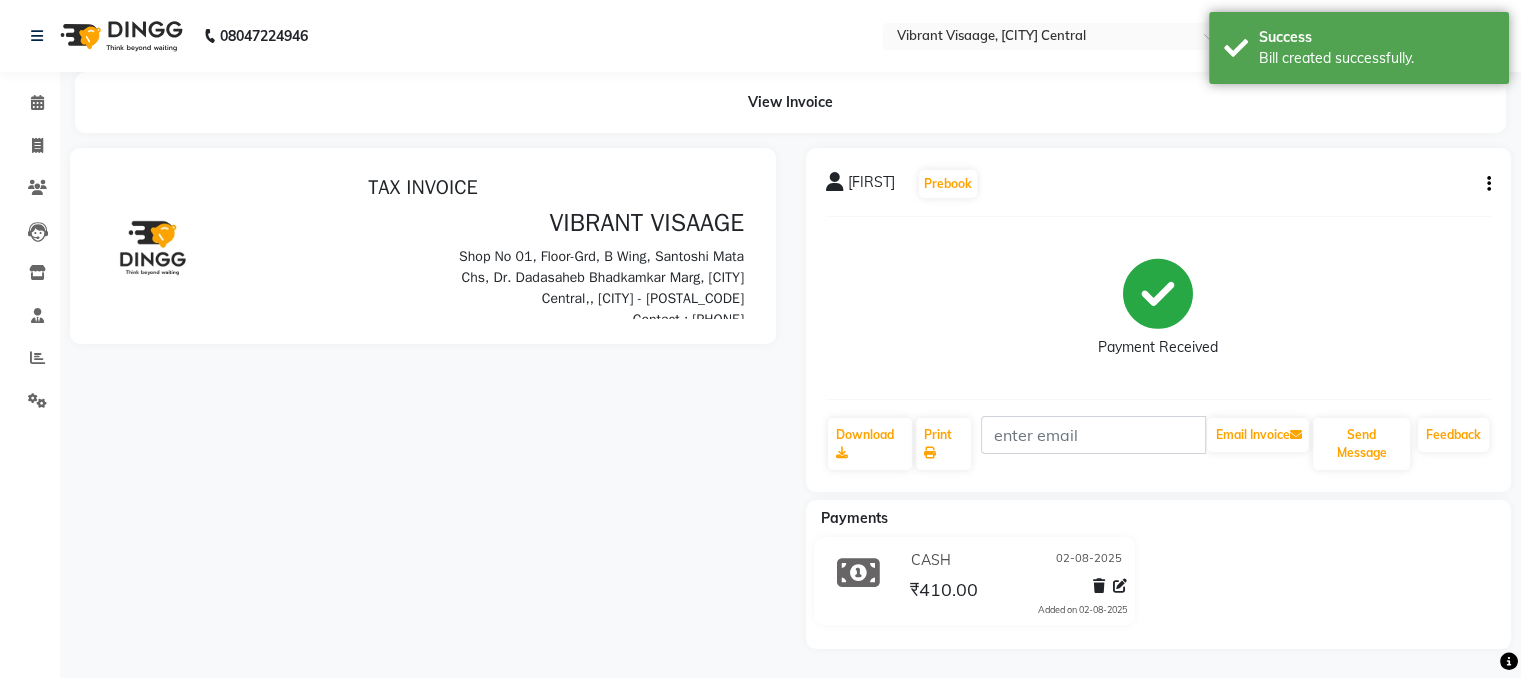scroll, scrollTop: 0, scrollLeft: 0, axis: both 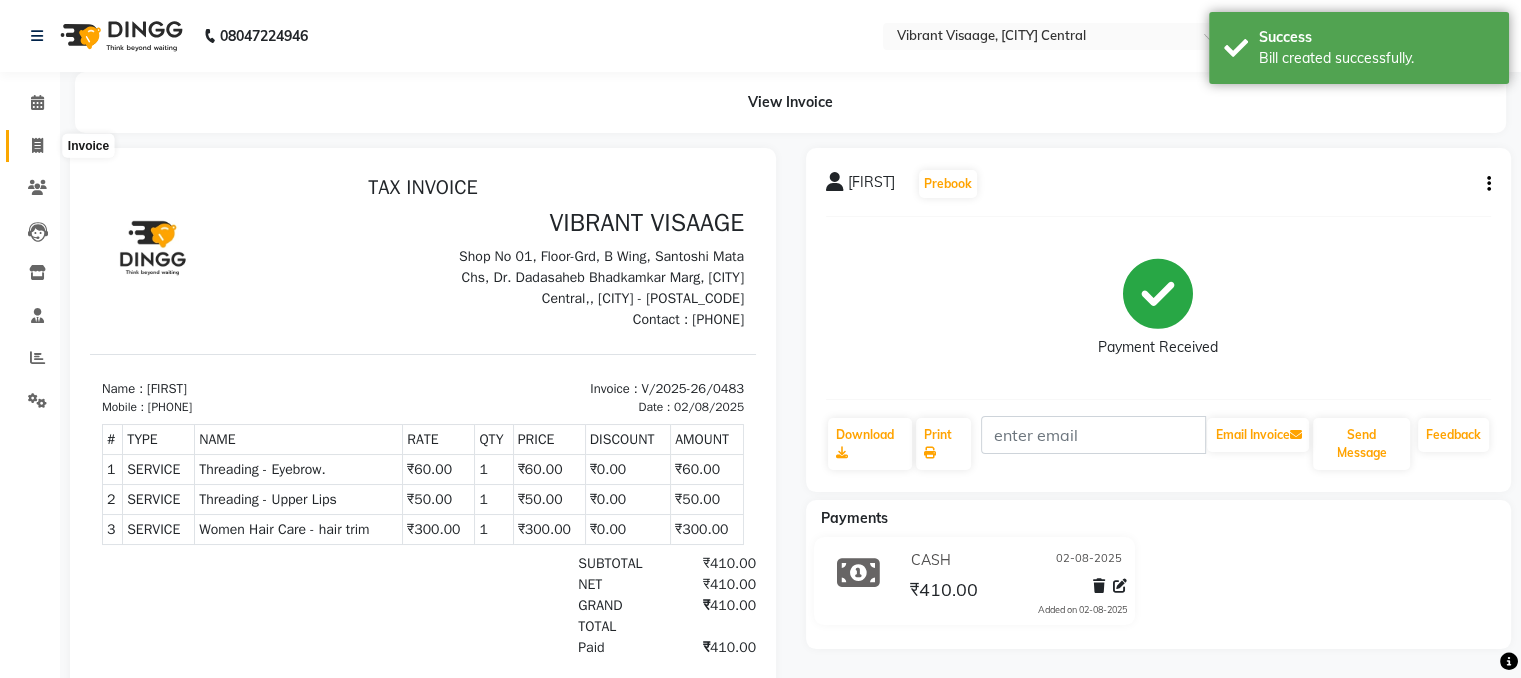 click 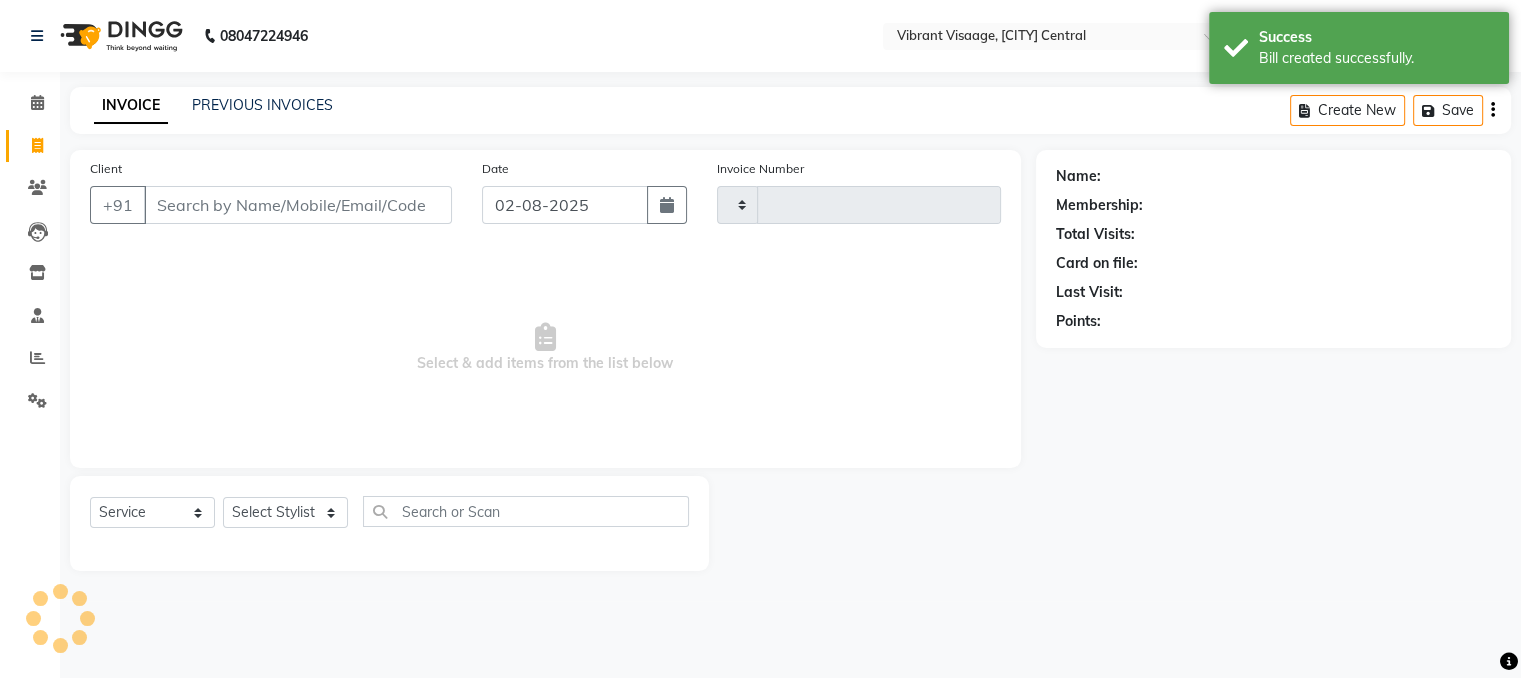 type on "0484" 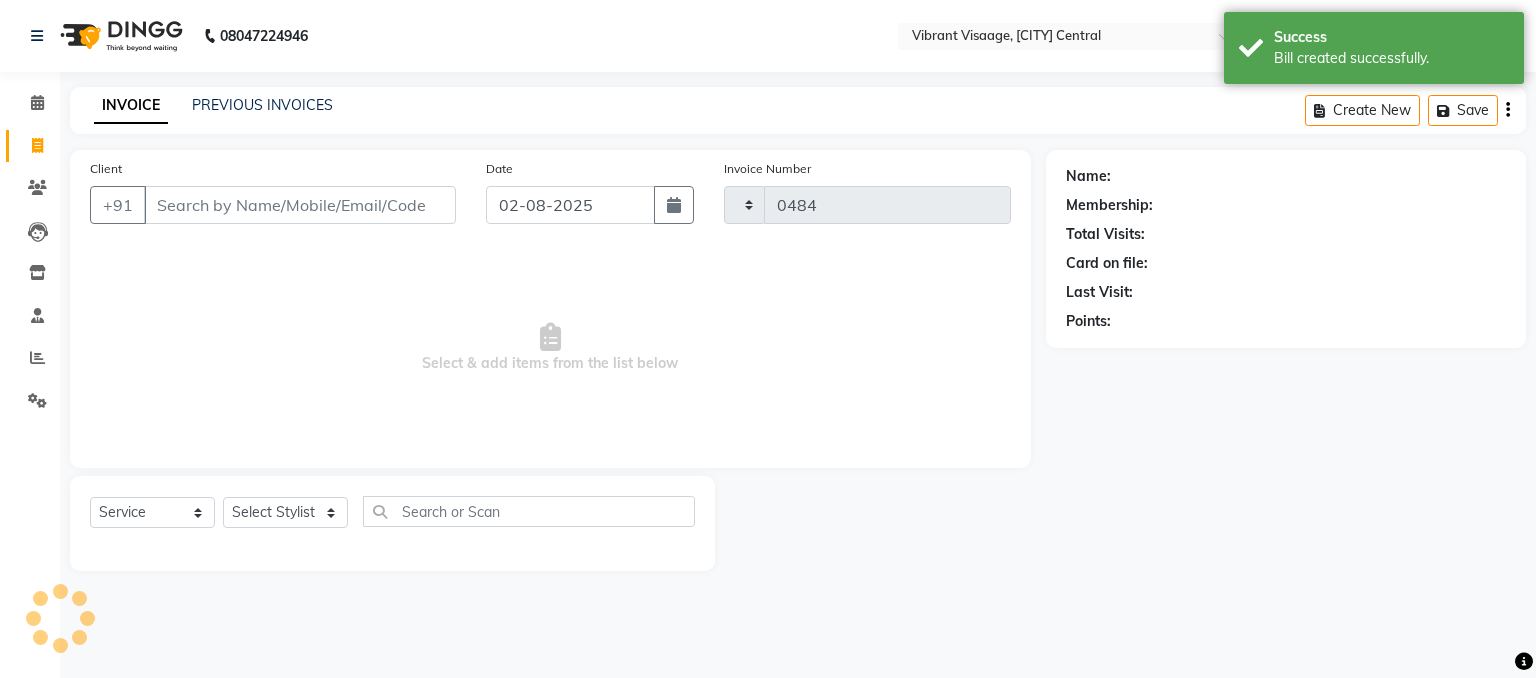select on "7649" 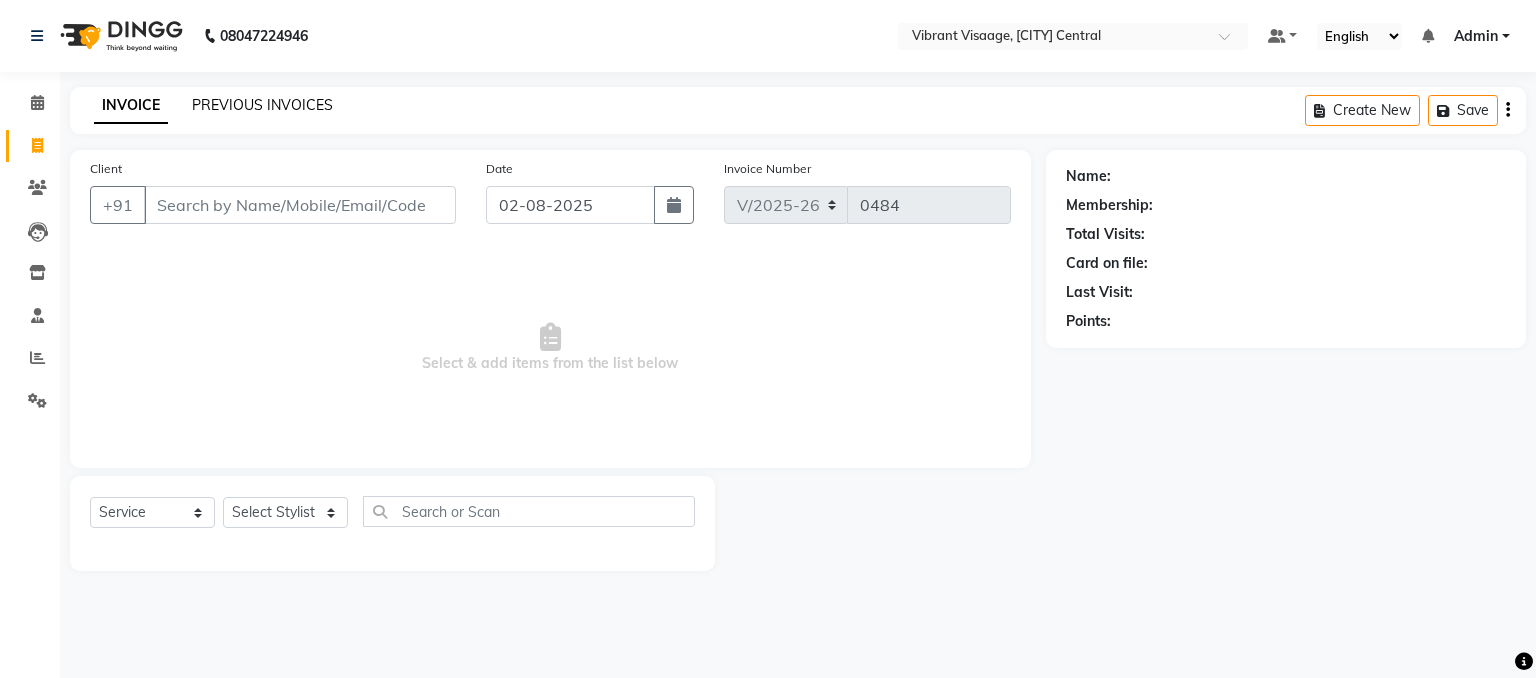 click on "PREVIOUS INVOICES" 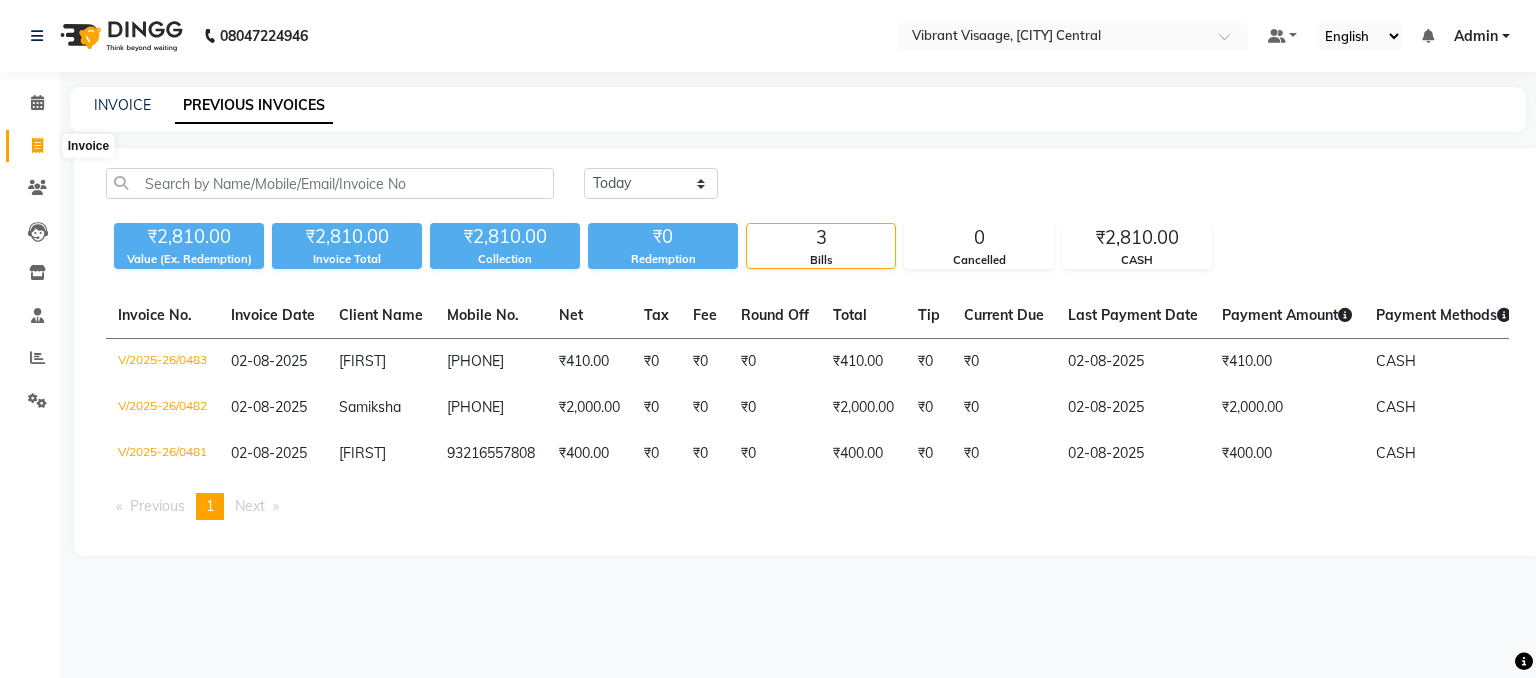 click 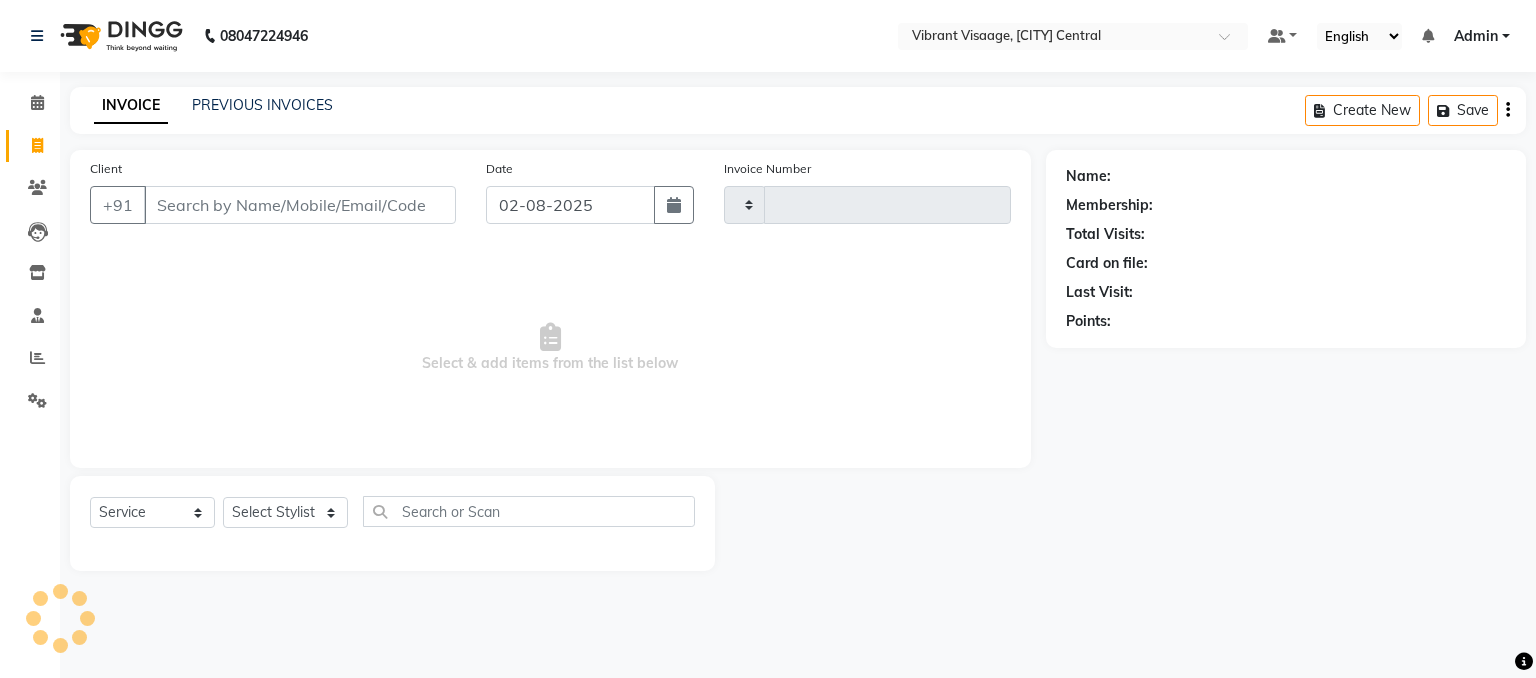 type on "0484" 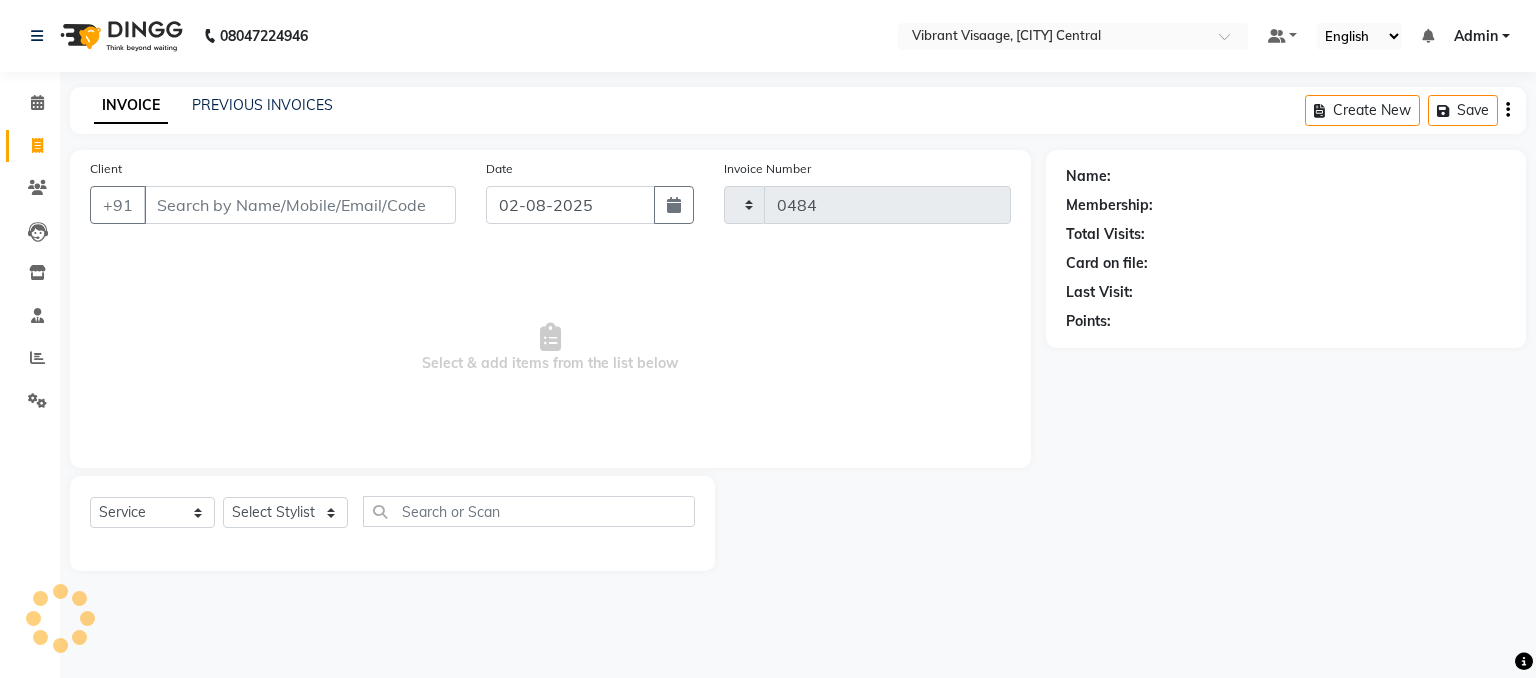 select on "7649" 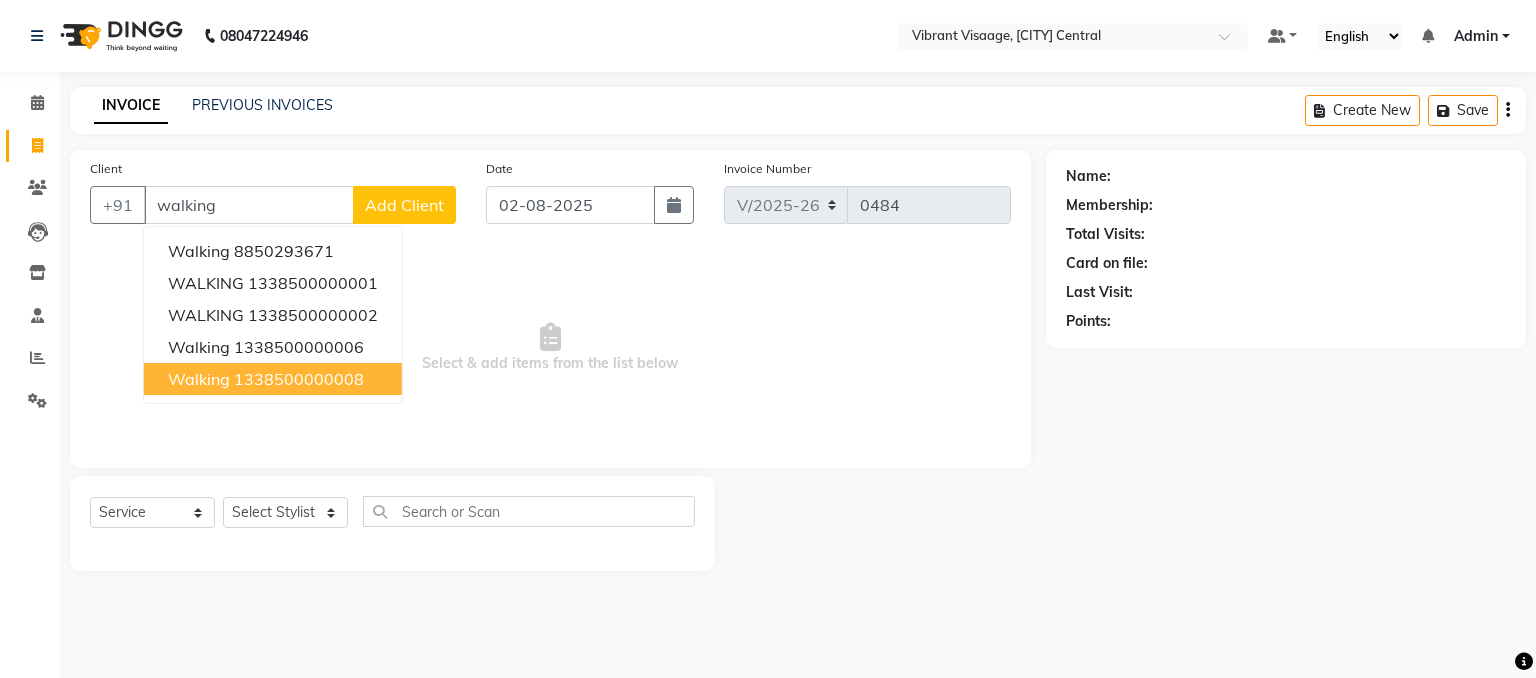click on "1338500000008" at bounding box center (299, 379) 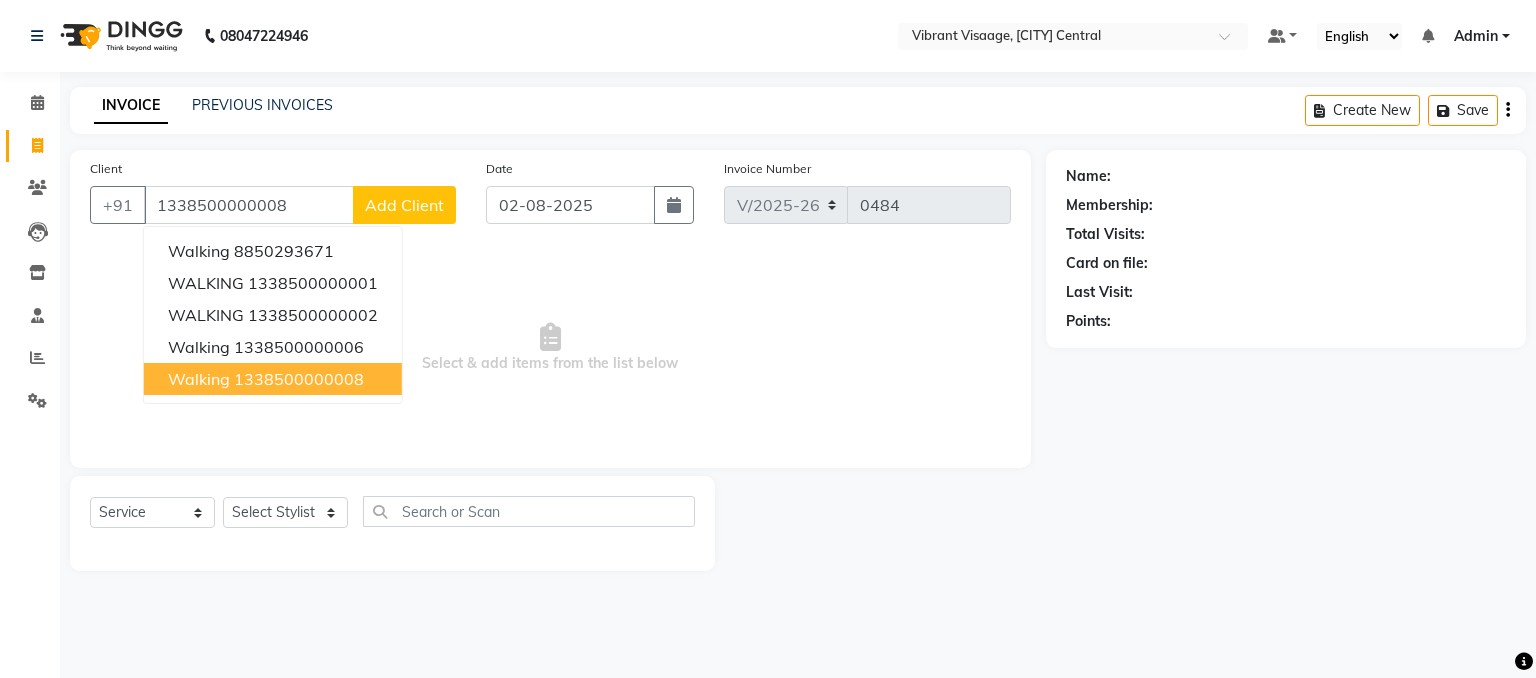 type on "1338500000008" 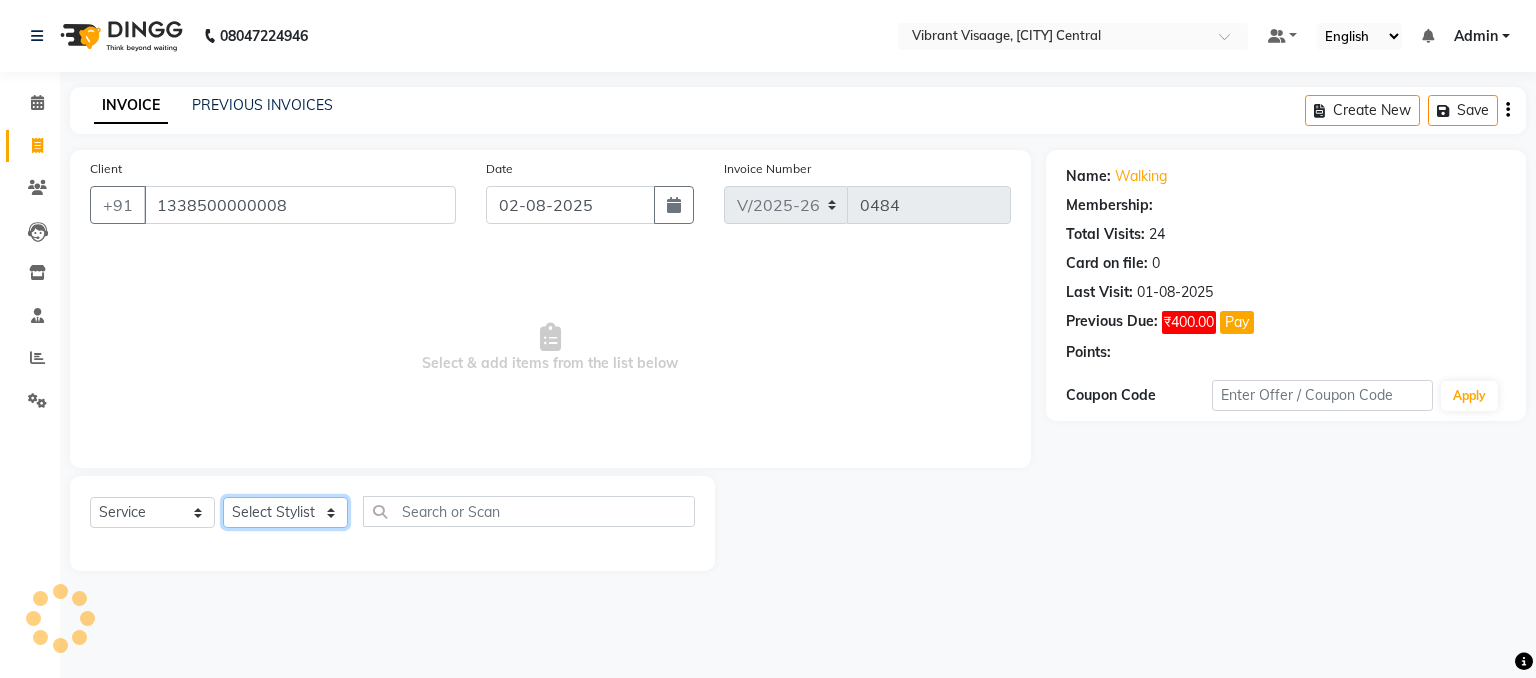 click on "Select Stylist [FIRST] [FIRST] [FIRST] [FIRST] [FIRST] [FIRST] [FIRST]" 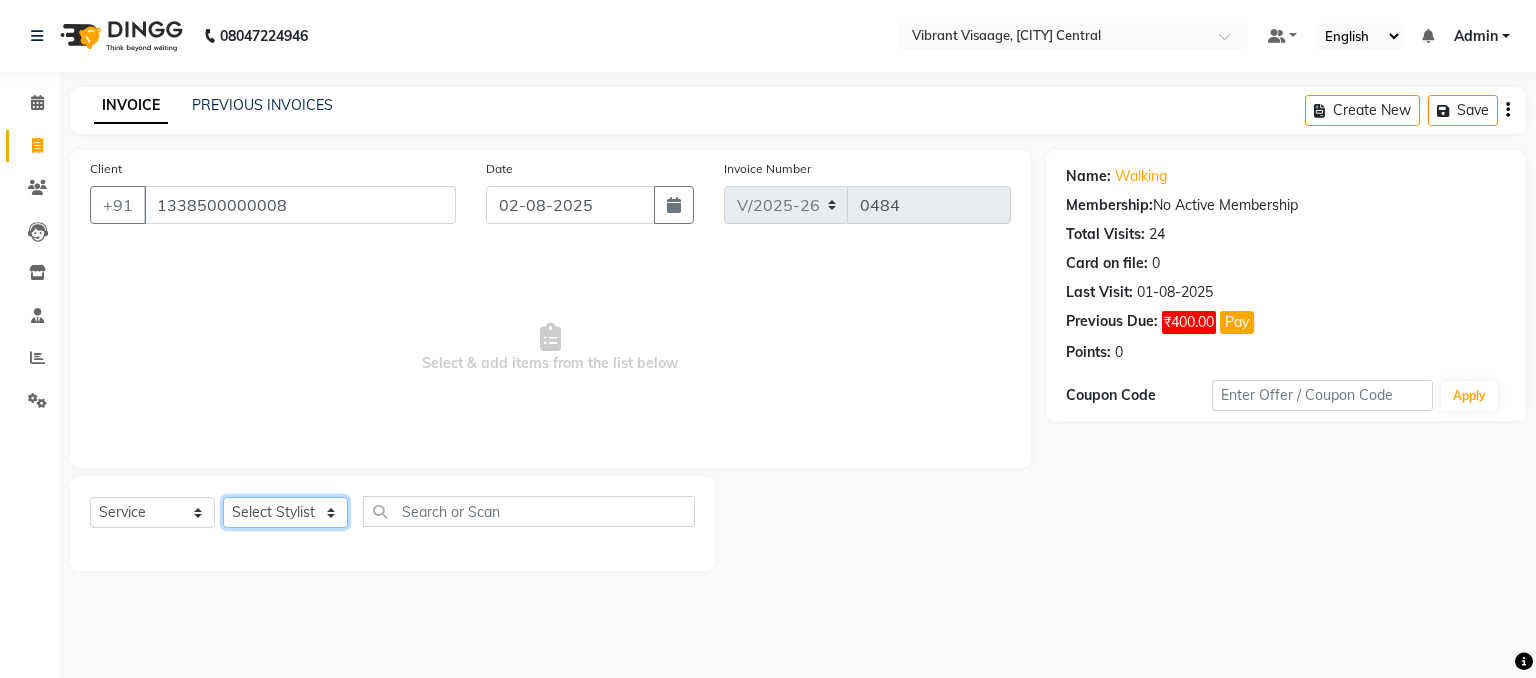 select on "69763" 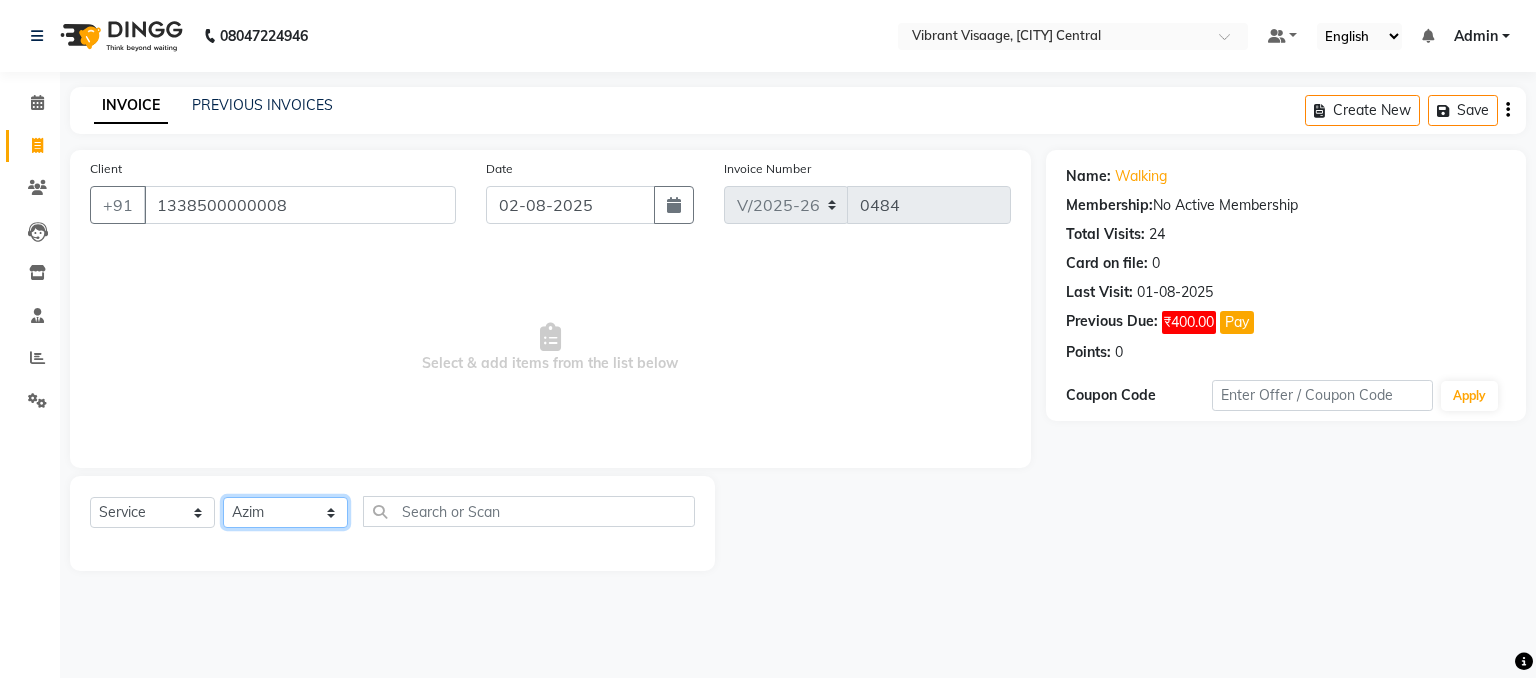 click on "Select Stylist [FIRST] [FIRST] [FIRST] [FIRST] [FIRST] [FIRST] [FIRST]" 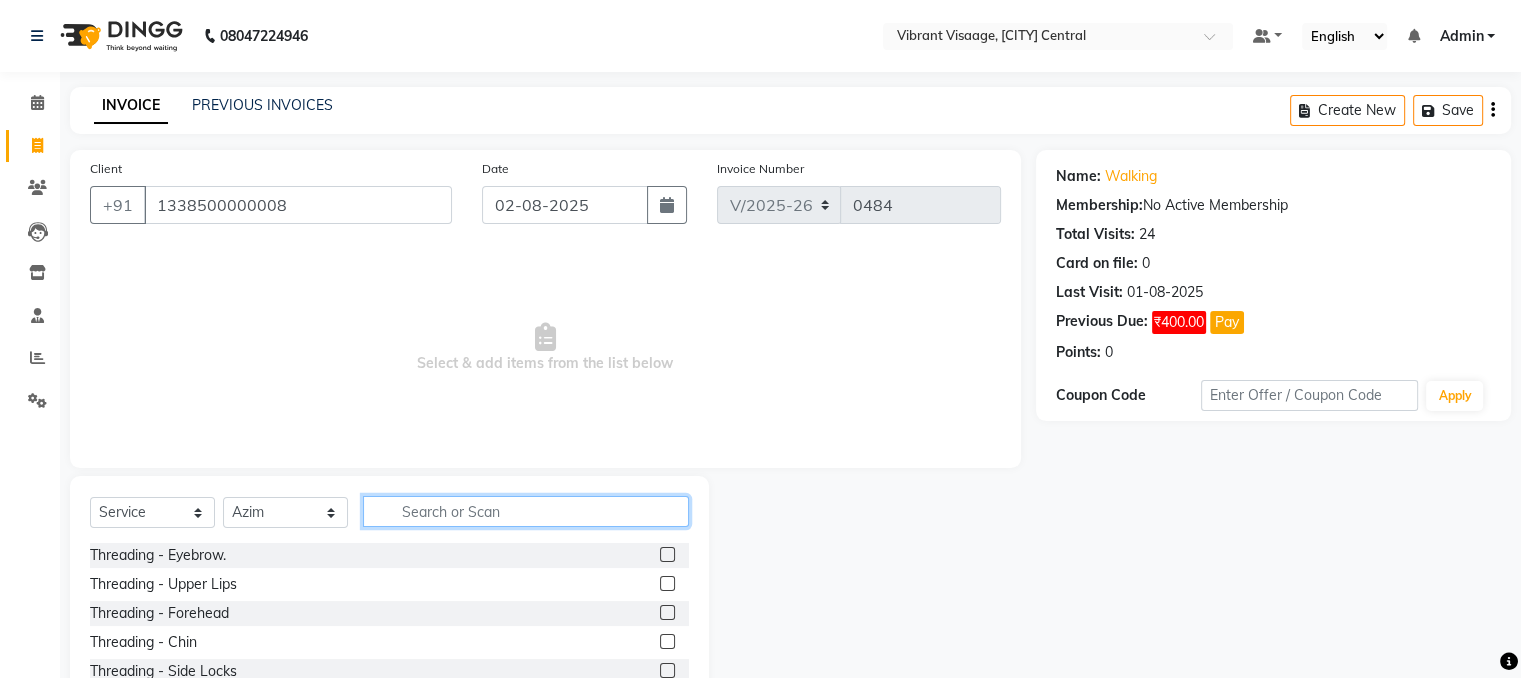 click 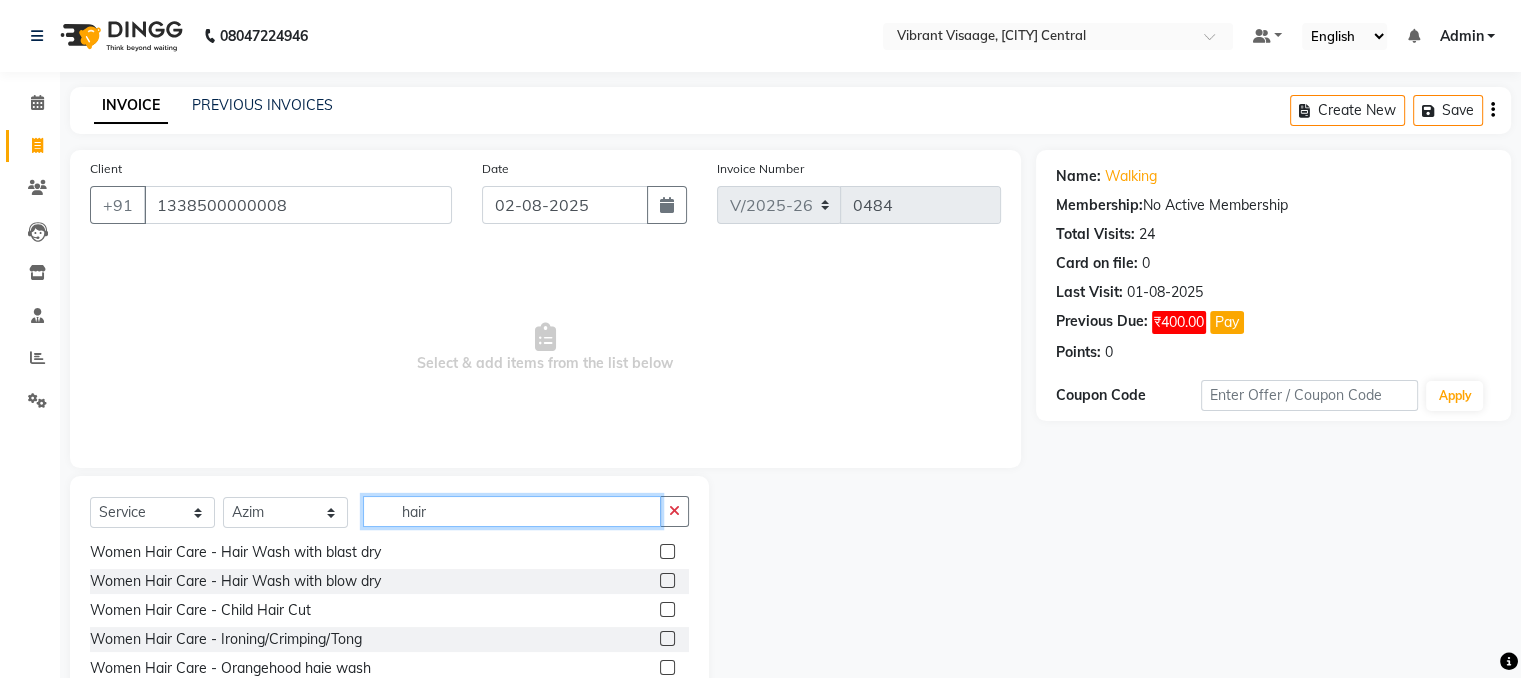 scroll, scrollTop: 324, scrollLeft: 0, axis: vertical 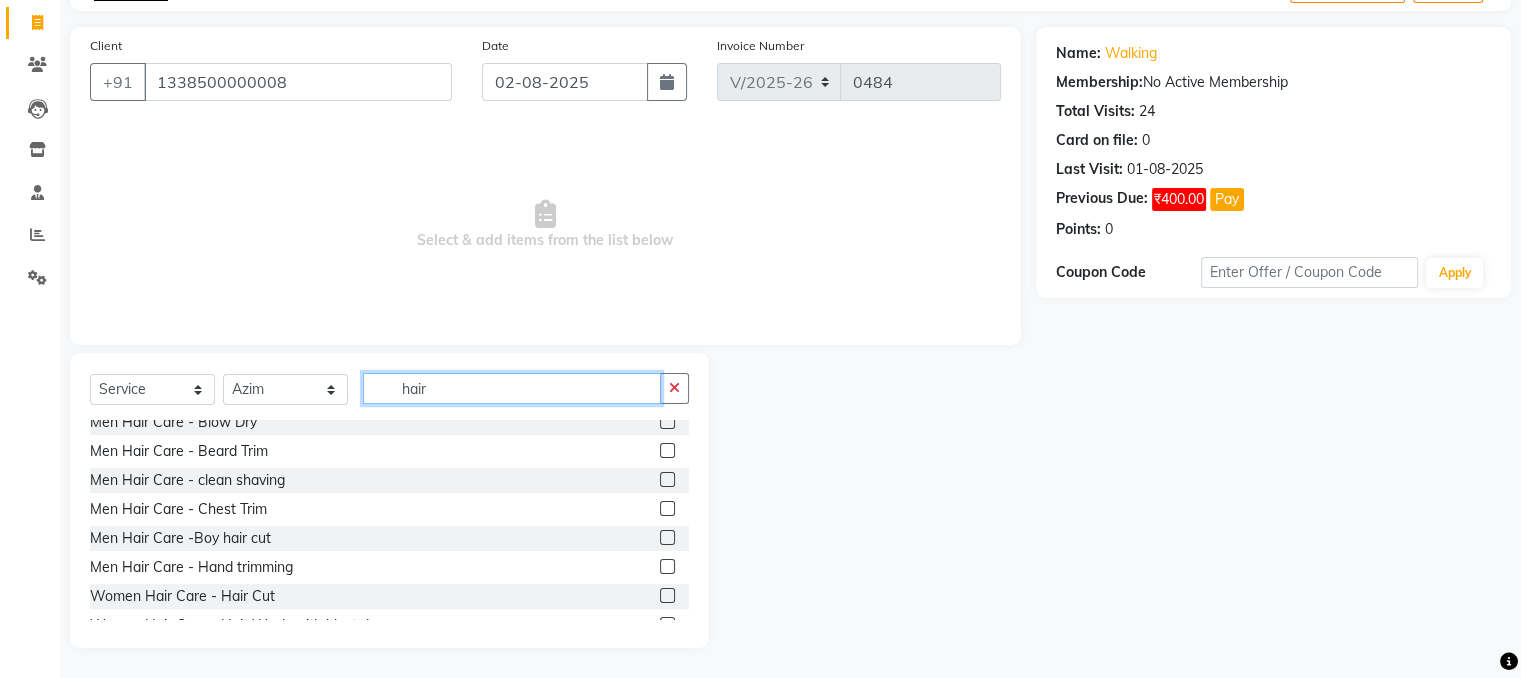 type on "hair" 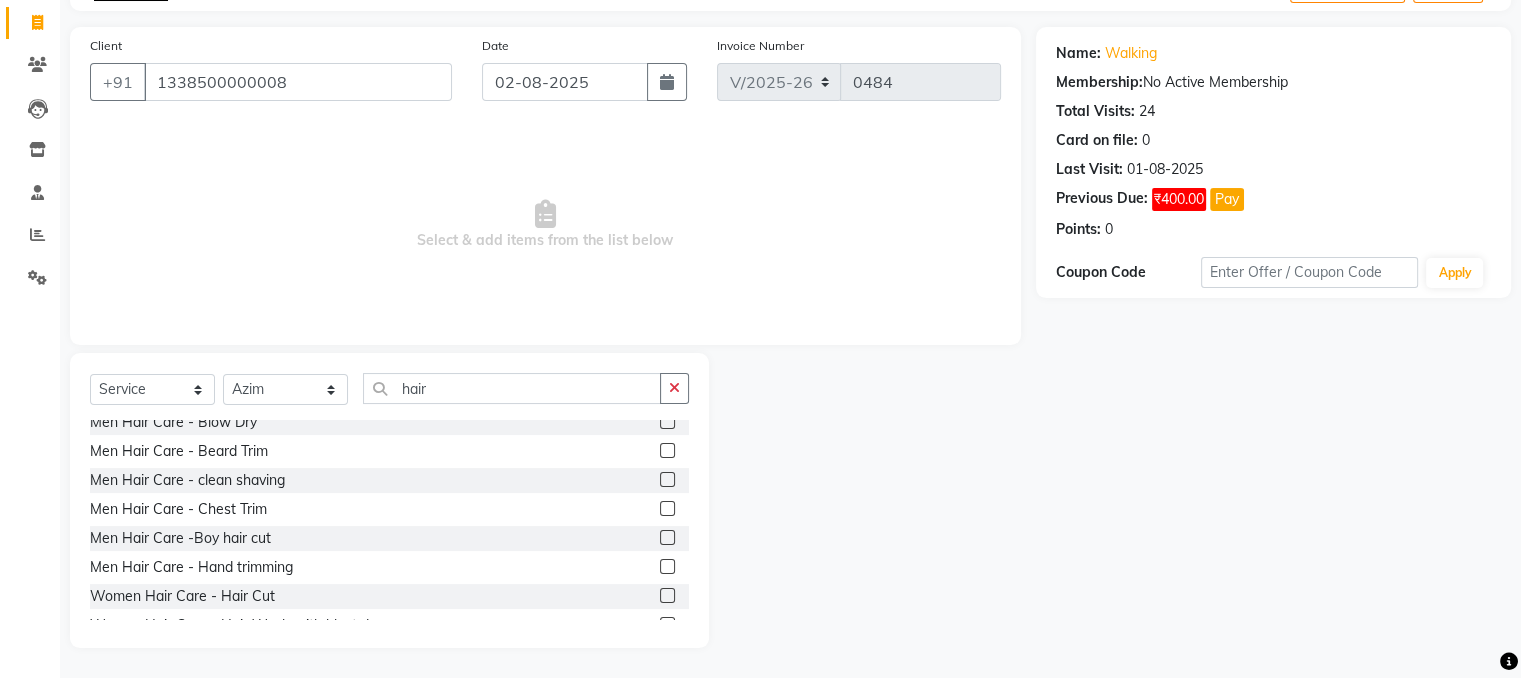 click 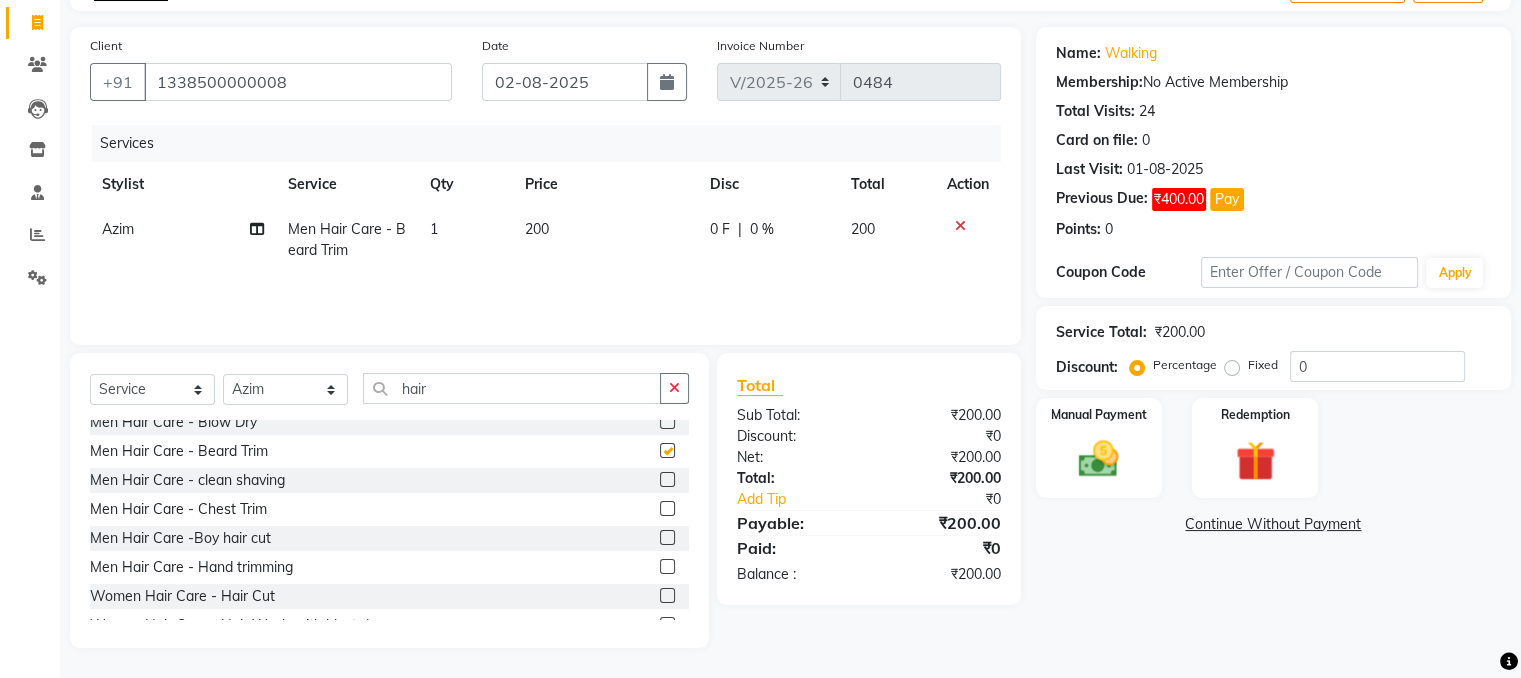 checkbox on "false" 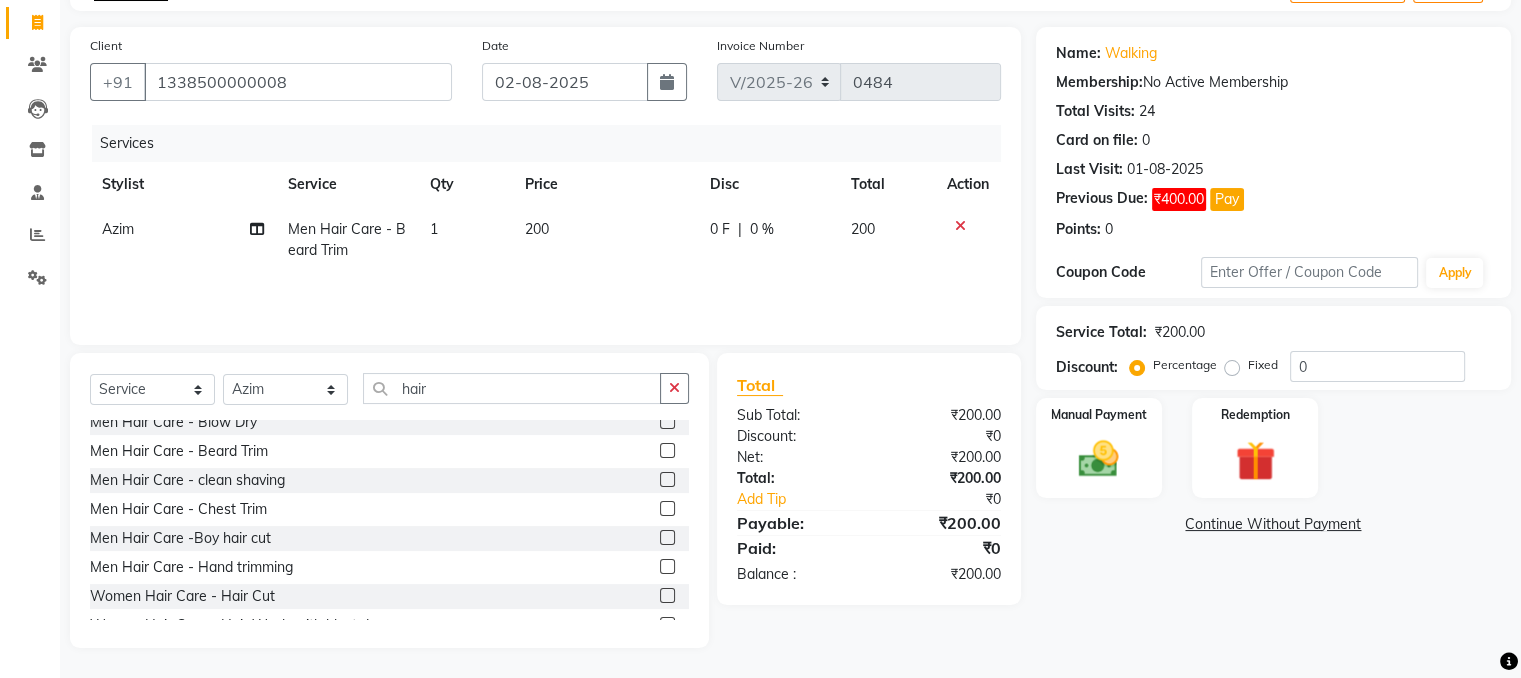 click on "200" 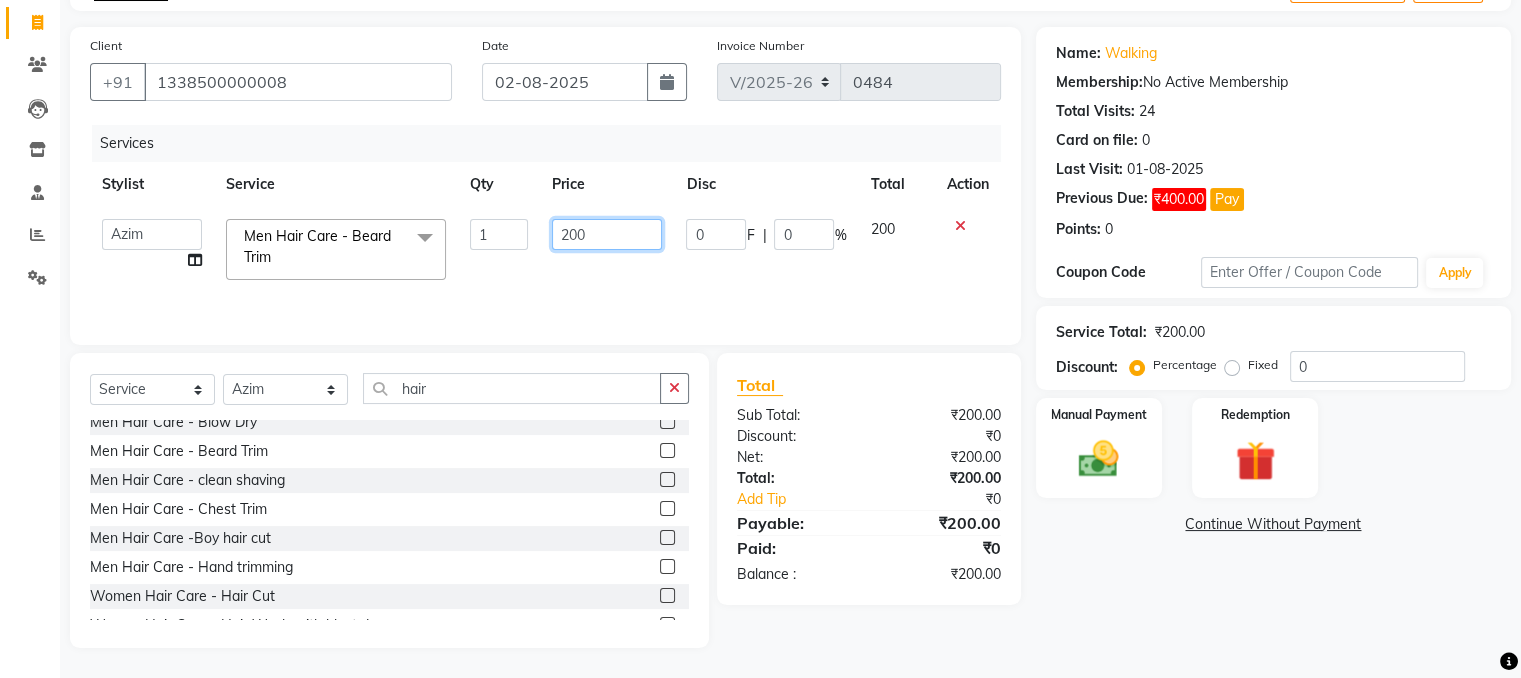 click on "200" 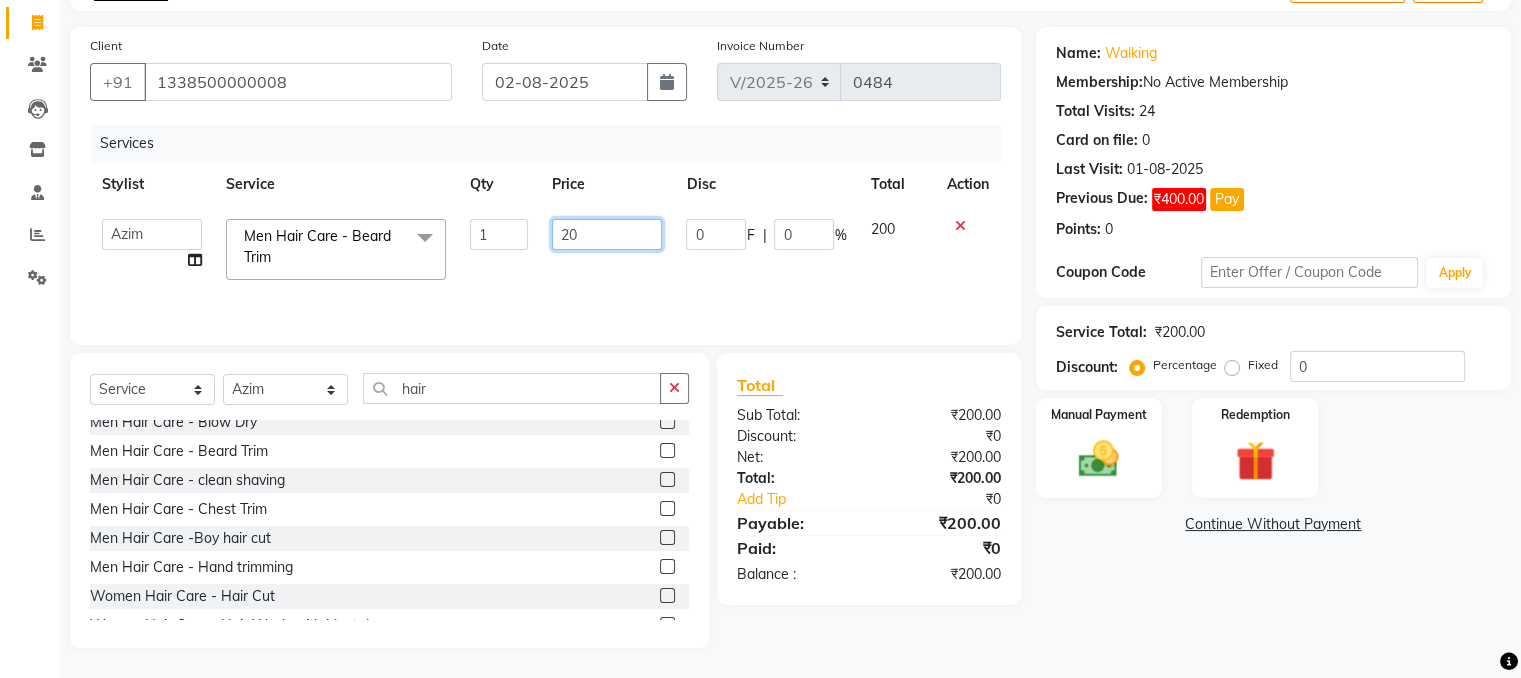 type on "2" 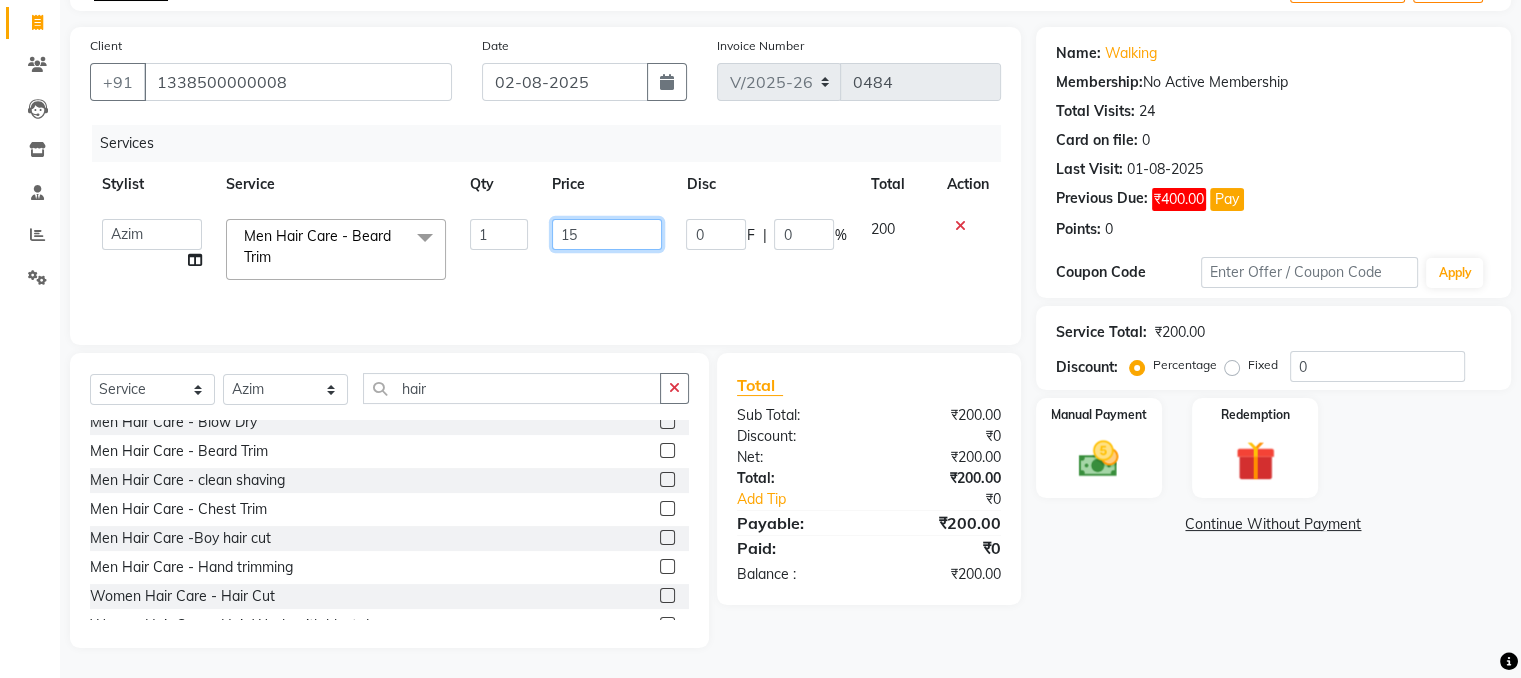 type on "150" 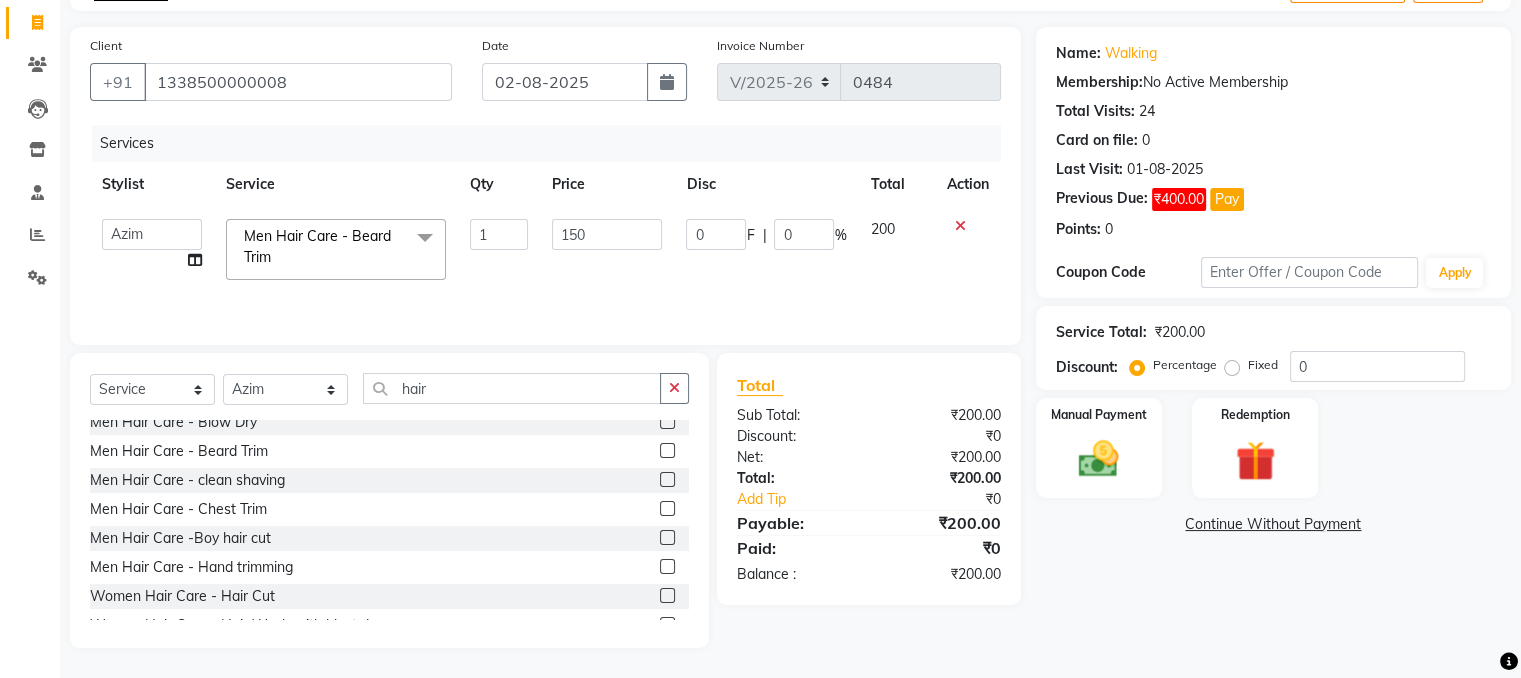 click on "Name: Walking  Membership:  No Active Membership  Total Visits:  24 Card on file:  0 Last Visit:   01-08-2025 Previous Due:  ₹400.00 Pay Points:   0  Coupon Code Apply Service Total:  ₹200.00  Discount:  Percentage   Fixed  0 Manual Payment Redemption  Continue Without Payment" 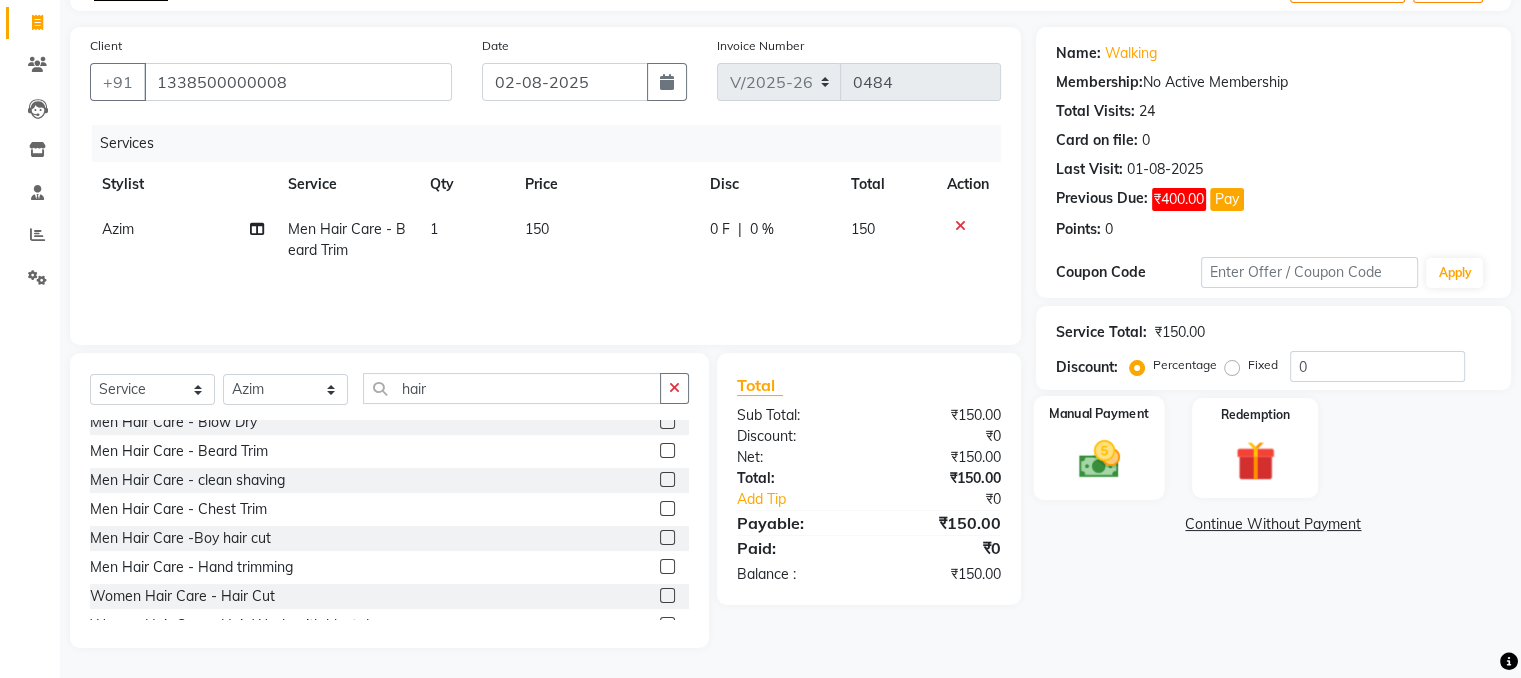 click 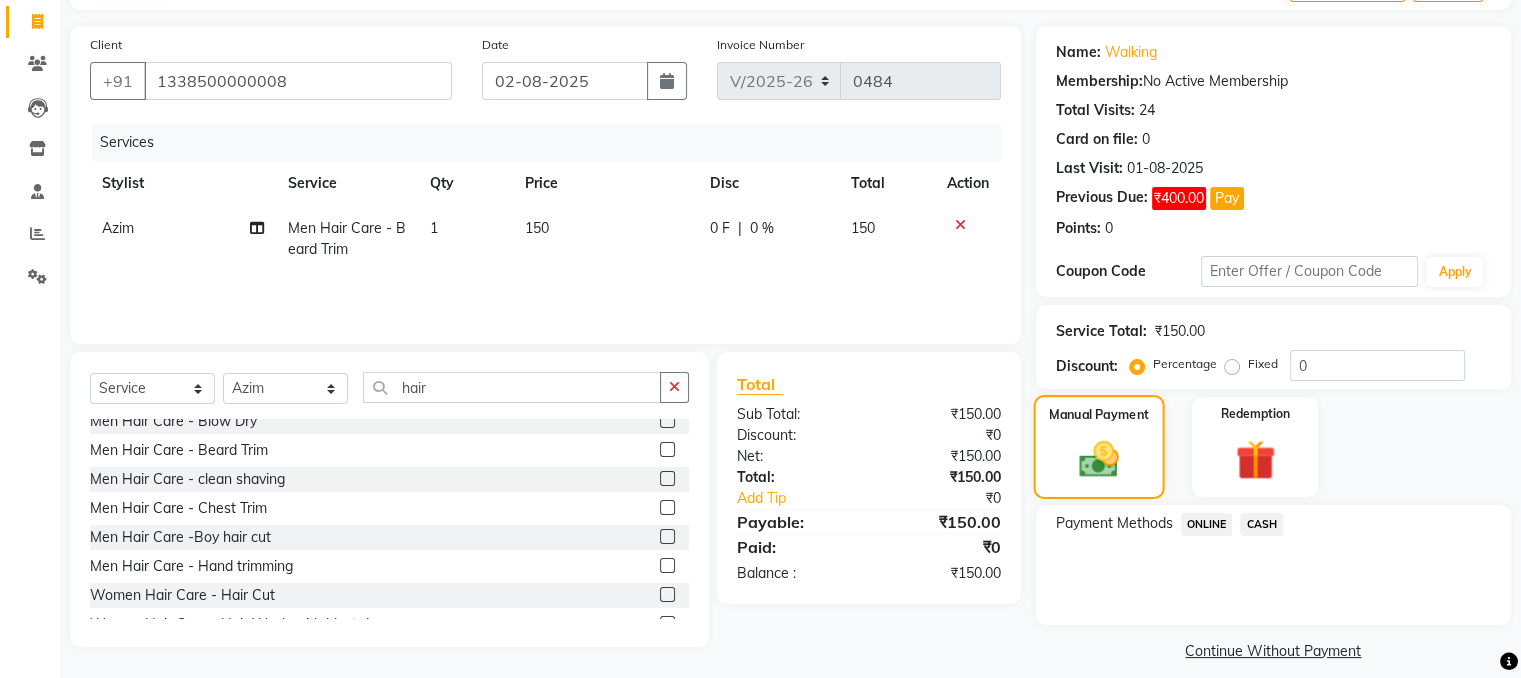 scroll, scrollTop: 141, scrollLeft: 0, axis: vertical 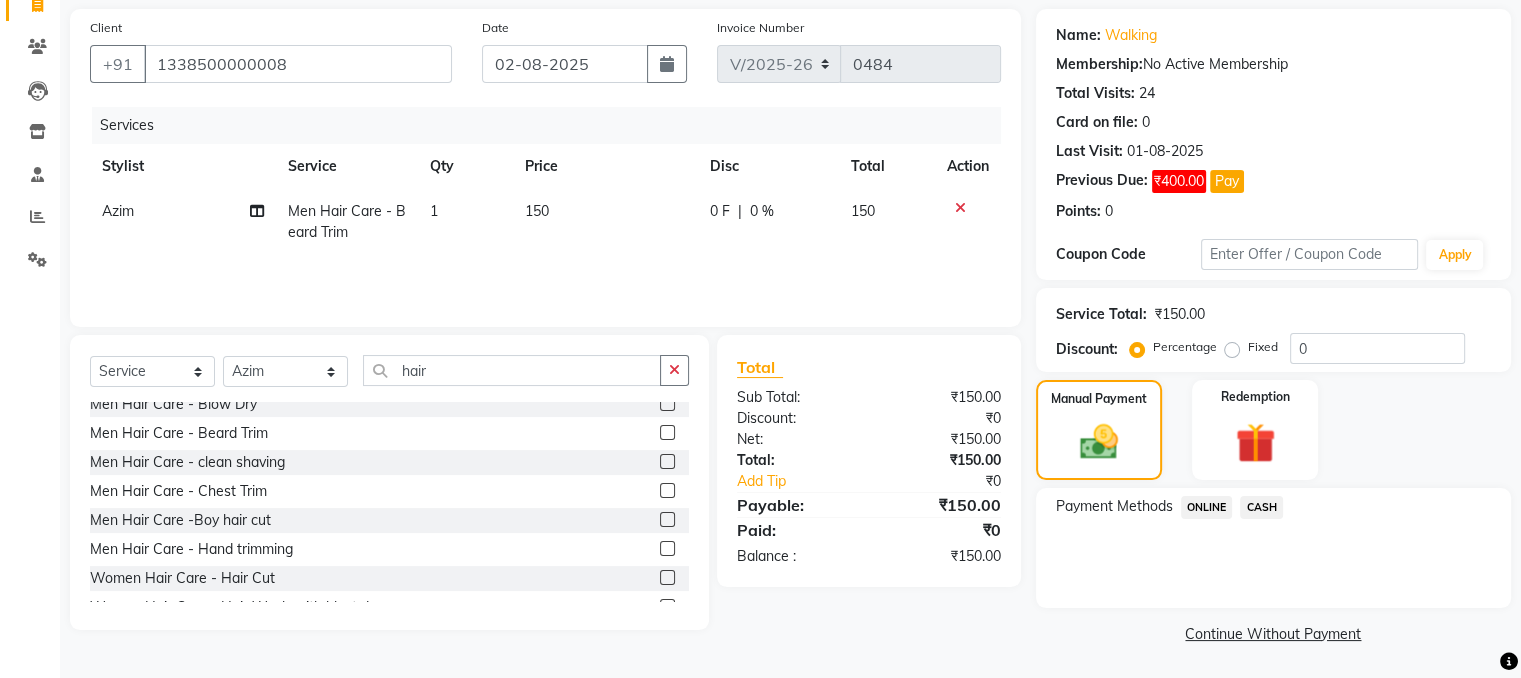click on "CASH" 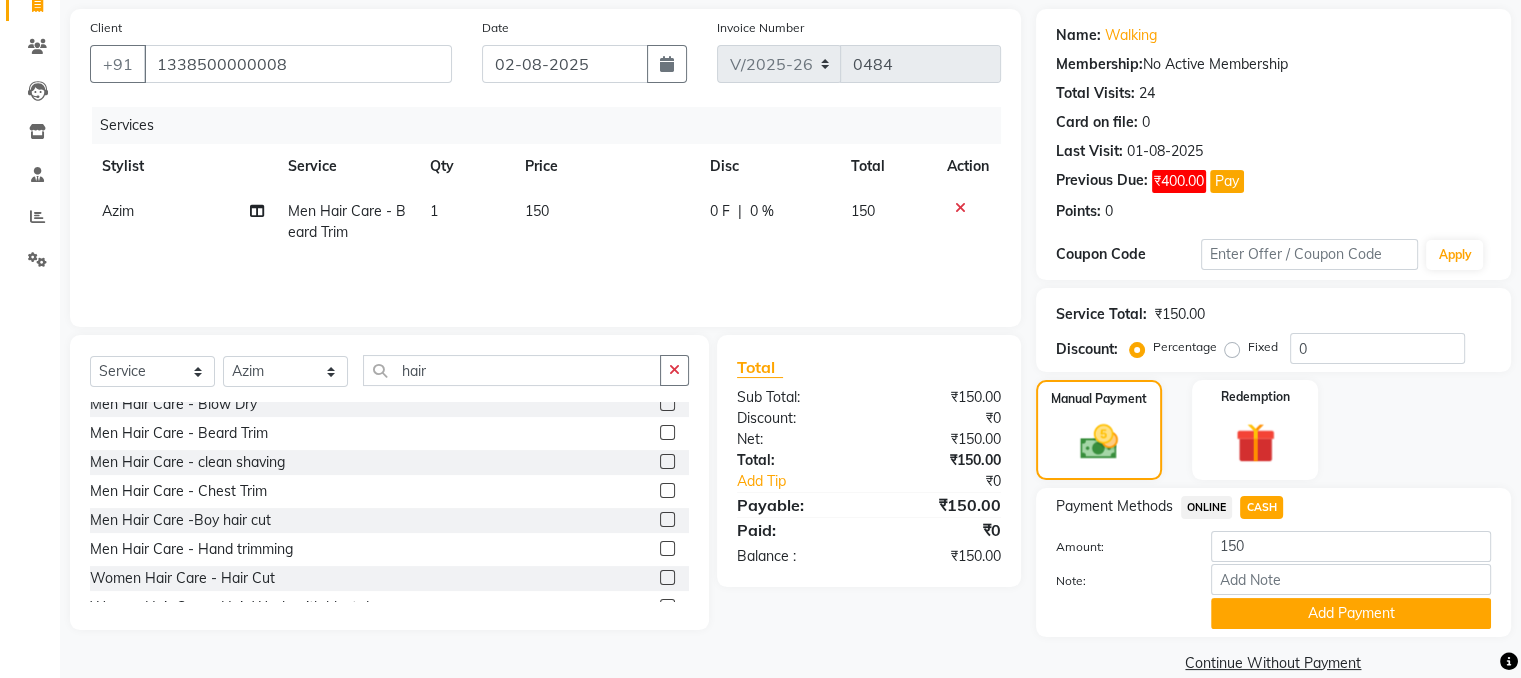 scroll, scrollTop: 172, scrollLeft: 0, axis: vertical 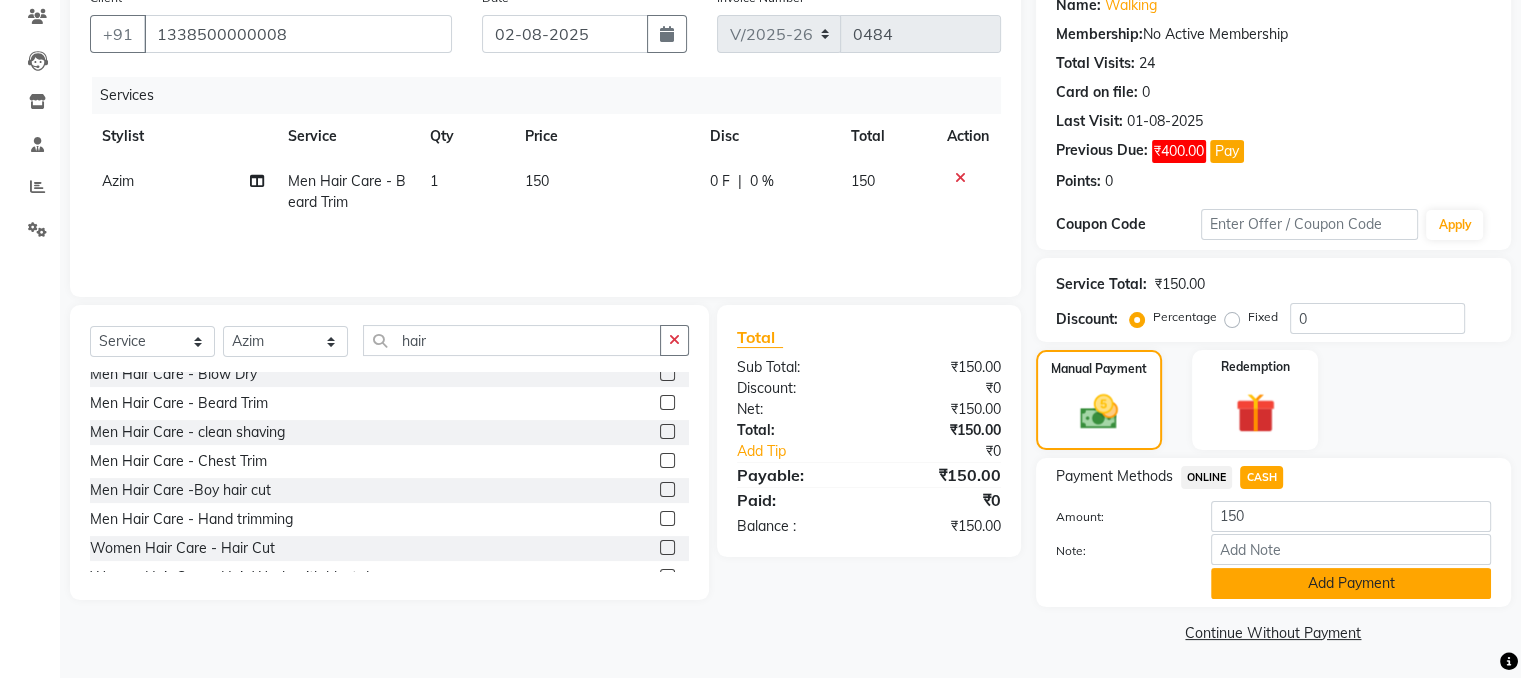 click on "Add Payment" 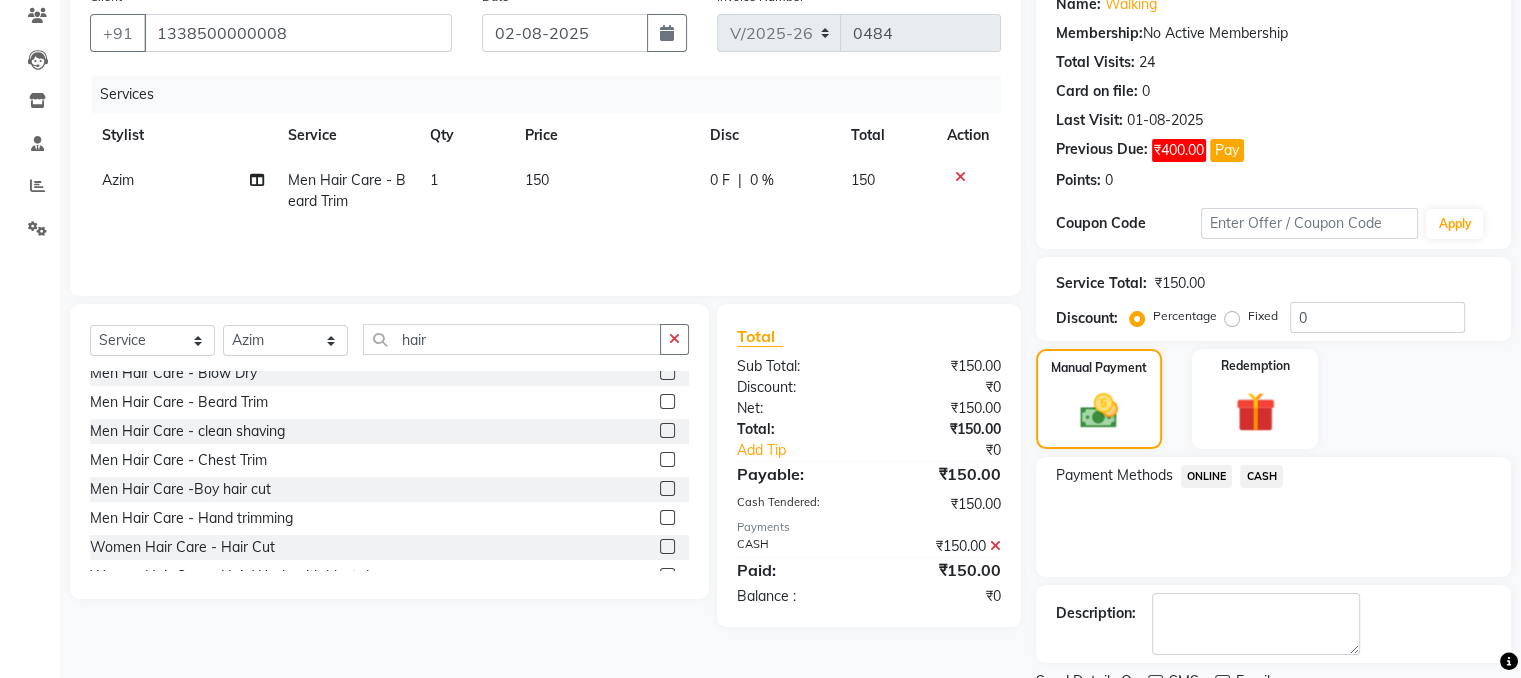 scroll, scrollTop: 253, scrollLeft: 0, axis: vertical 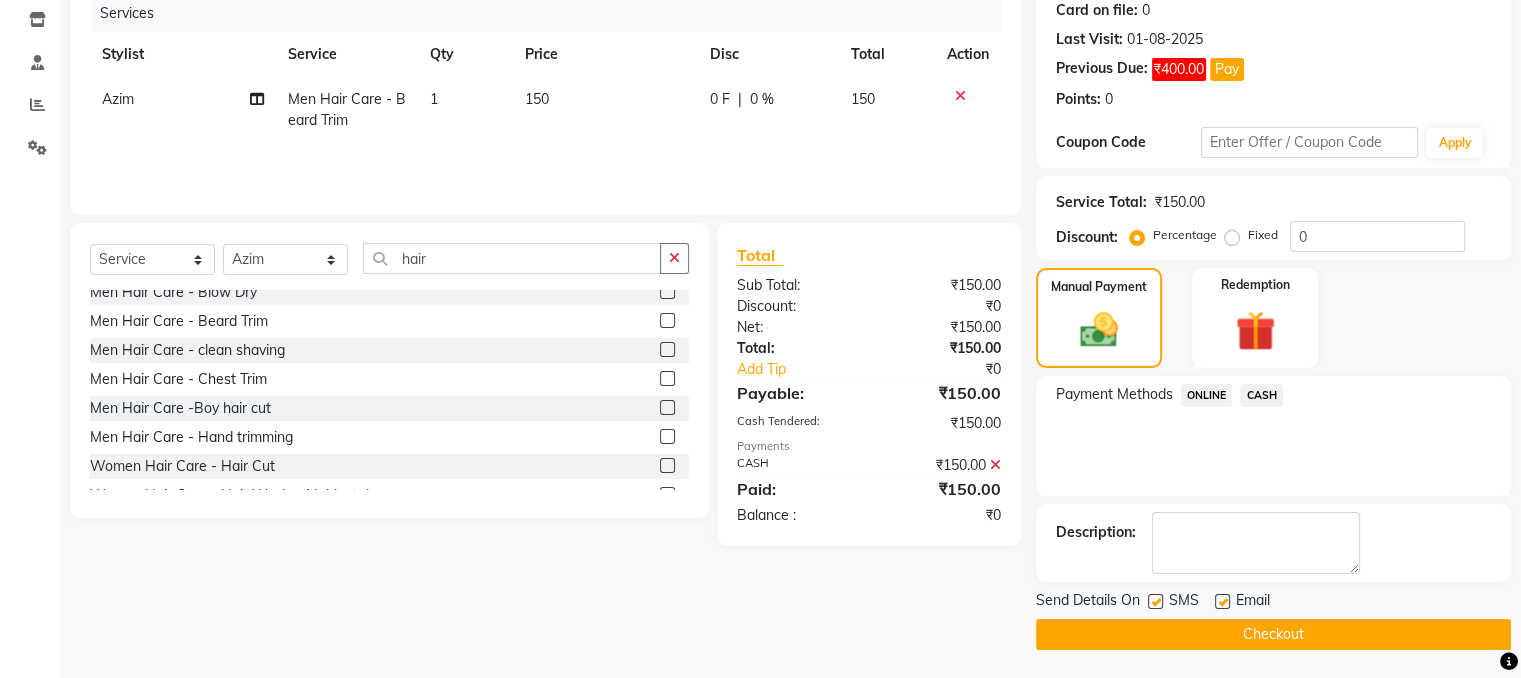 click on "Checkout" 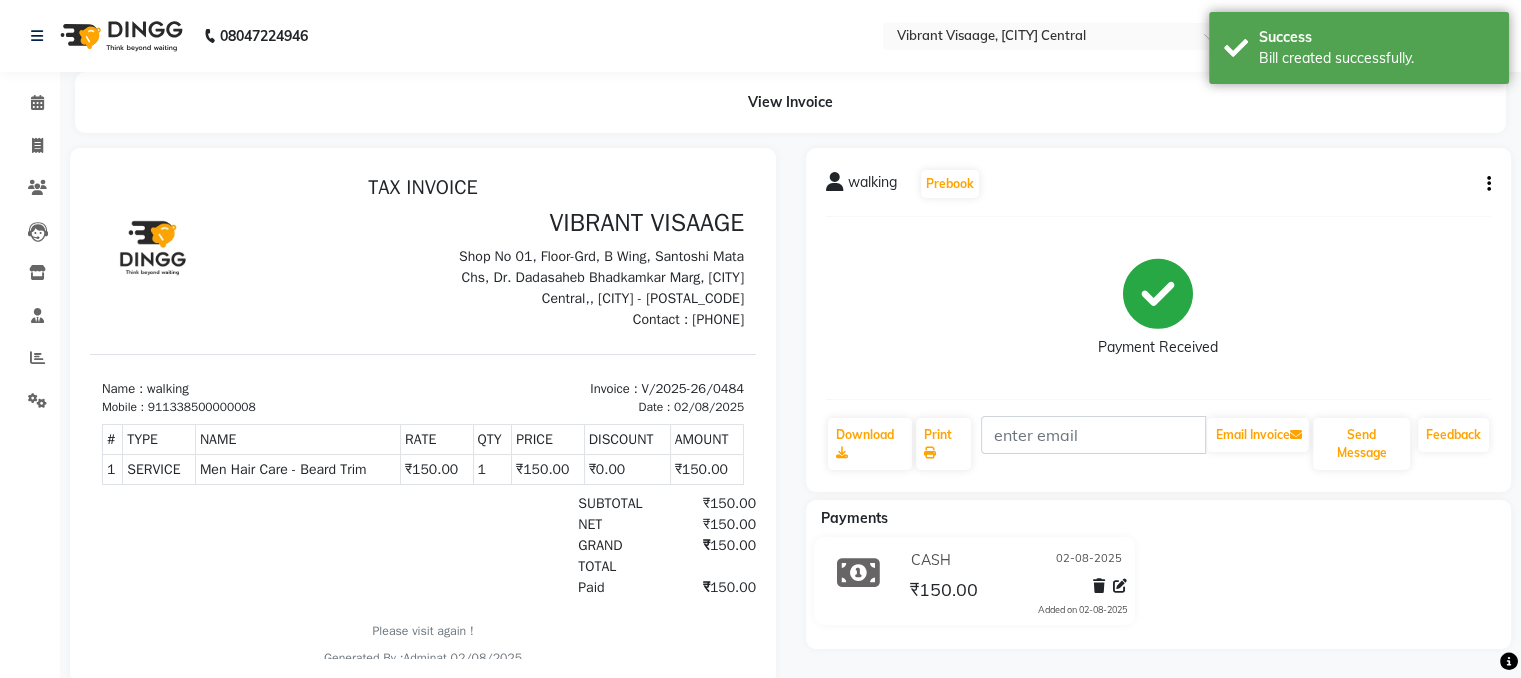 scroll, scrollTop: 0, scrollLeft: 0, axis: both 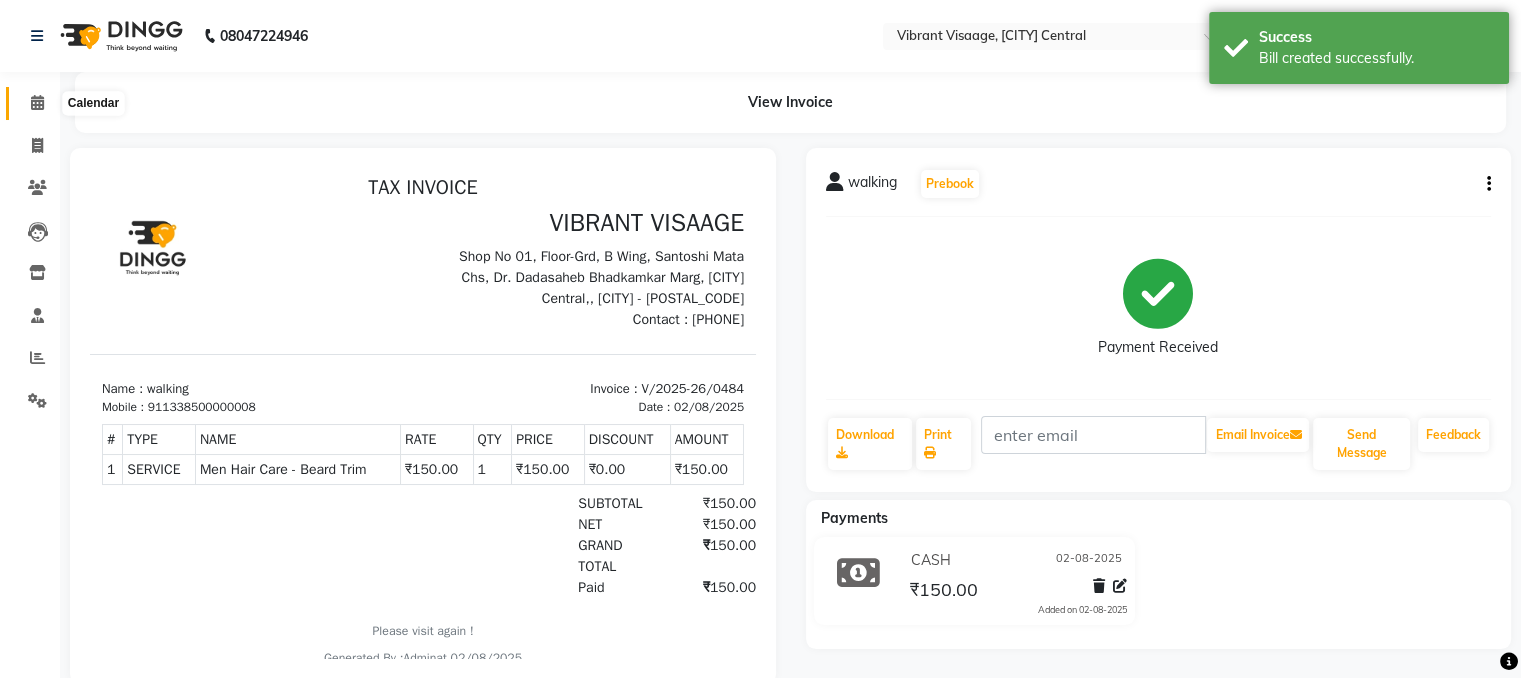 click 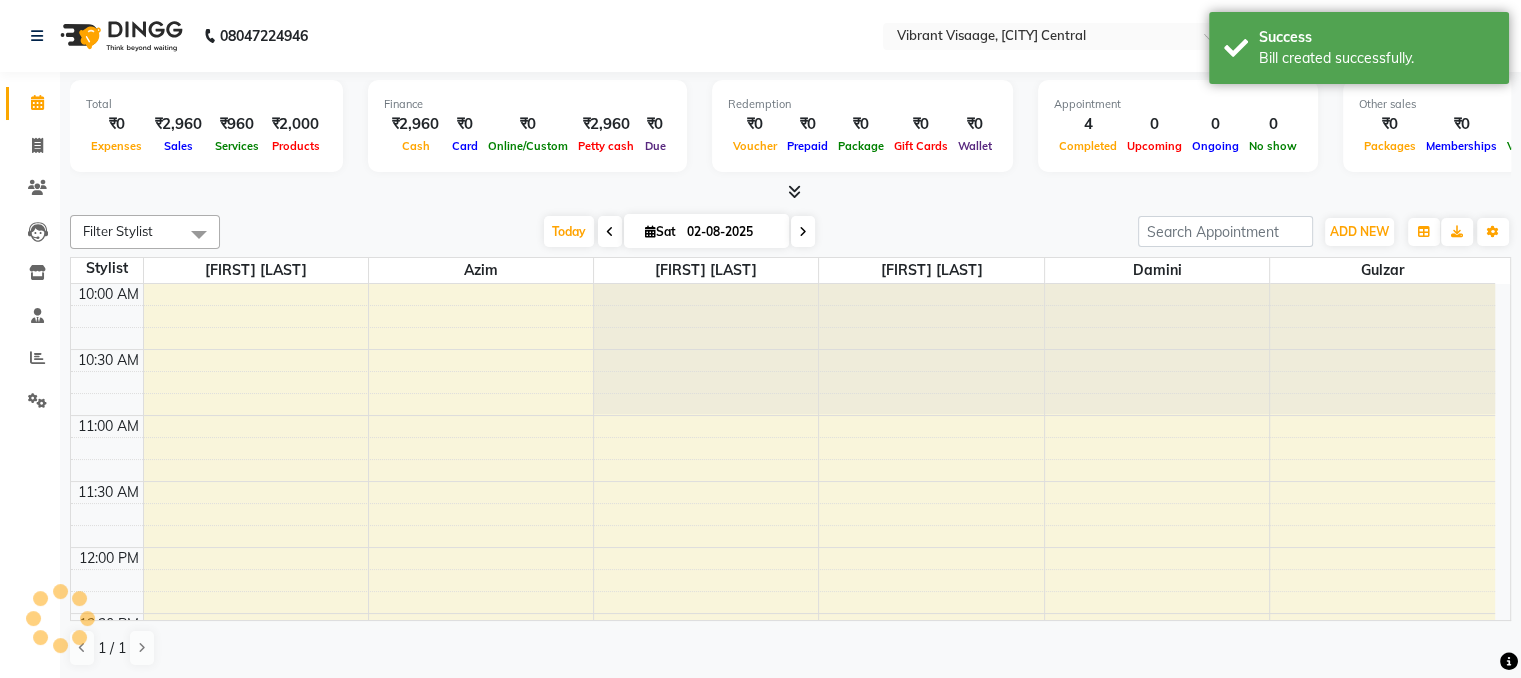 scroll, scrollTop: 0, scrollLeft: 0, axis: both 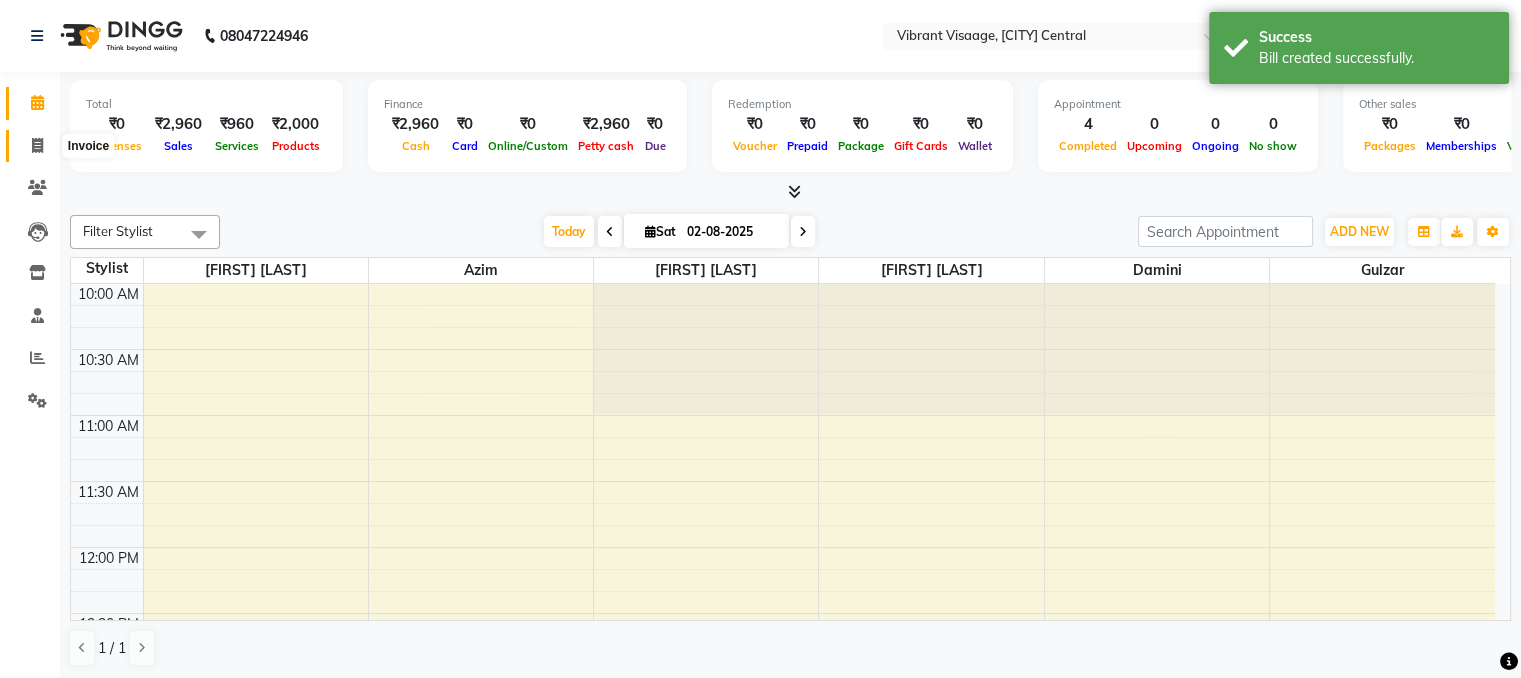 click 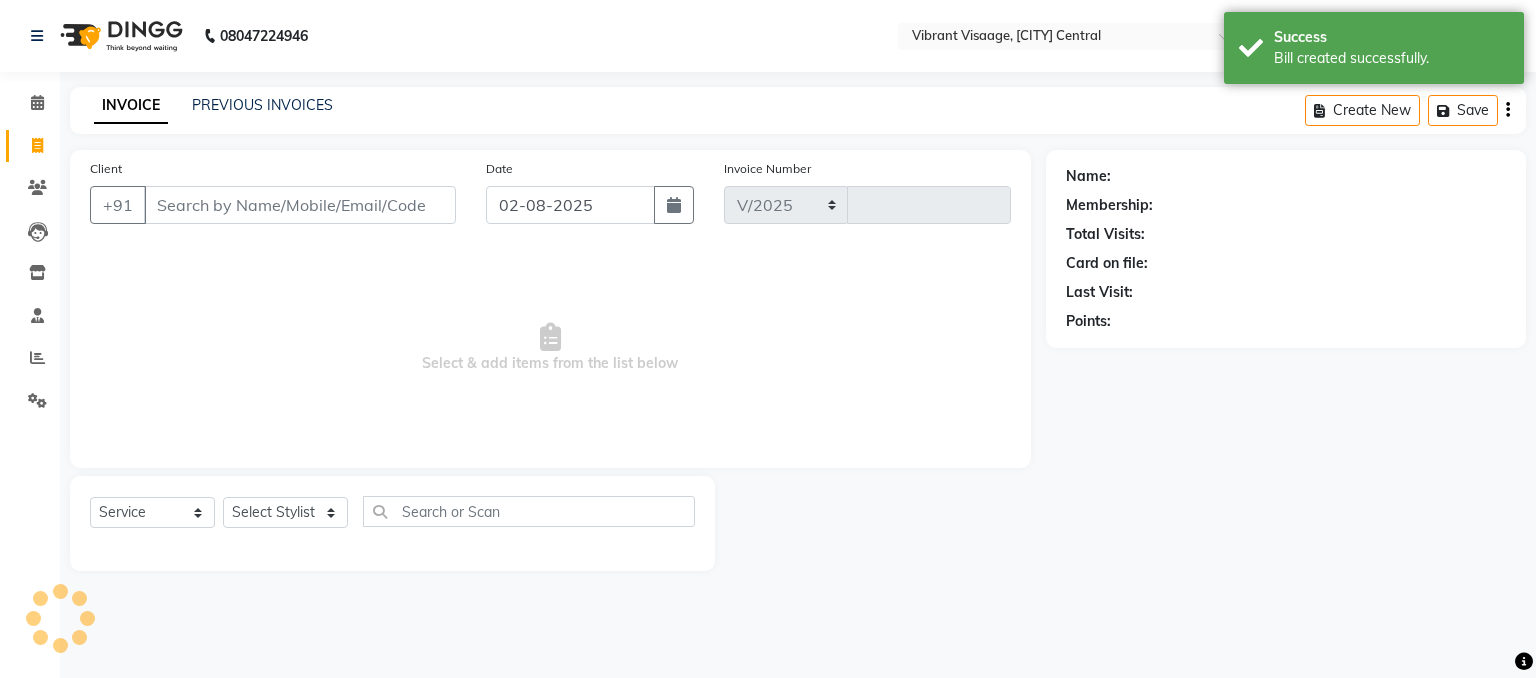 select on "7649" 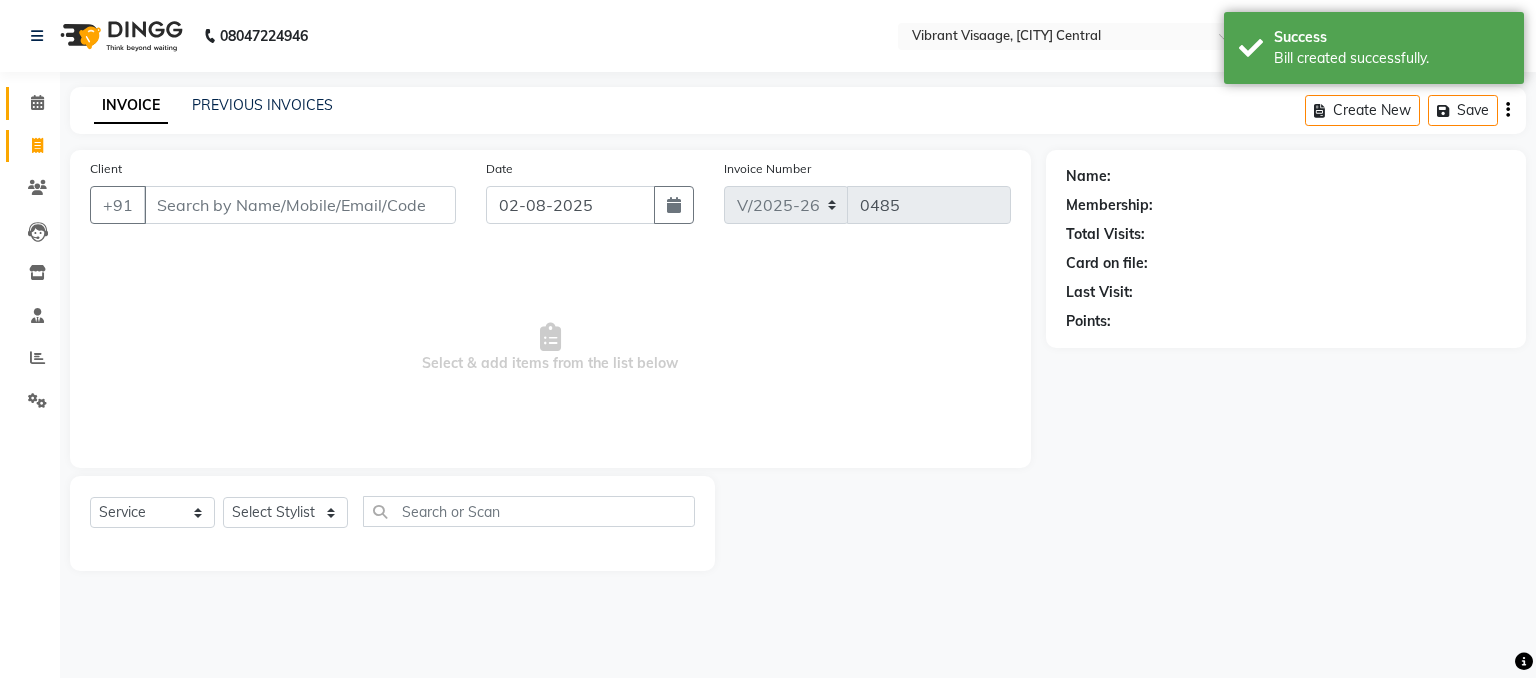 click on "Calendar" 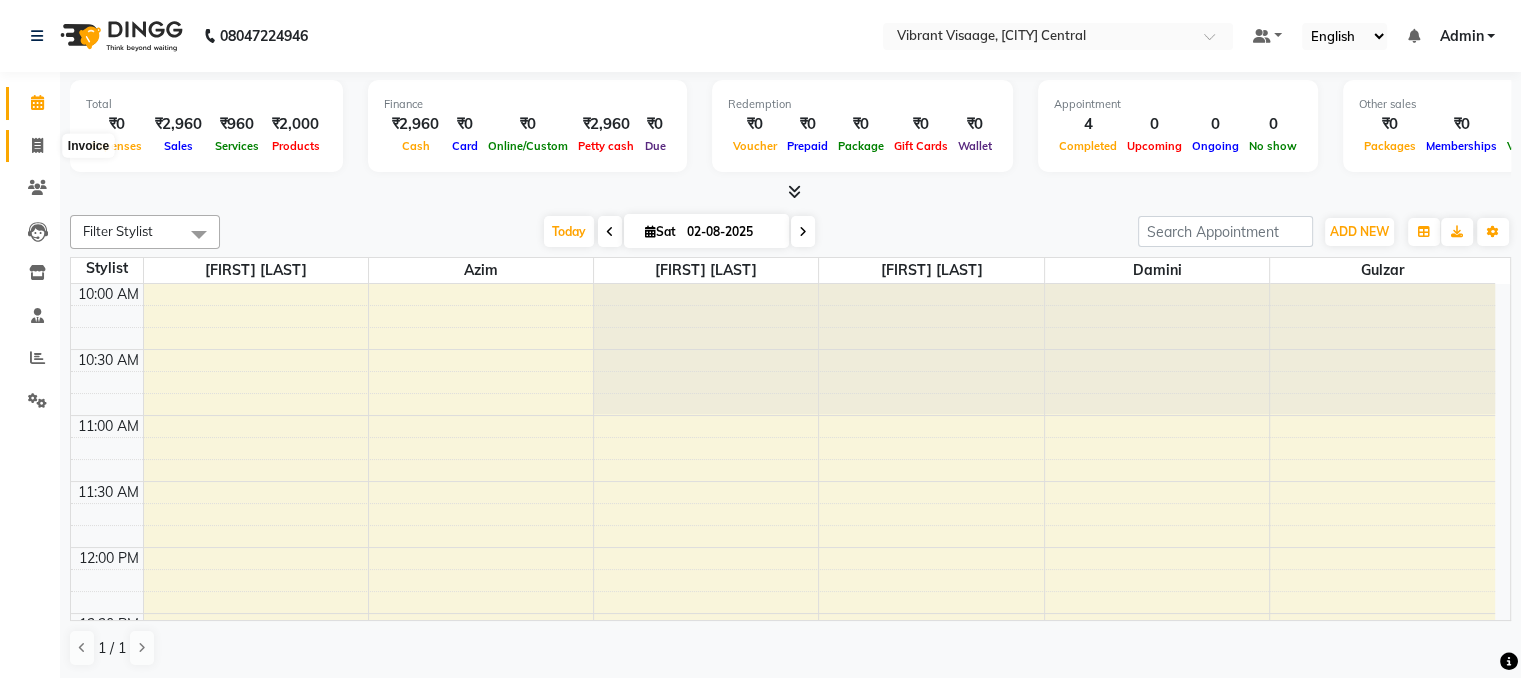 click 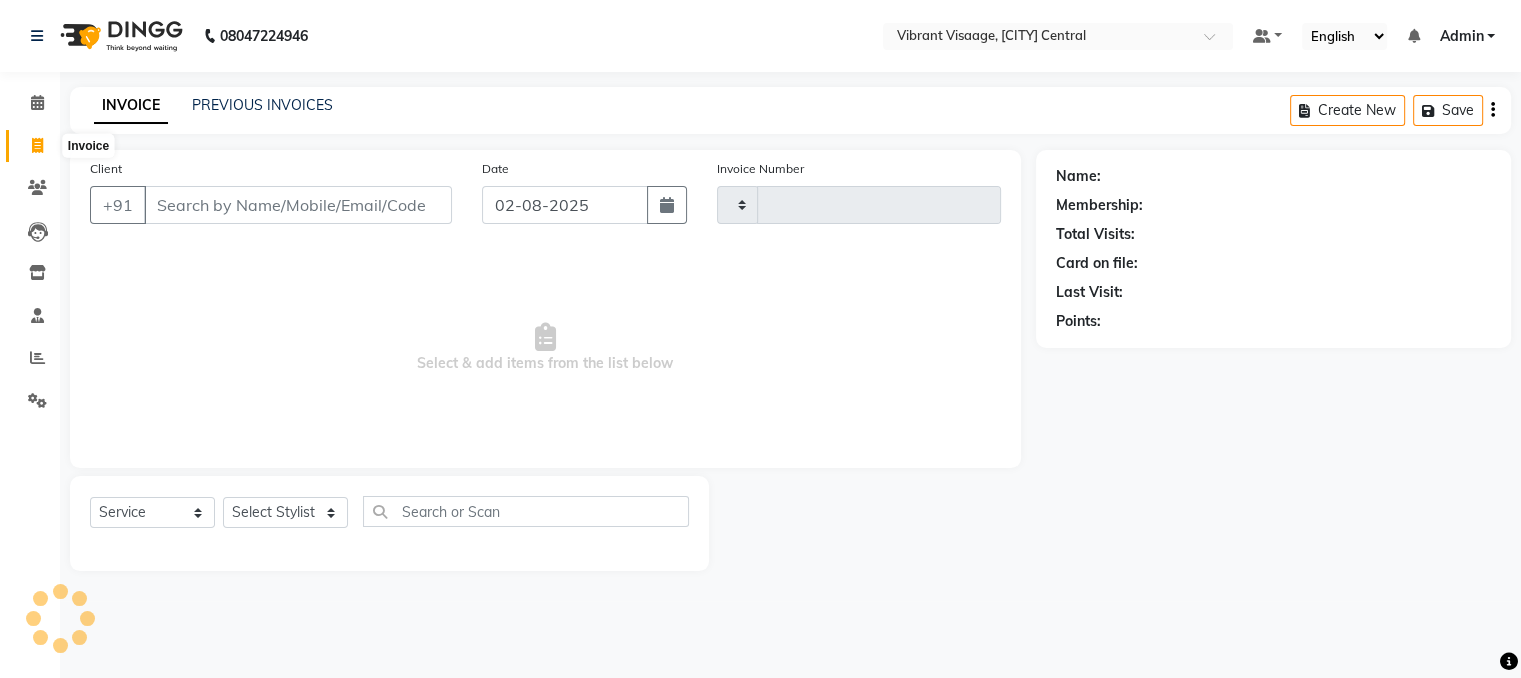 type on "0485" 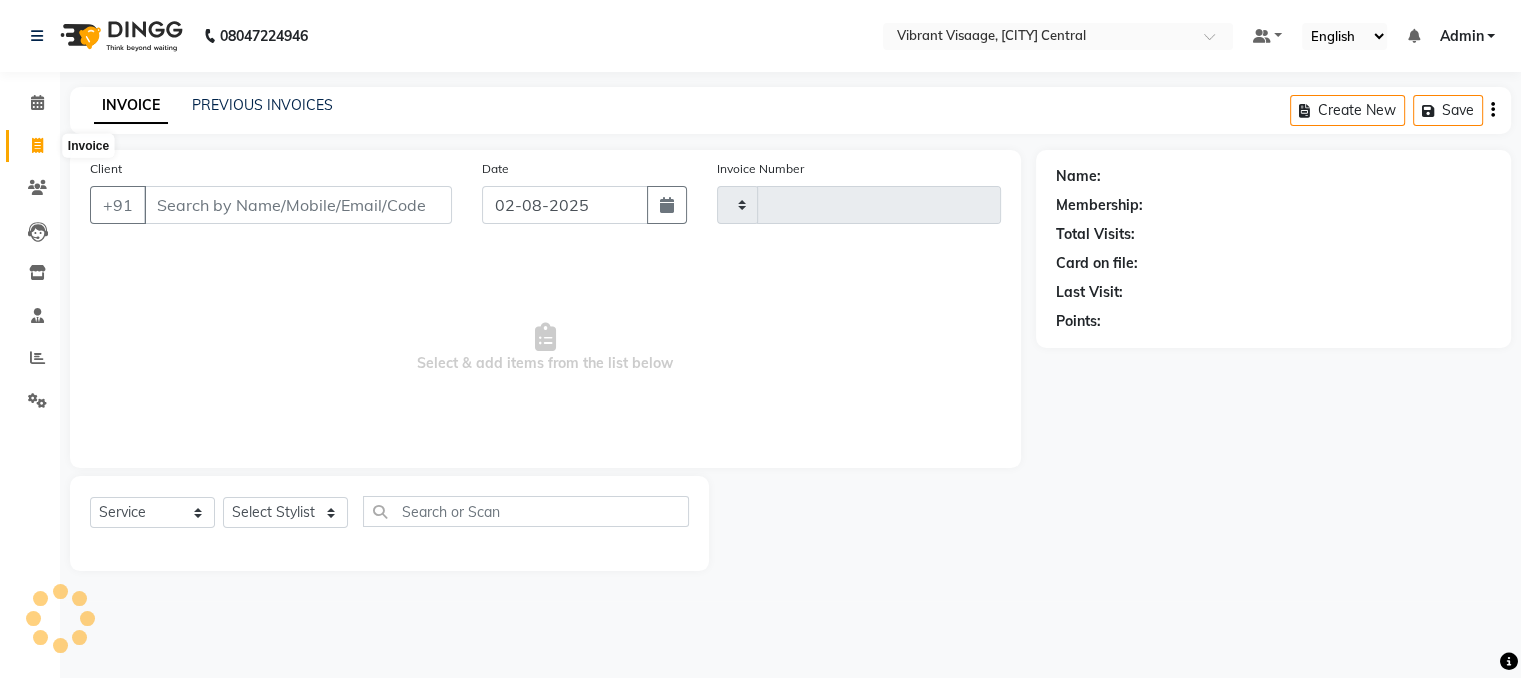 select on "7649" 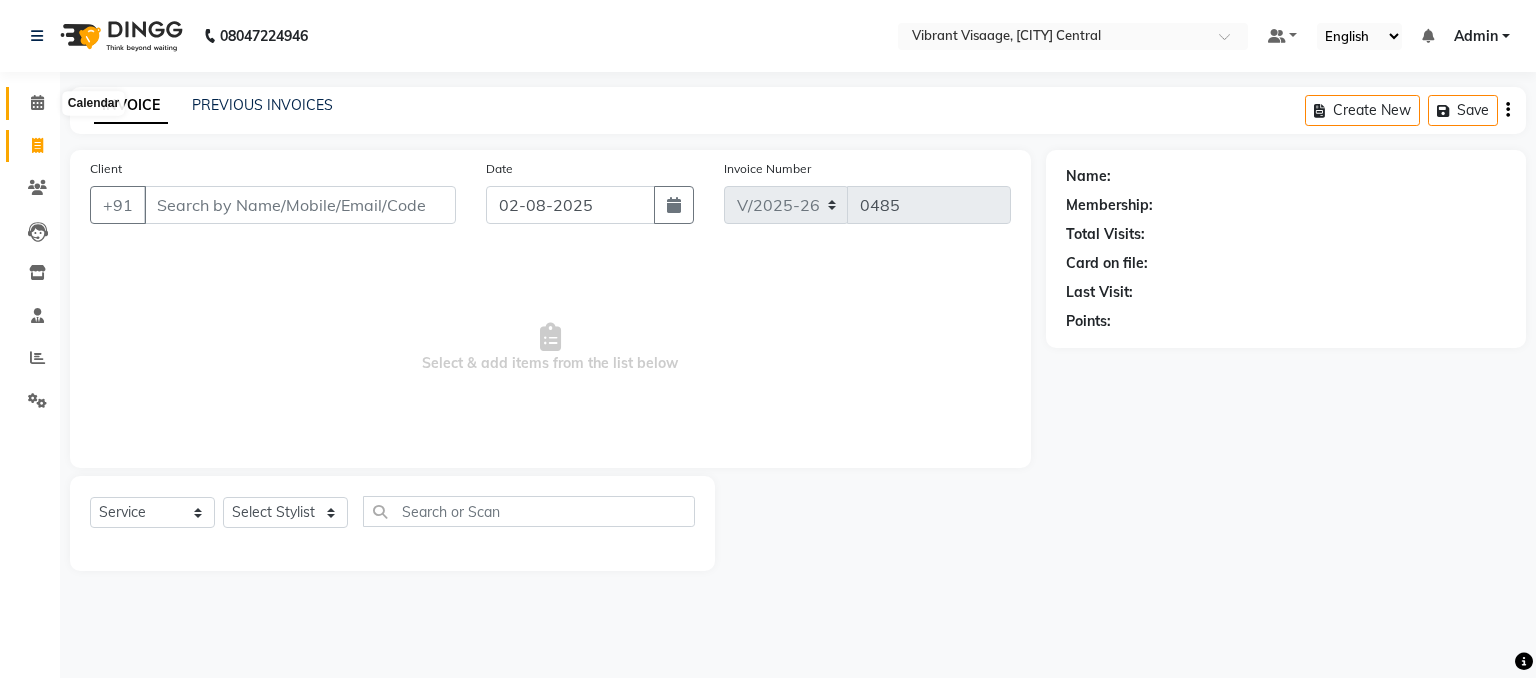 click 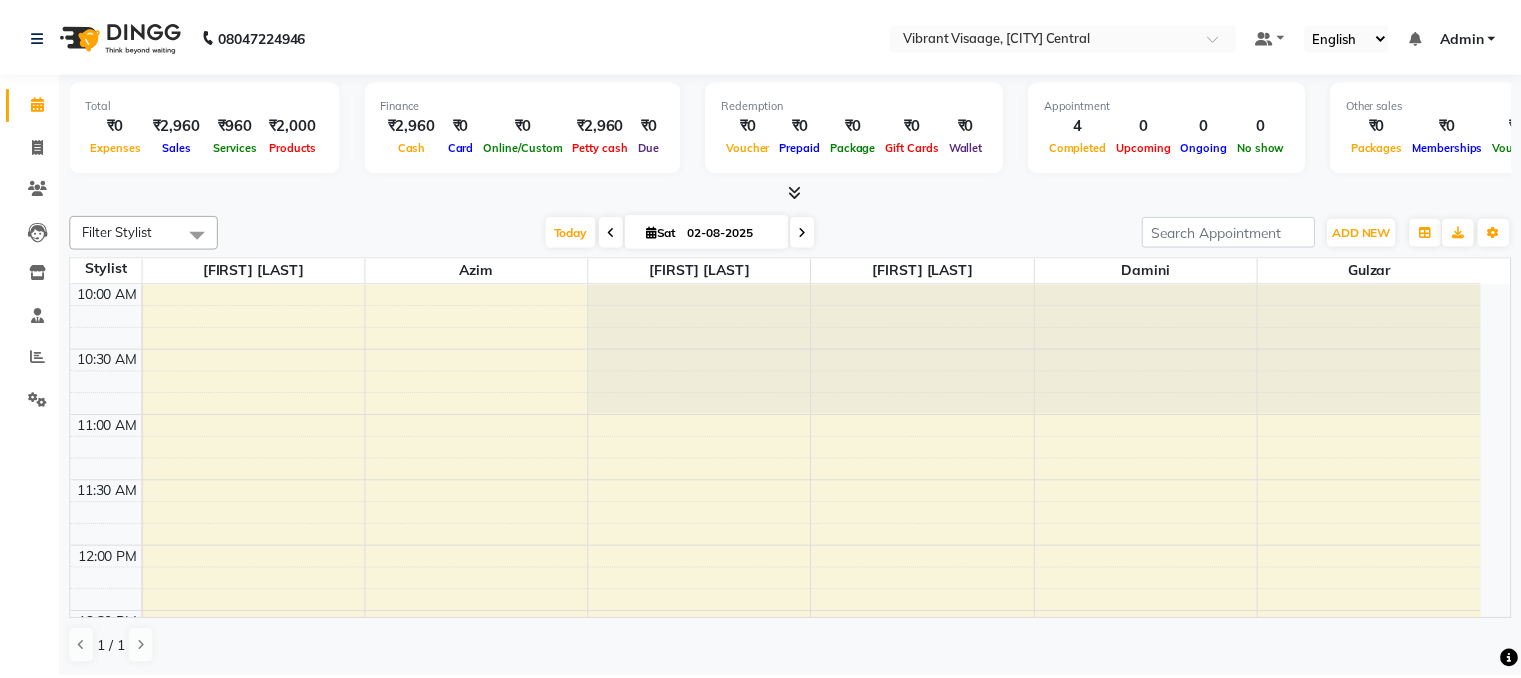 scroll, scrollTop: 0, scrollLeft: 0, axis: both 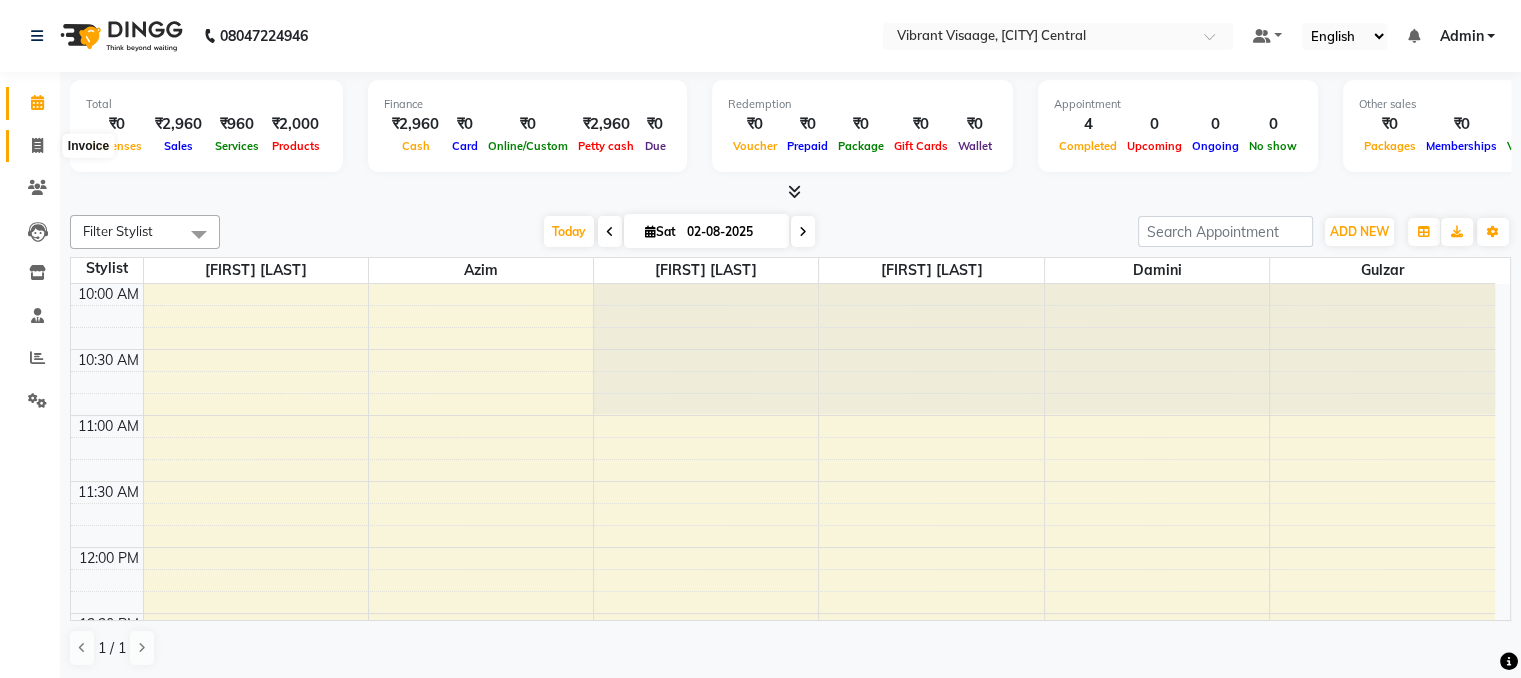 click 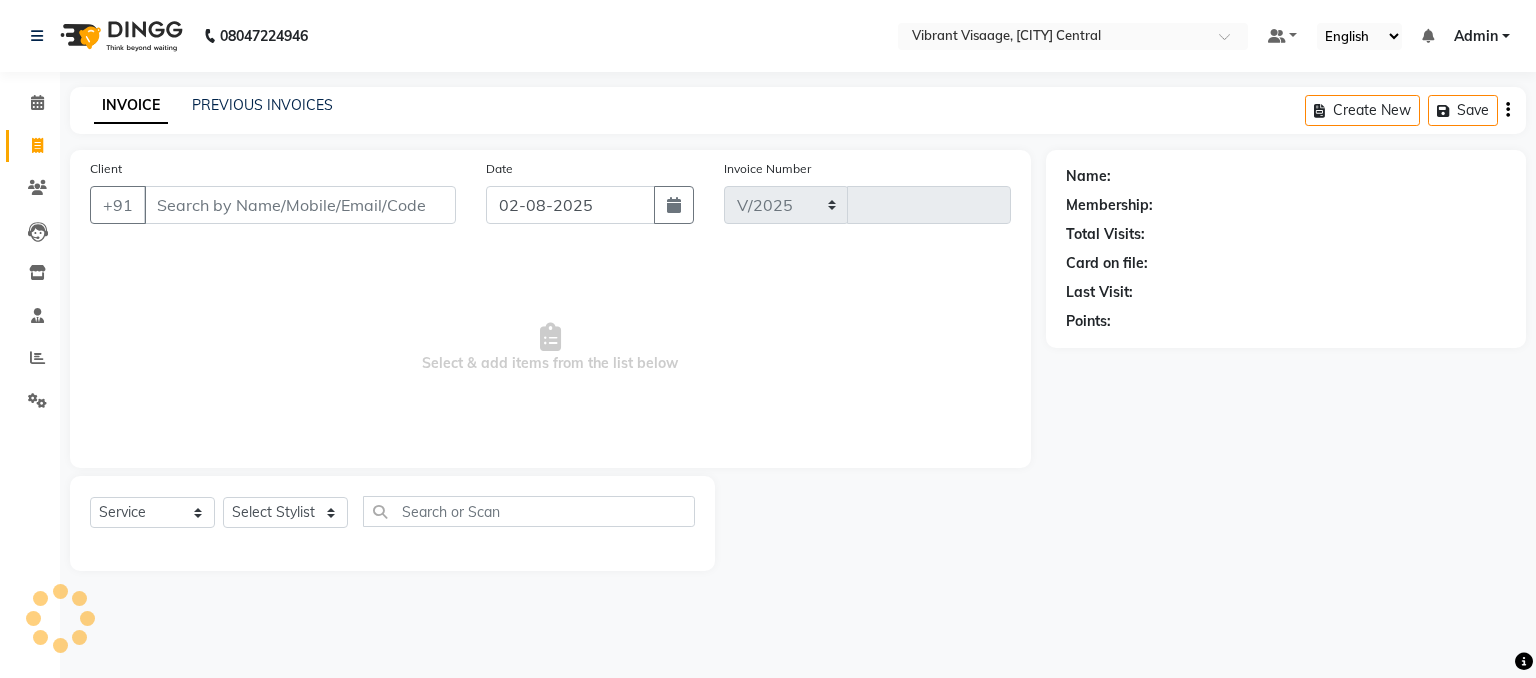 select on "7649" 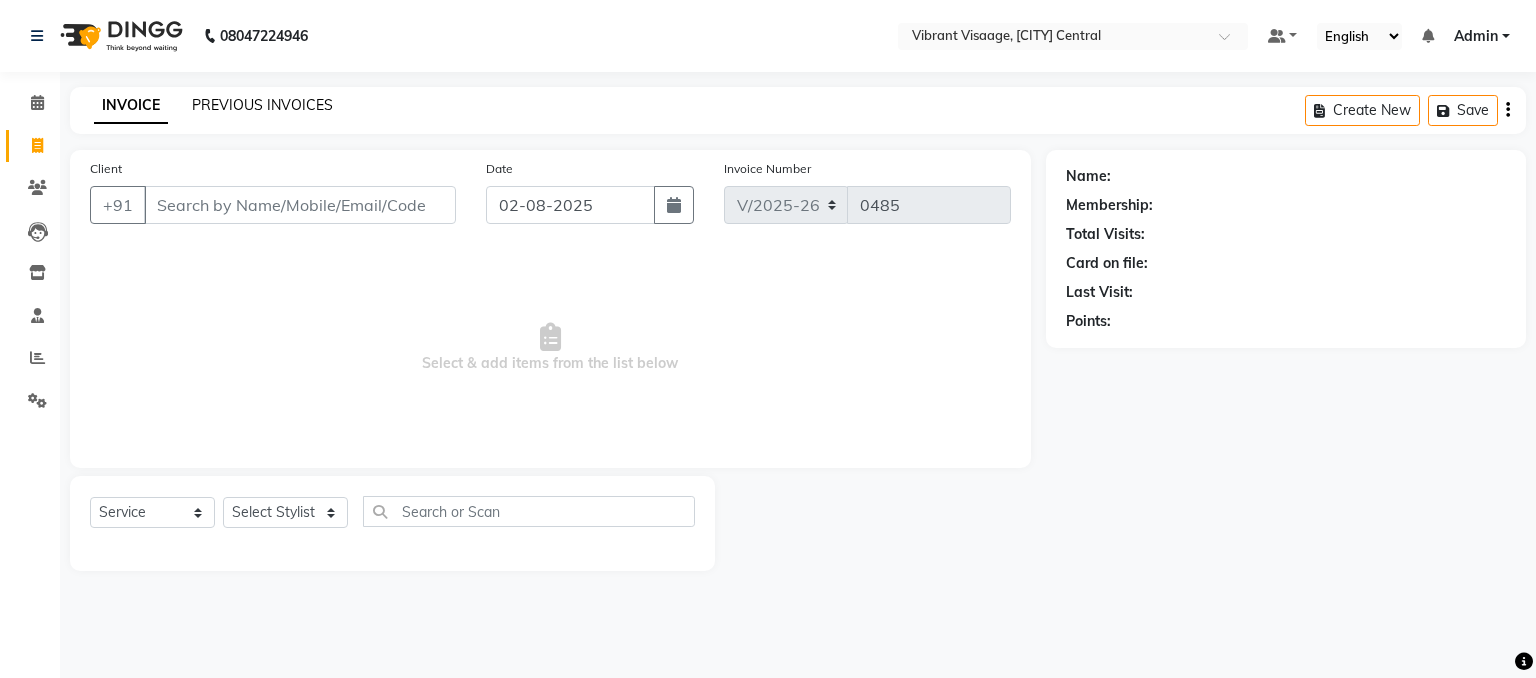 click on "PREVIOUS INVOICES" 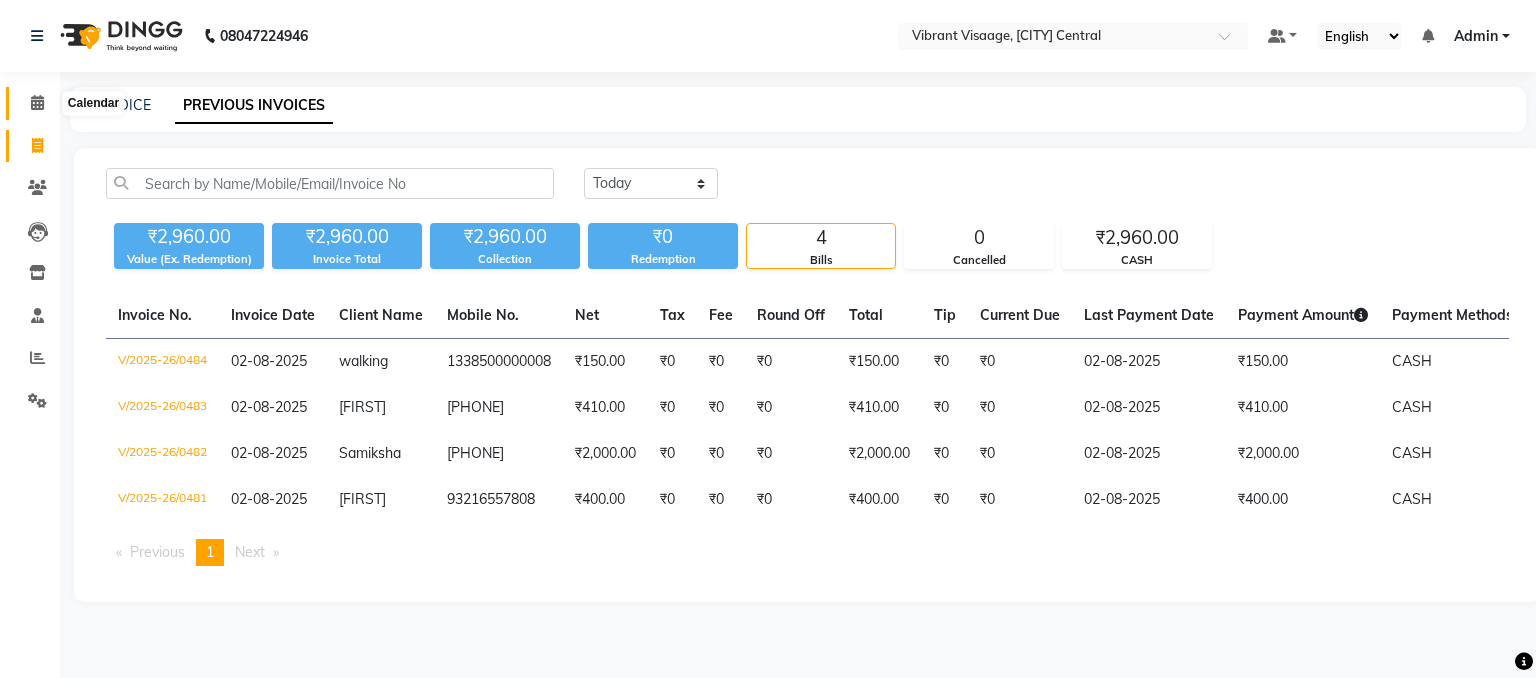 click 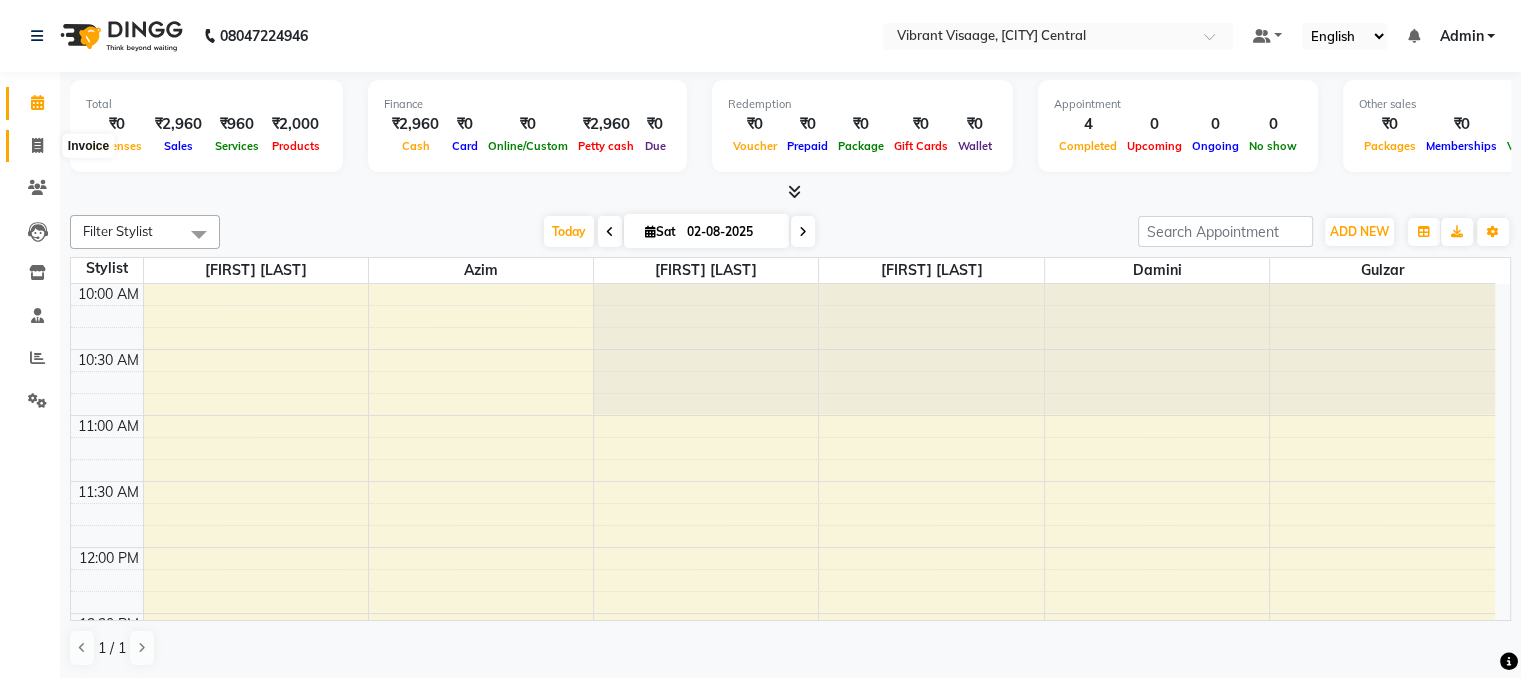 click 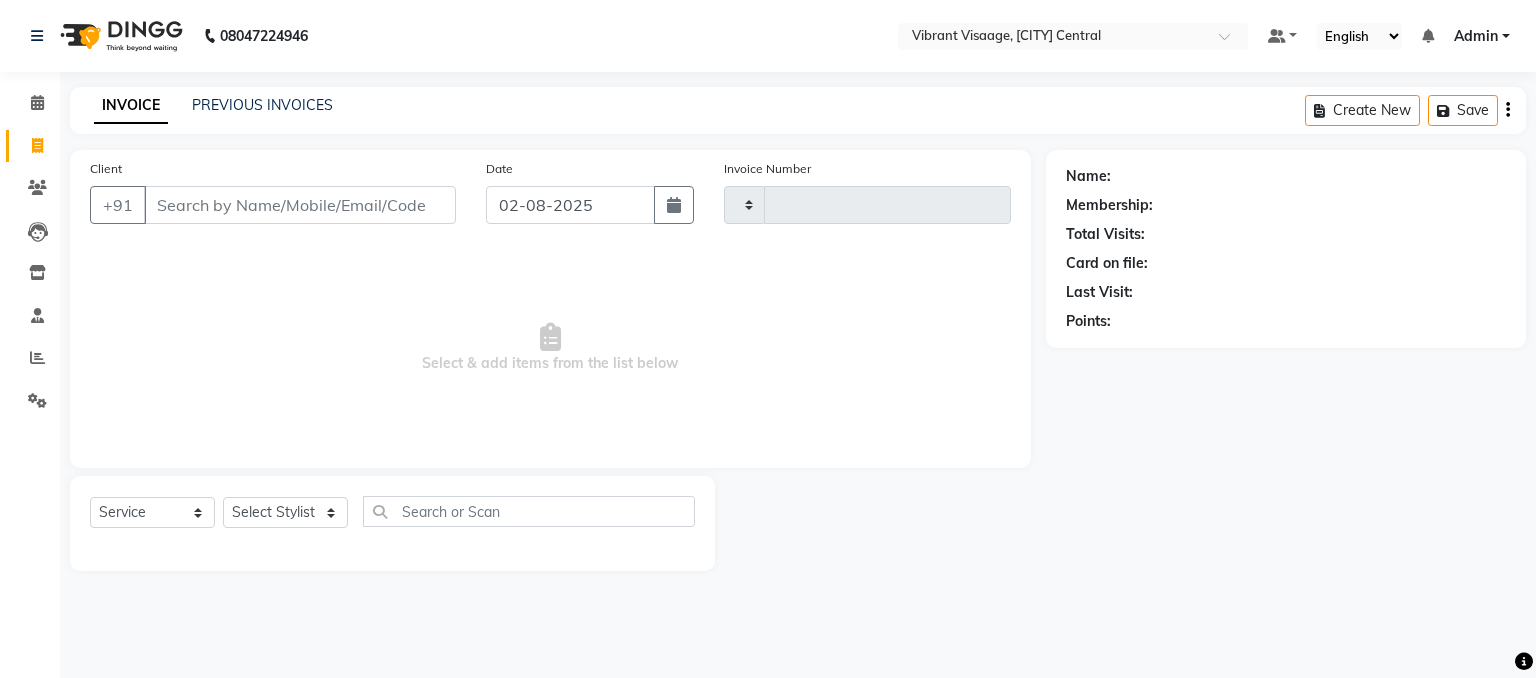 type on "0485" 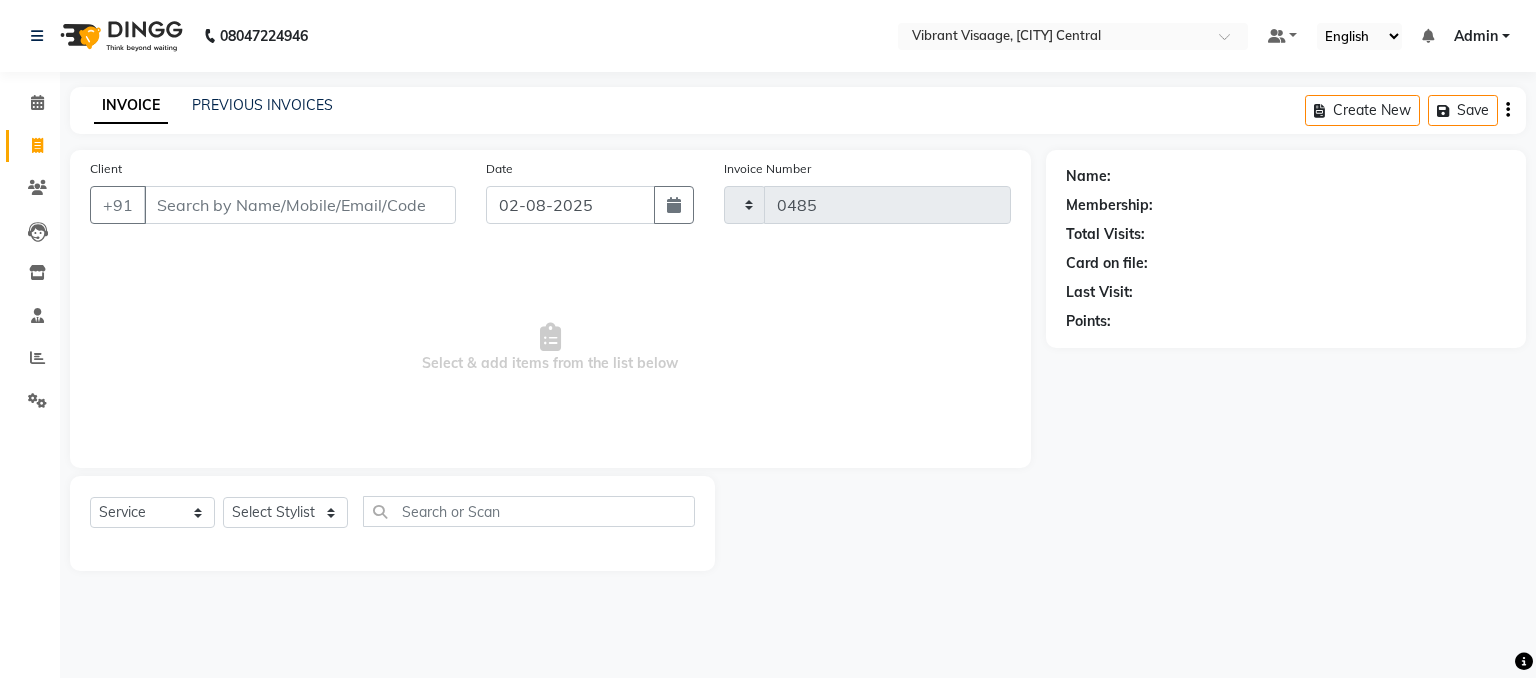 select on "7649" 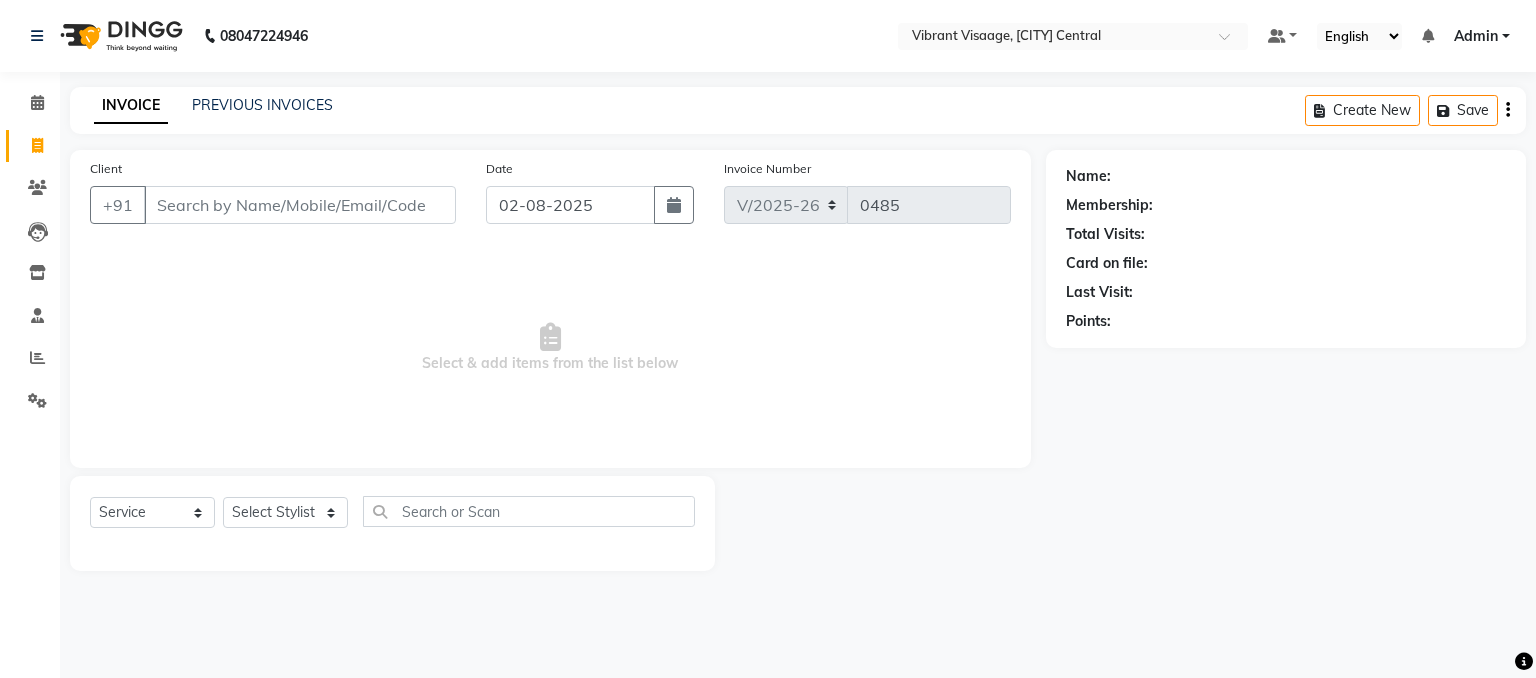 click on "Client" at bounding box center [300, 205] 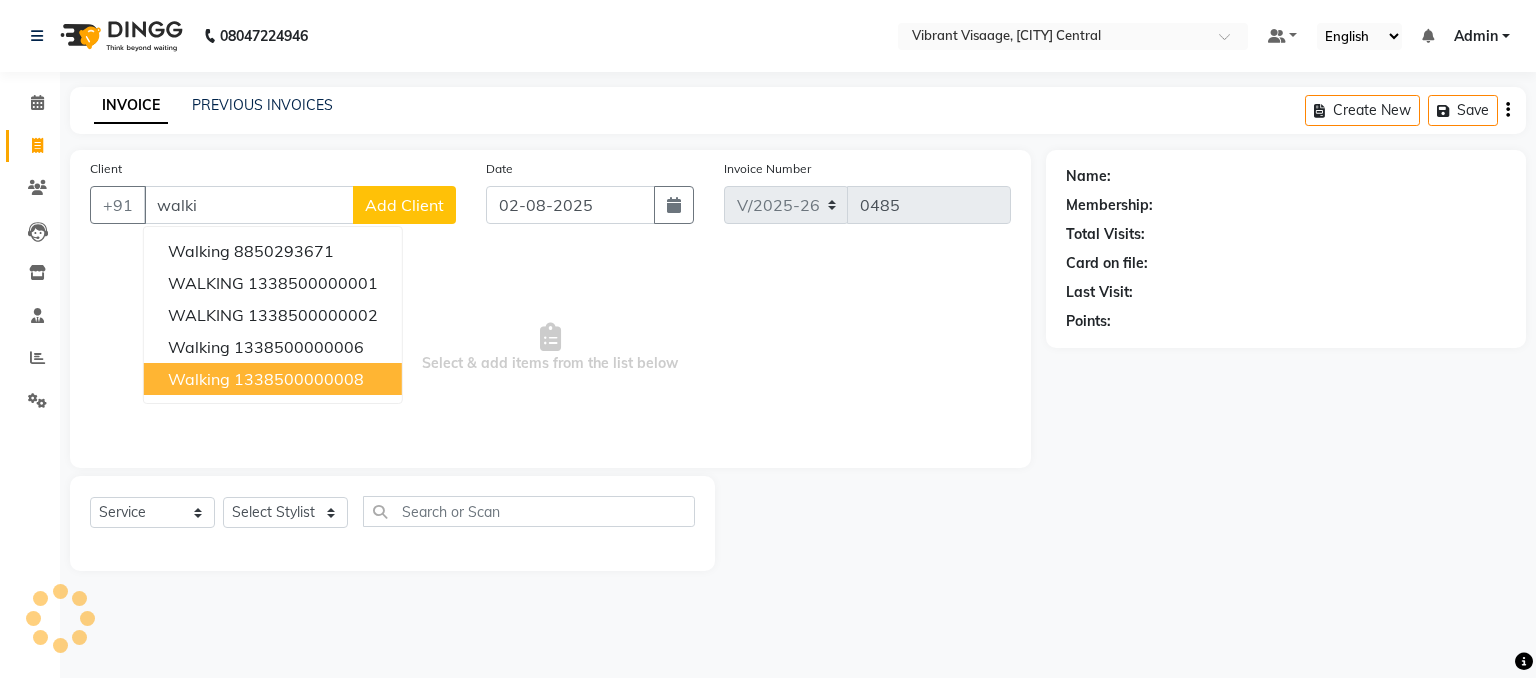 click on "1338500000008" at bounding box center [299, 379] 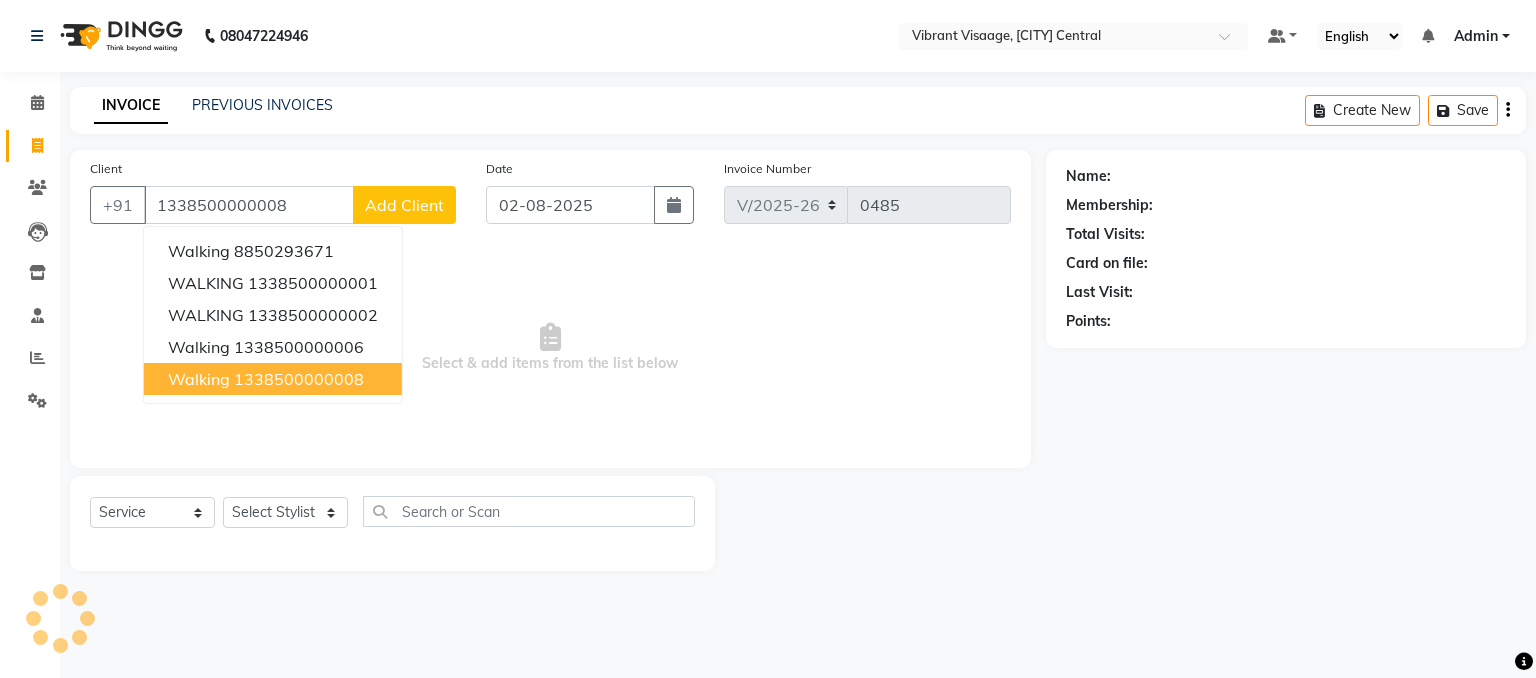 type on "1338500000008" 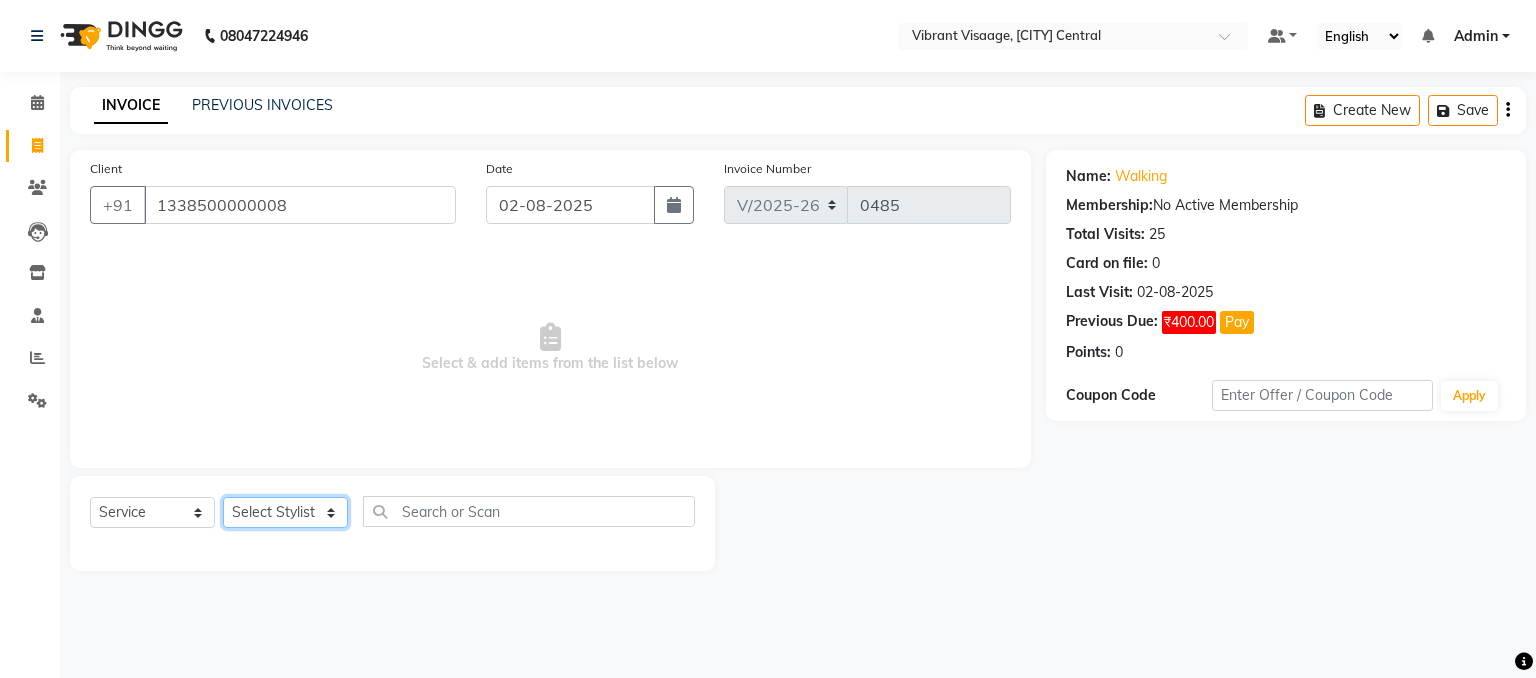 click on "Select Stylist [FIRST] [FIRST] [FIRST] [FIRST] [FIRST] [FIRST] [FIRST]" 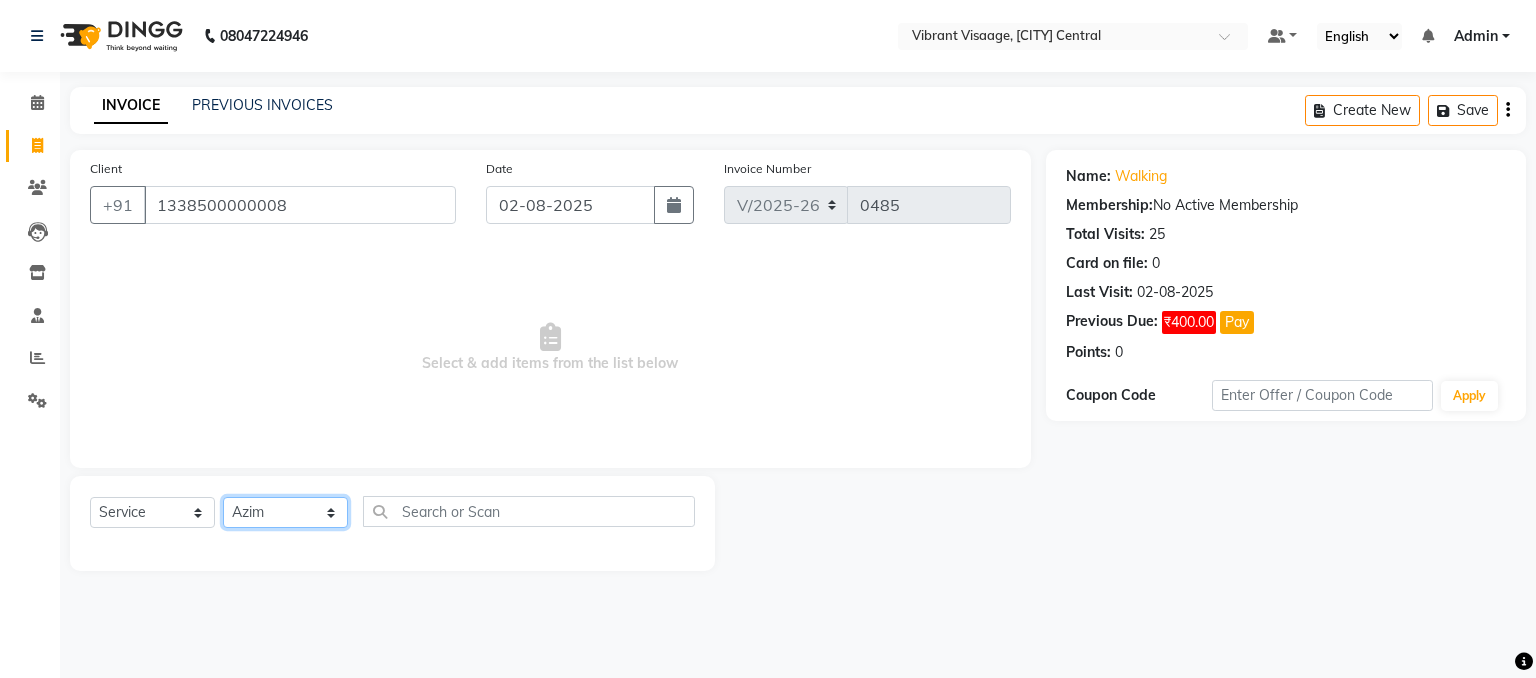 click on "Select Stylist [FIRST] [FIRST] [FIRST] [FIRST] [FIRST] [FIRST] [FIRST]" 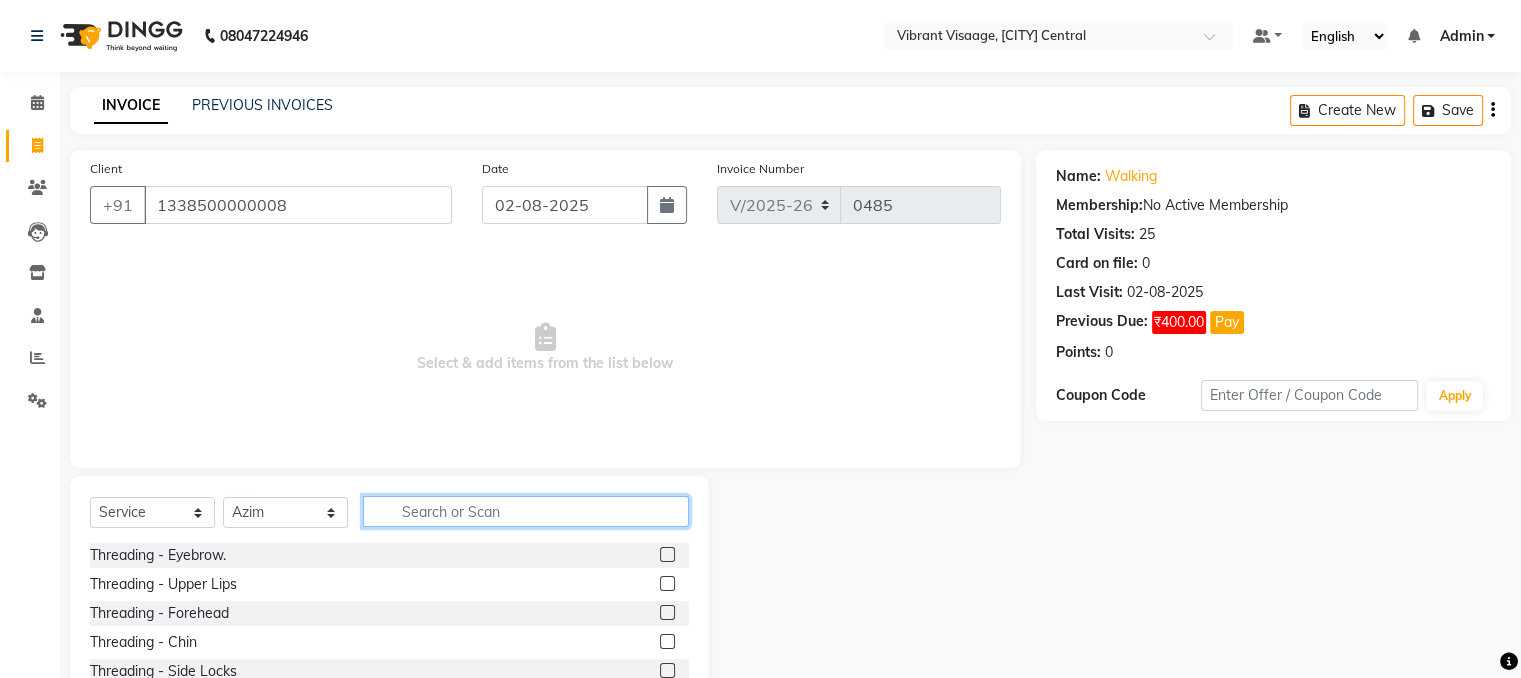 click 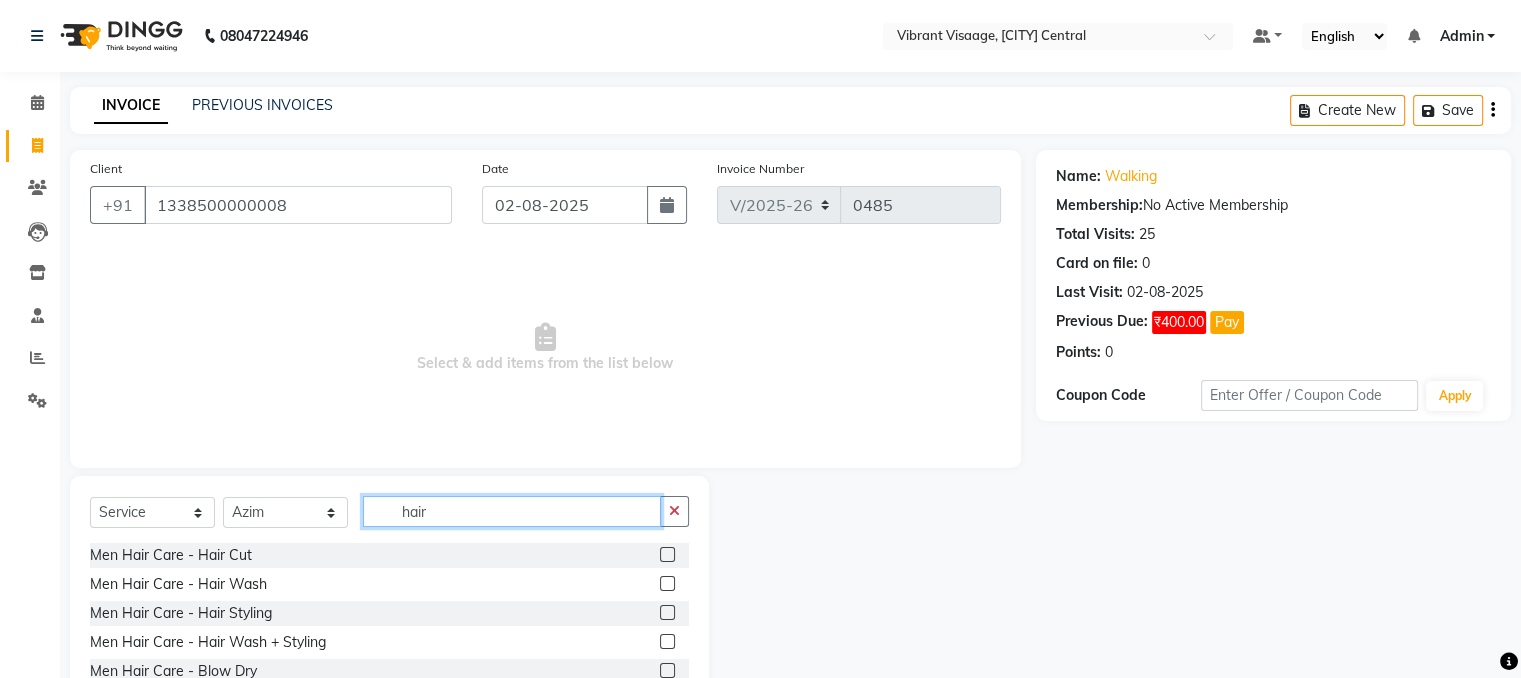type on "hair" 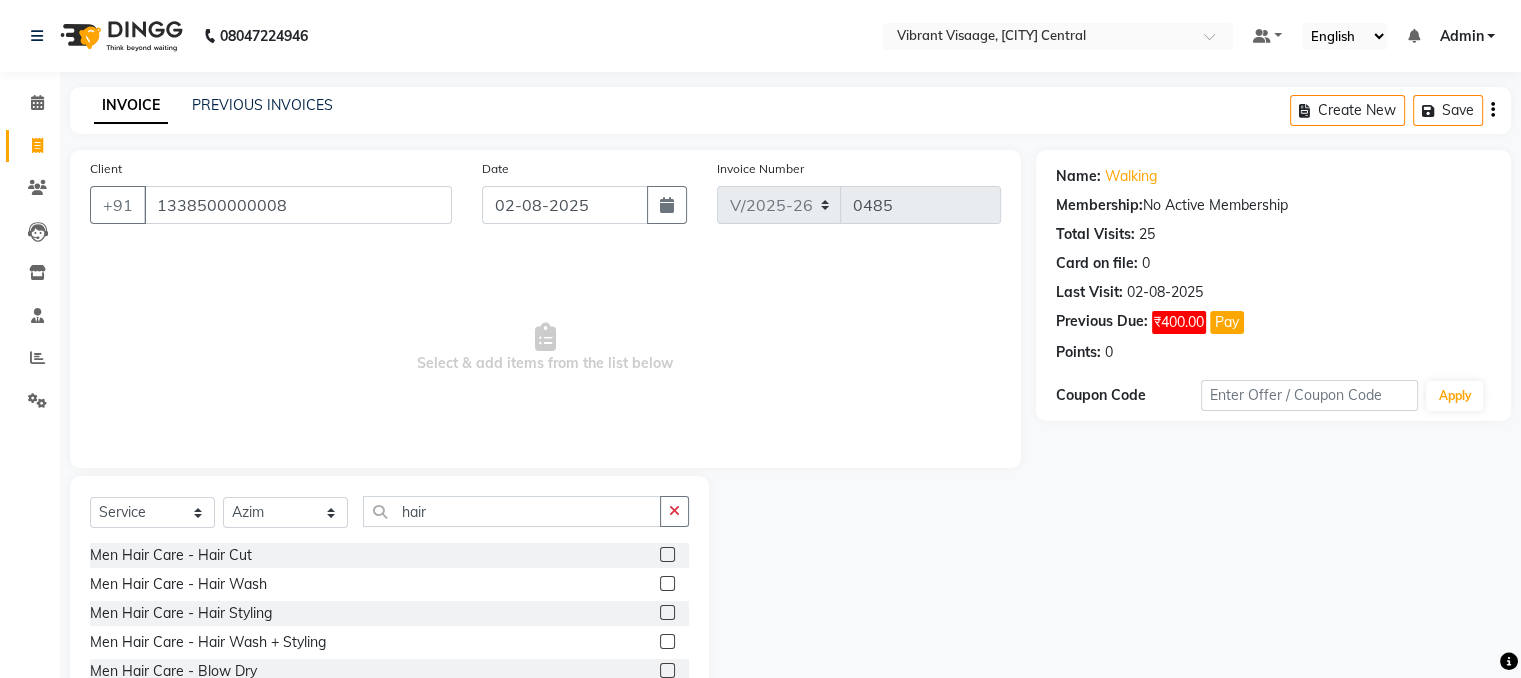 click 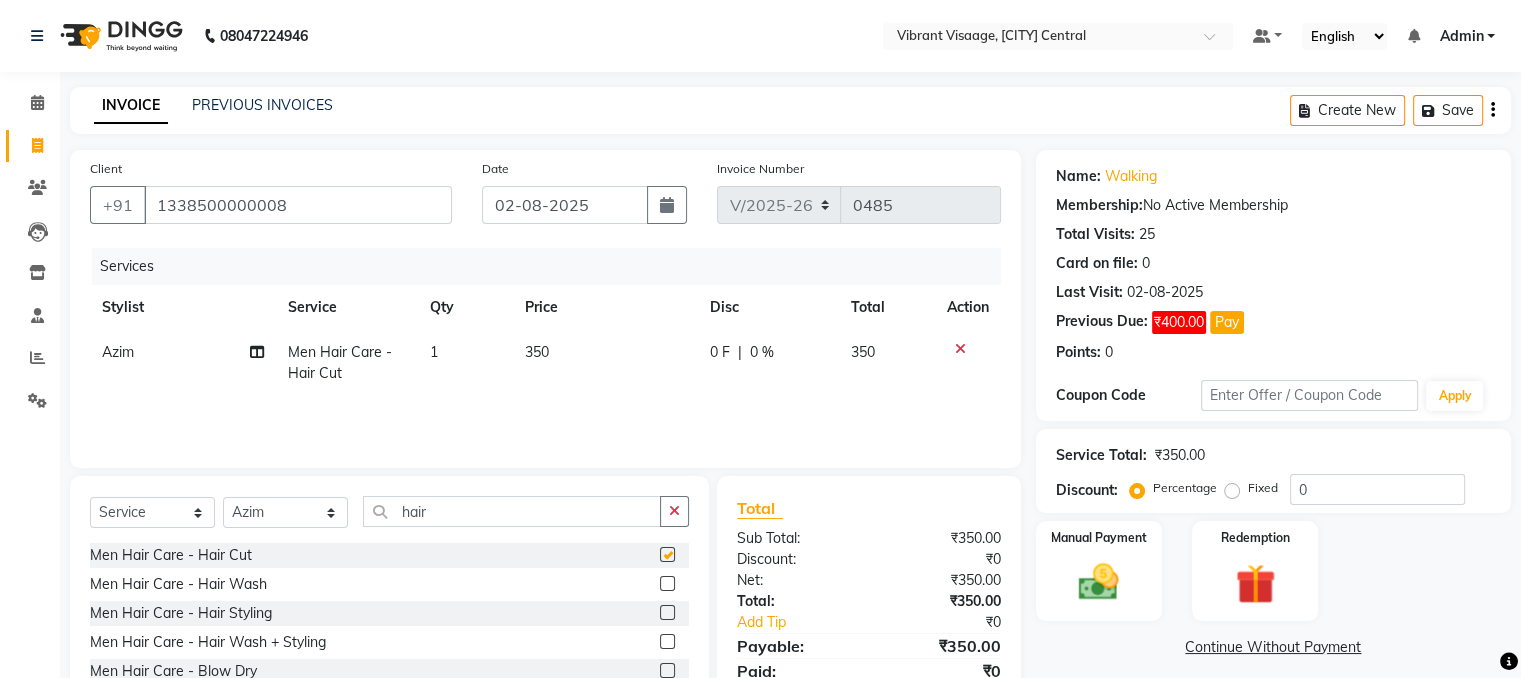 checkbox on "false" 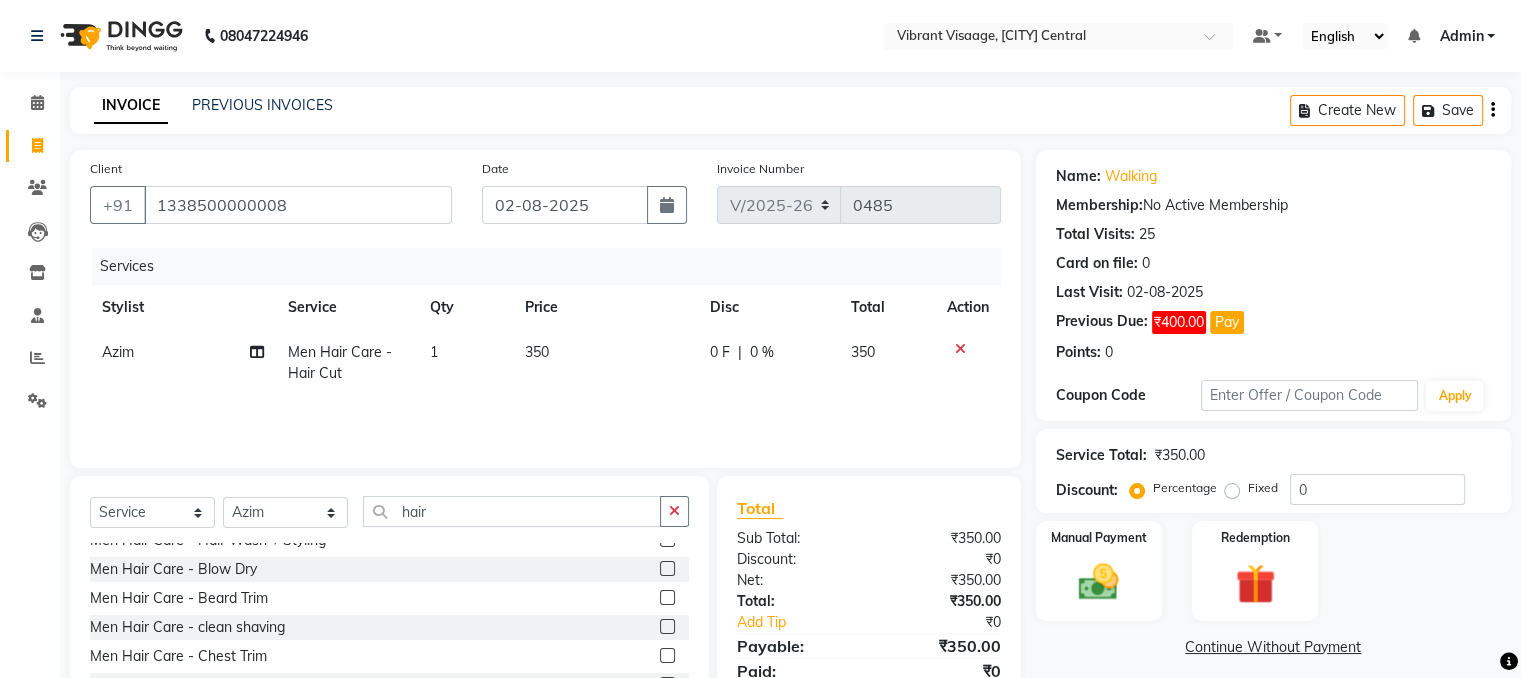 scroll, scrollTop: 106, scrollLeft: 0, axis: vertical 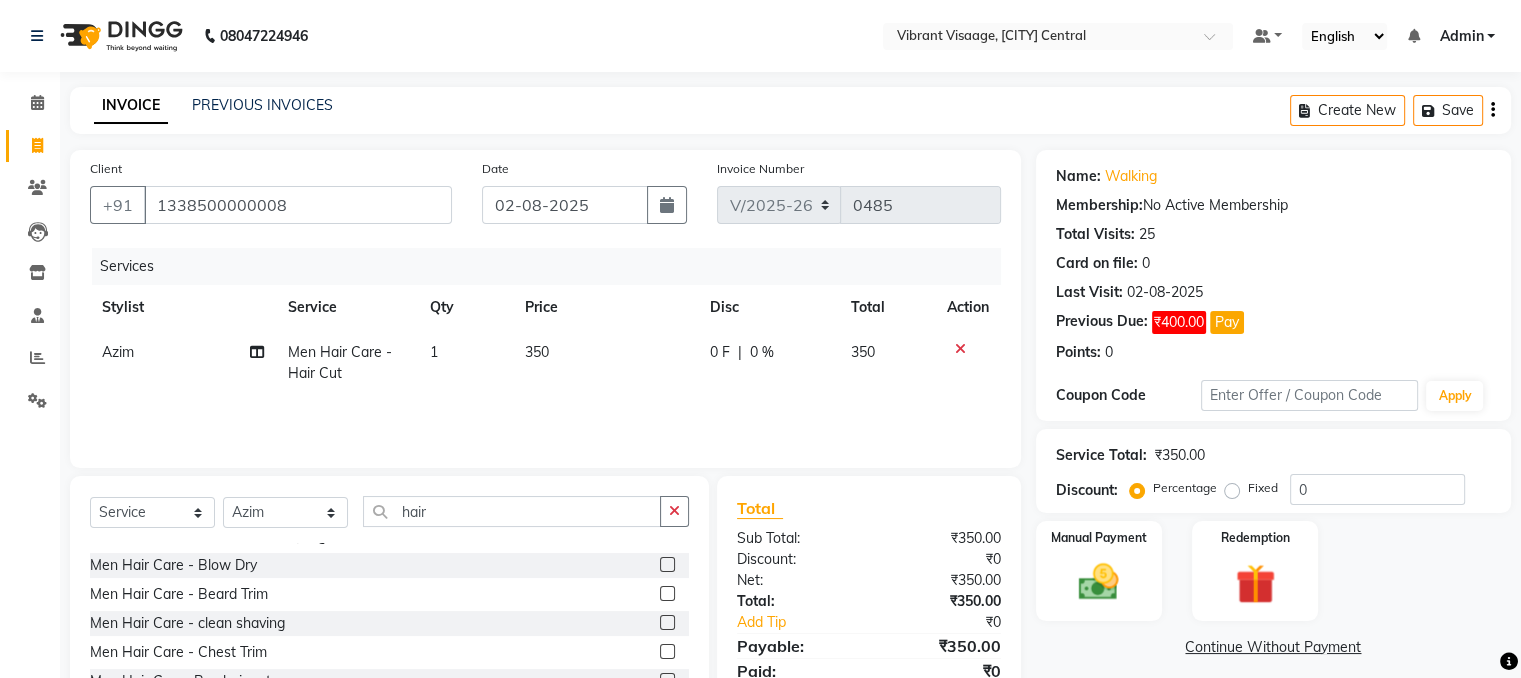 click 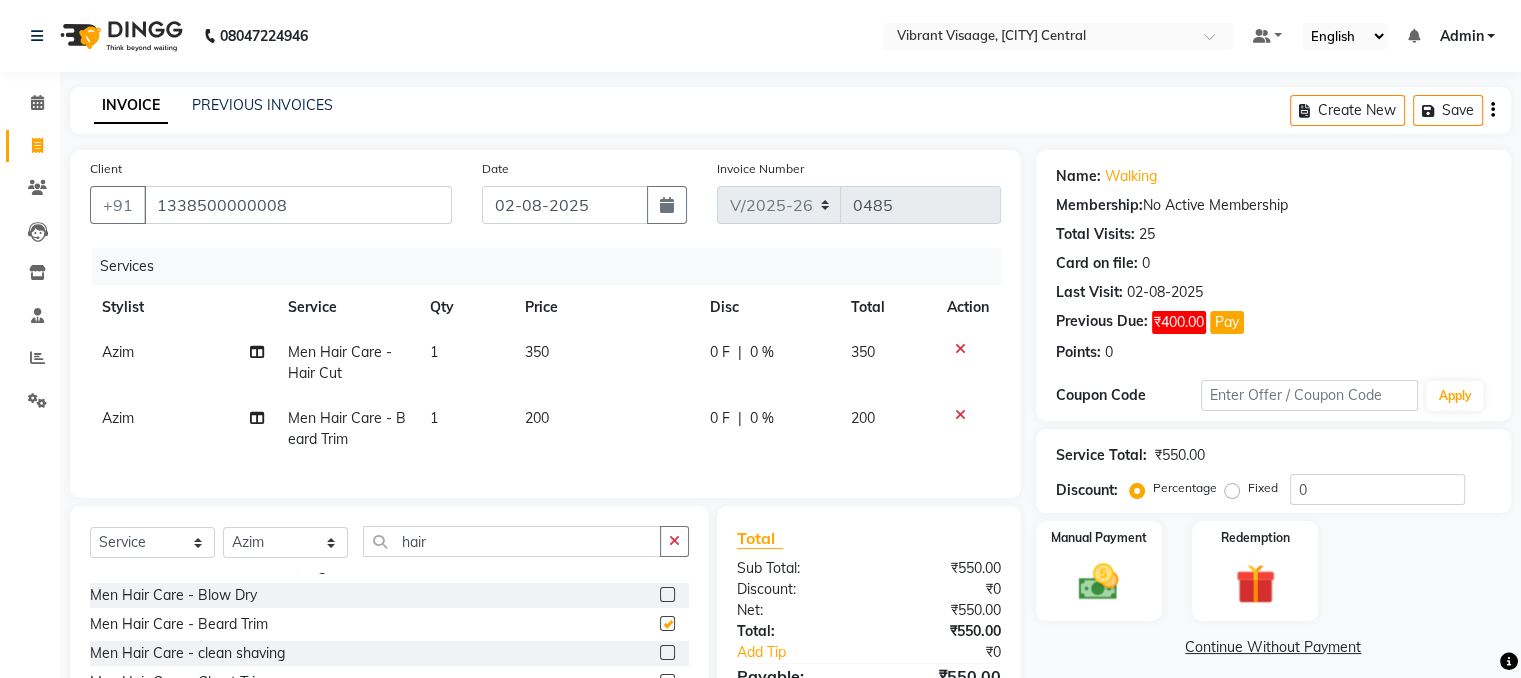 checkbox on "false" 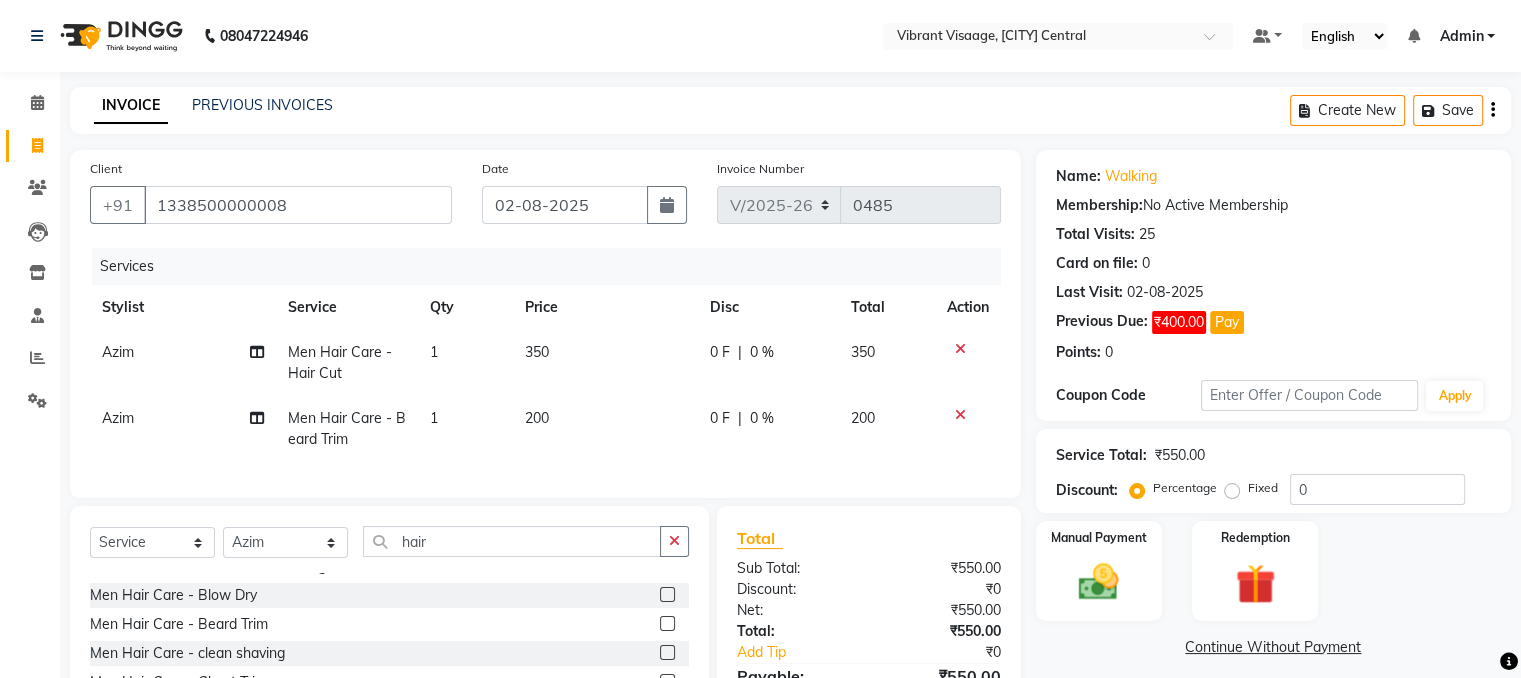 click 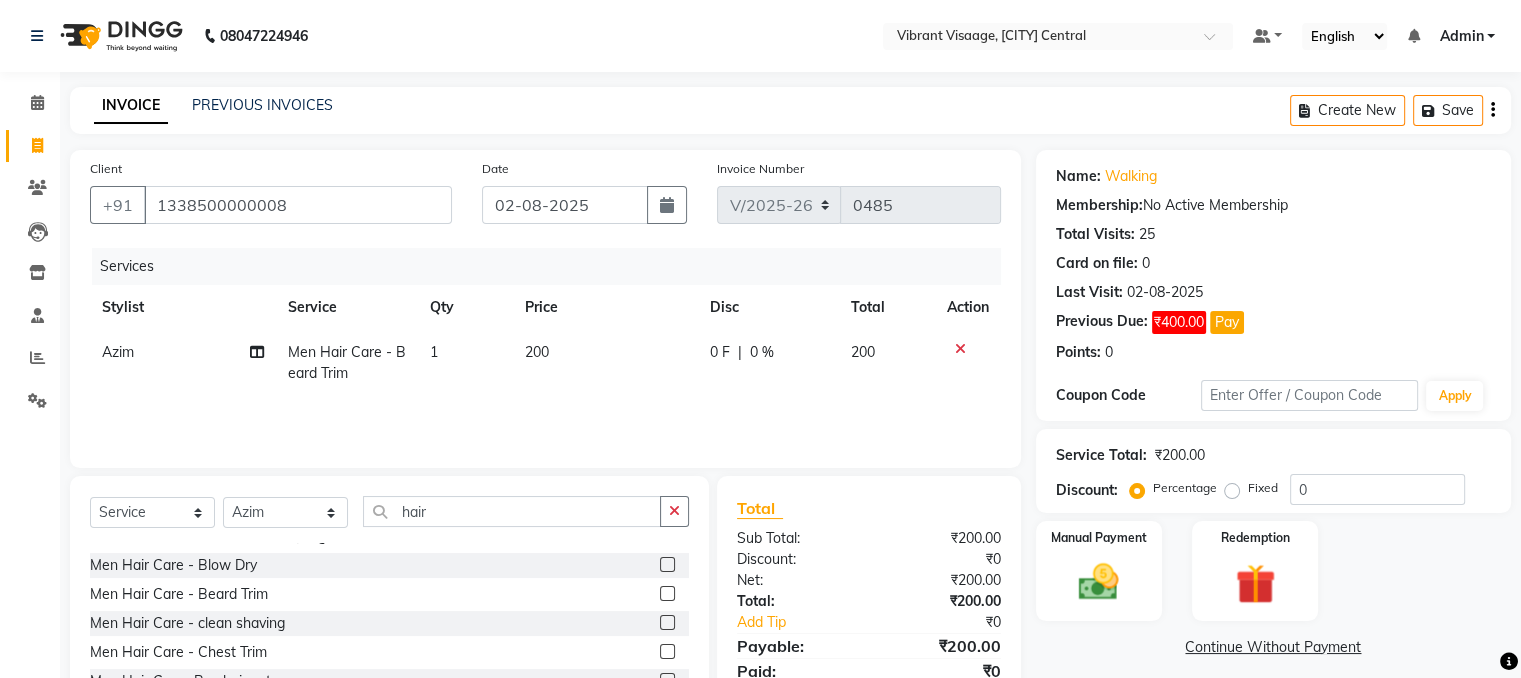 click on "200" 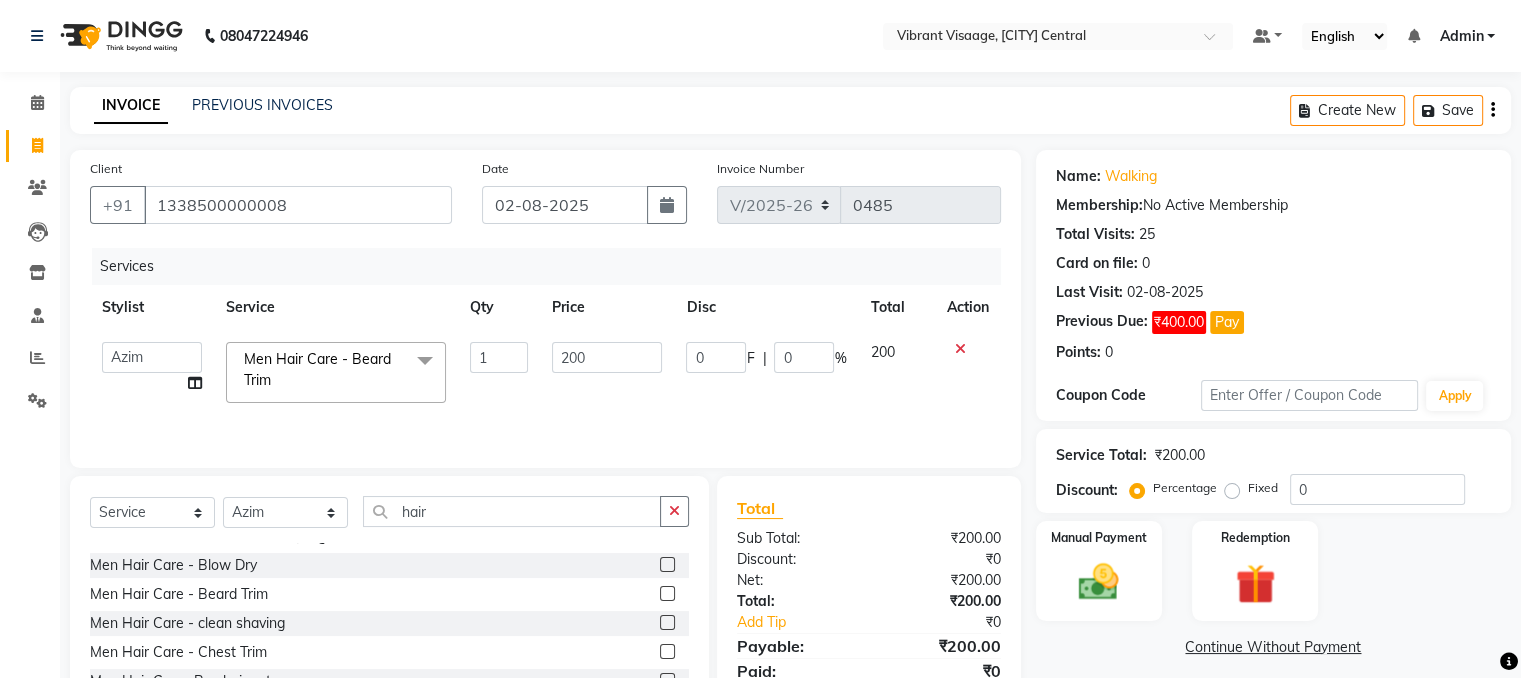 click on "200" 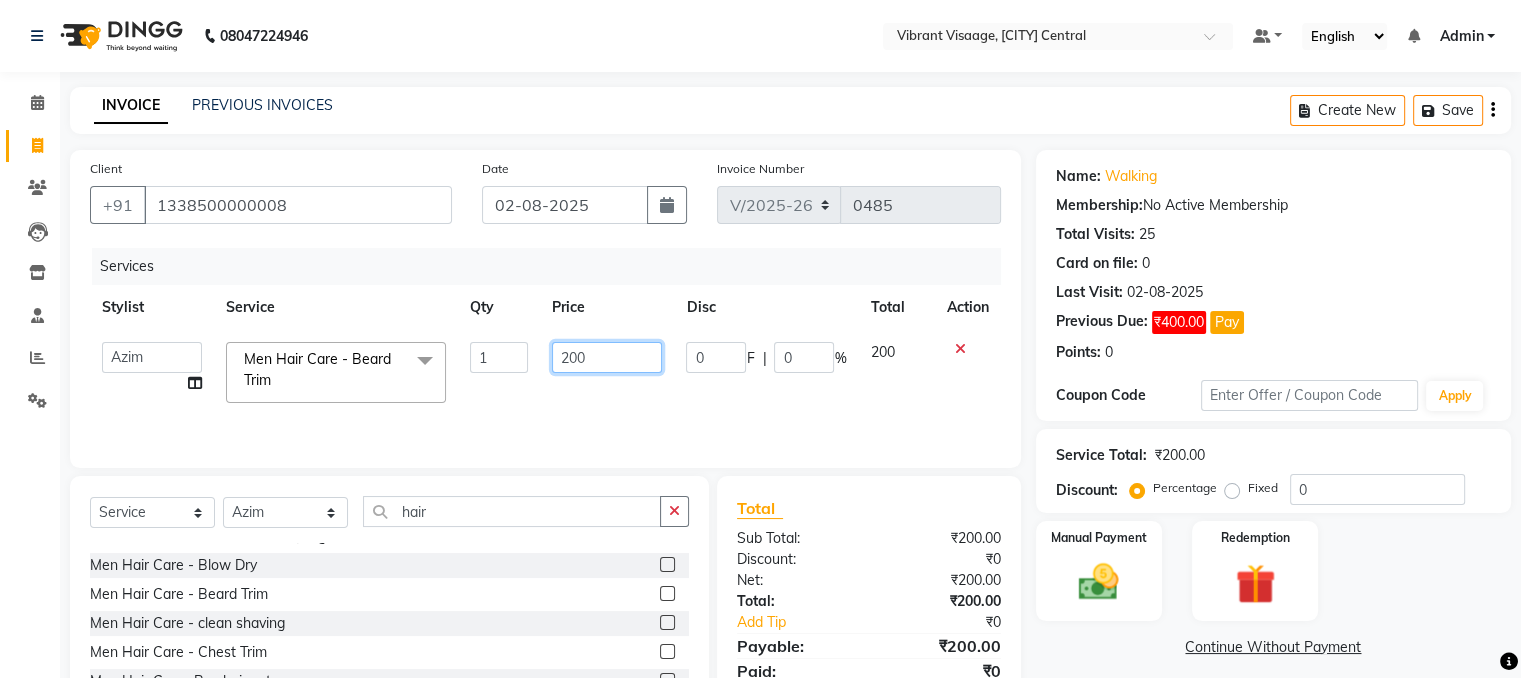 click on "200" 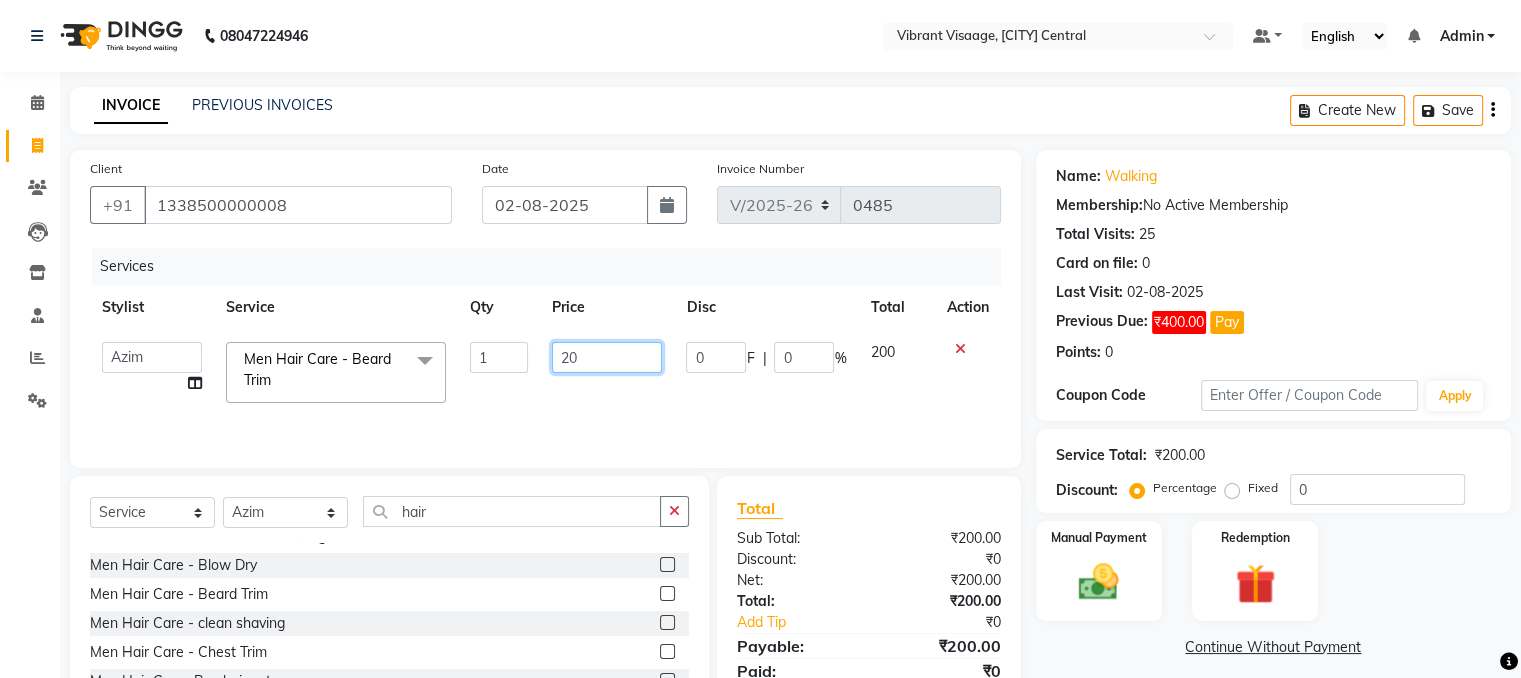 type on "2" 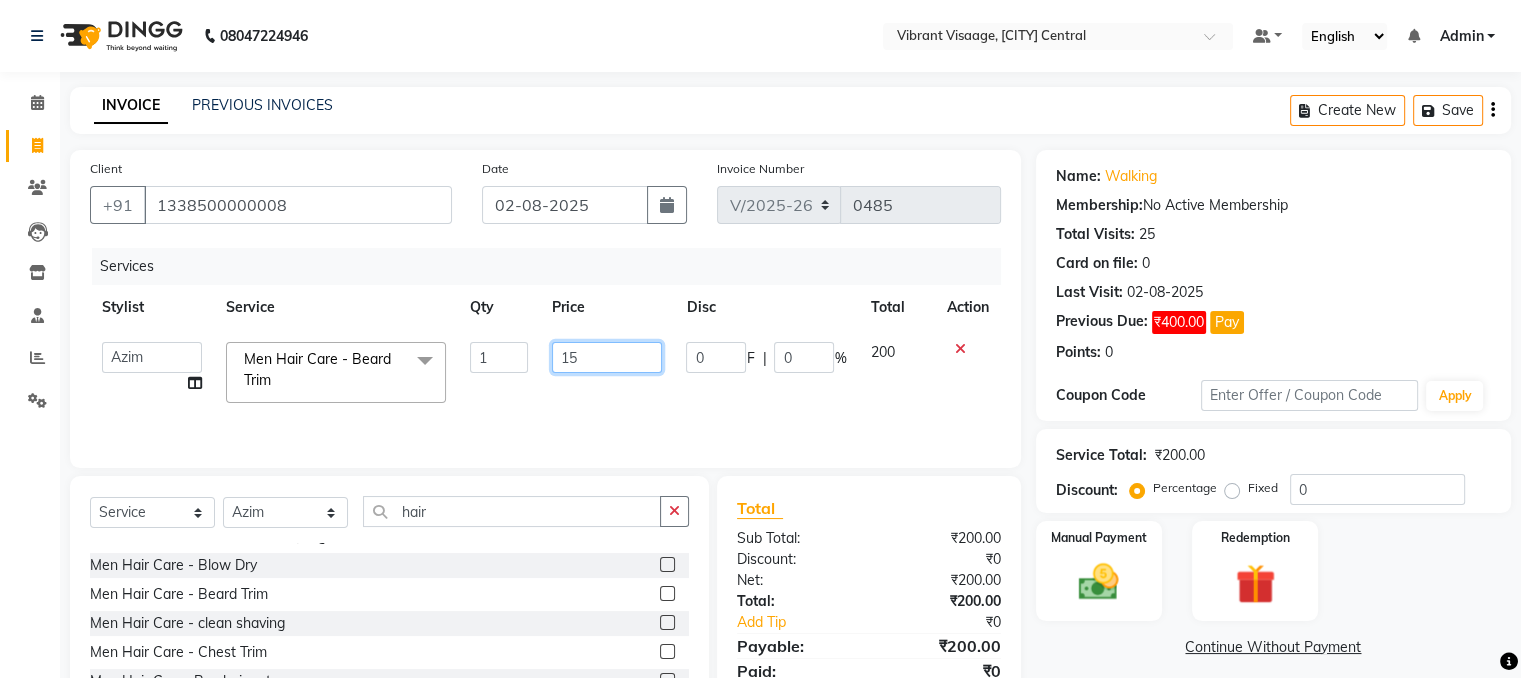 type on "150" 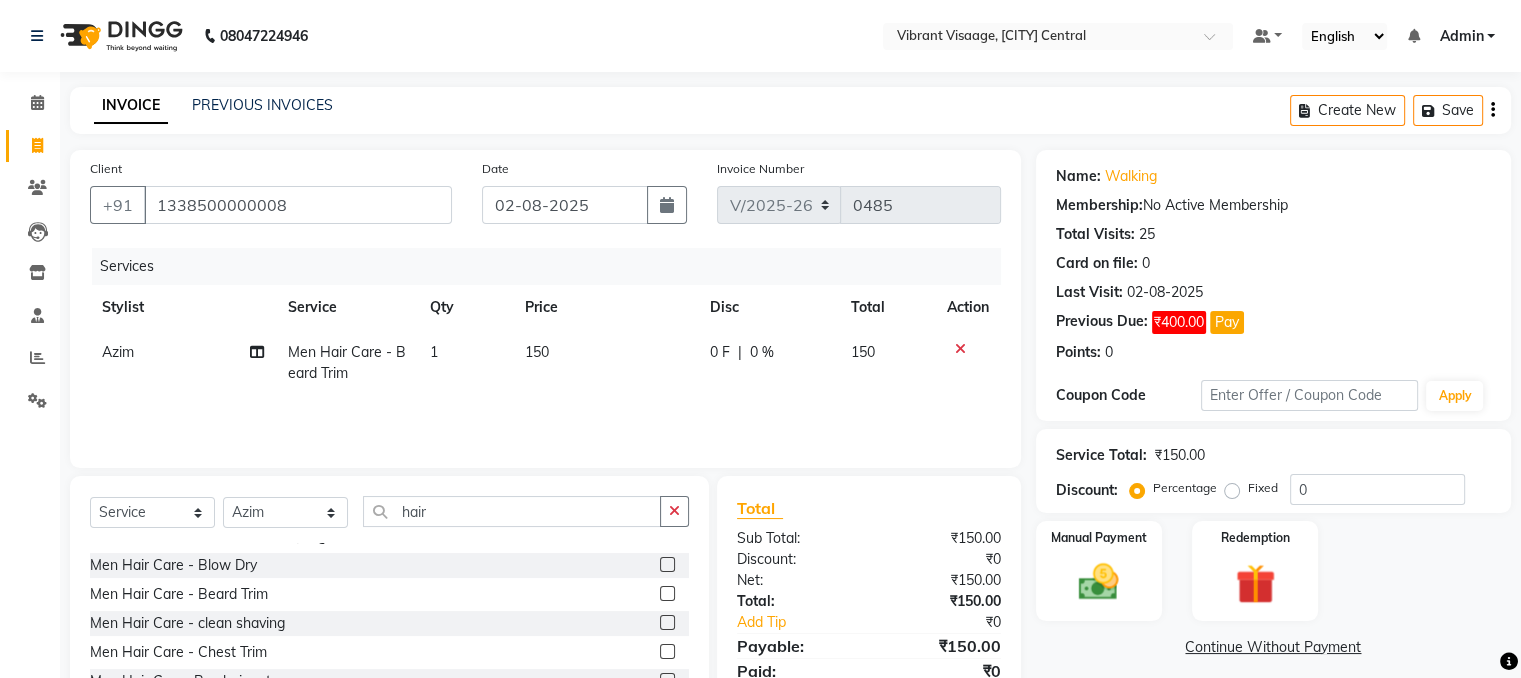 click on "Services Stylist Service Qty Price Disc Total Action [FIRST] Men Hair Care - Beard Trim 1 150 0 F | 0 % 150" 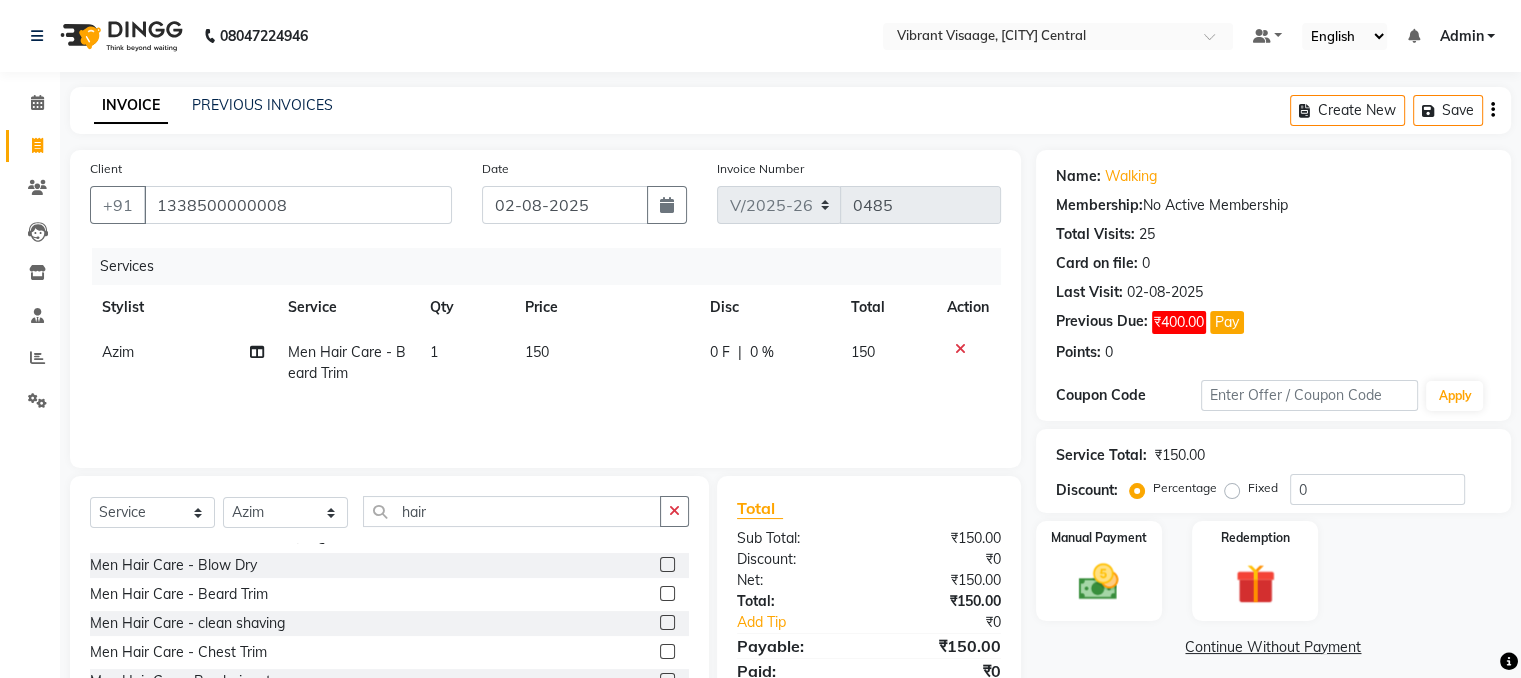 scroll, scrollTop: 124, scrollLeft: 0, axis: vertical 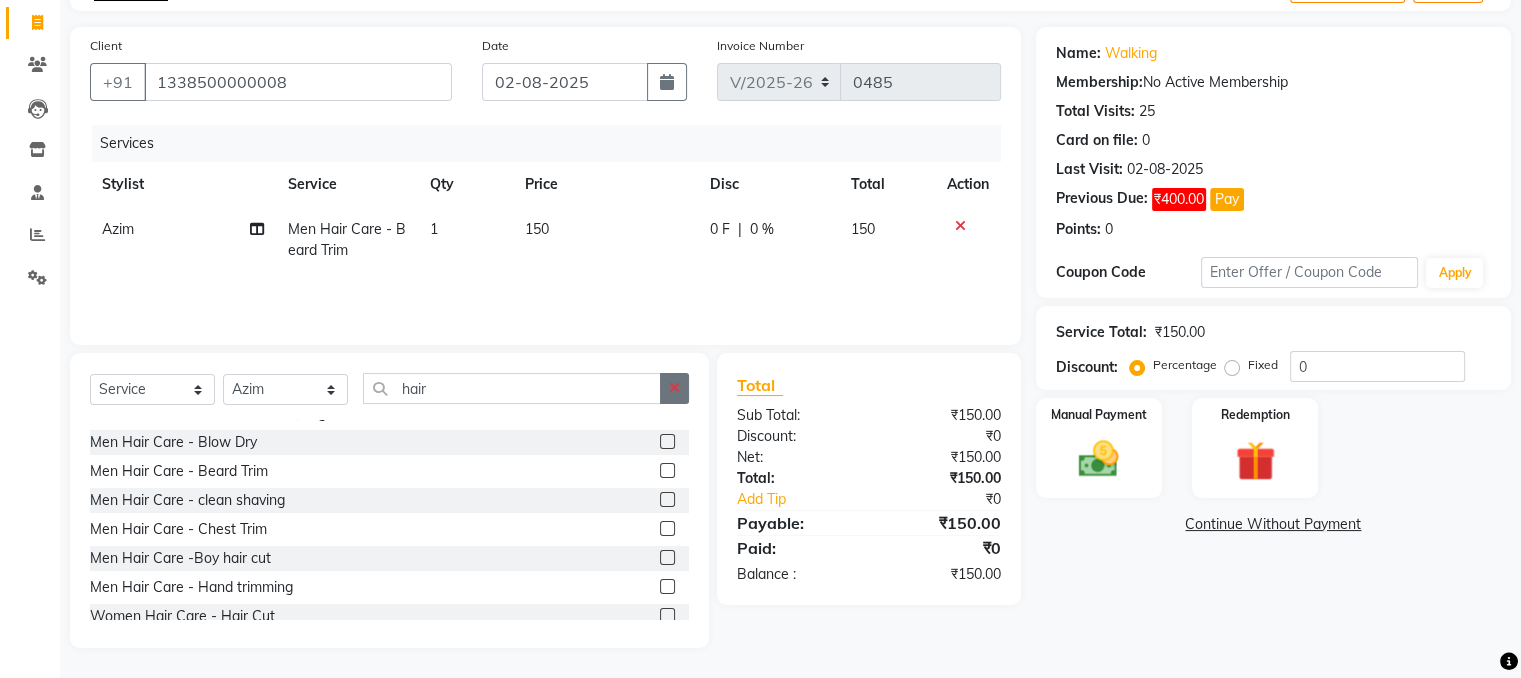 click 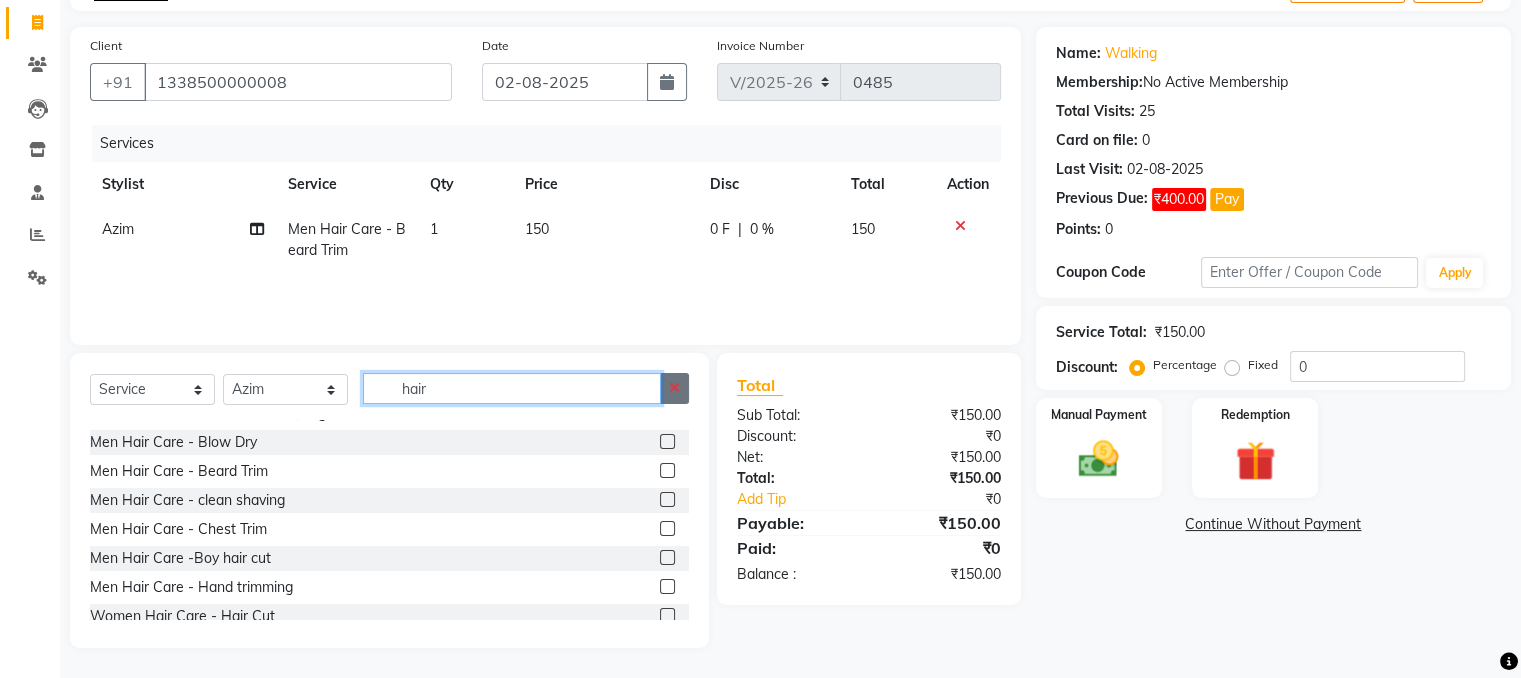 type 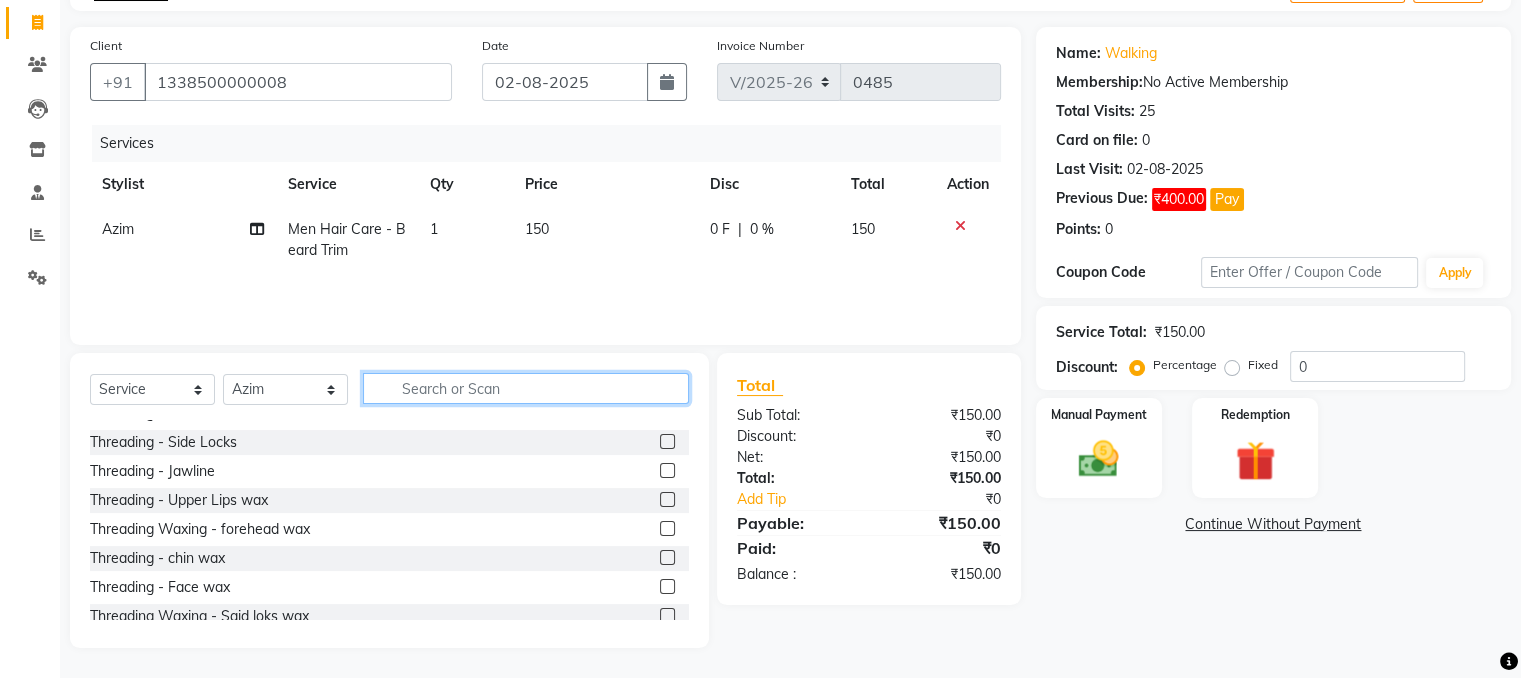 scroll, scrollTop: 484, scrollLeft: 0, axis: vertical 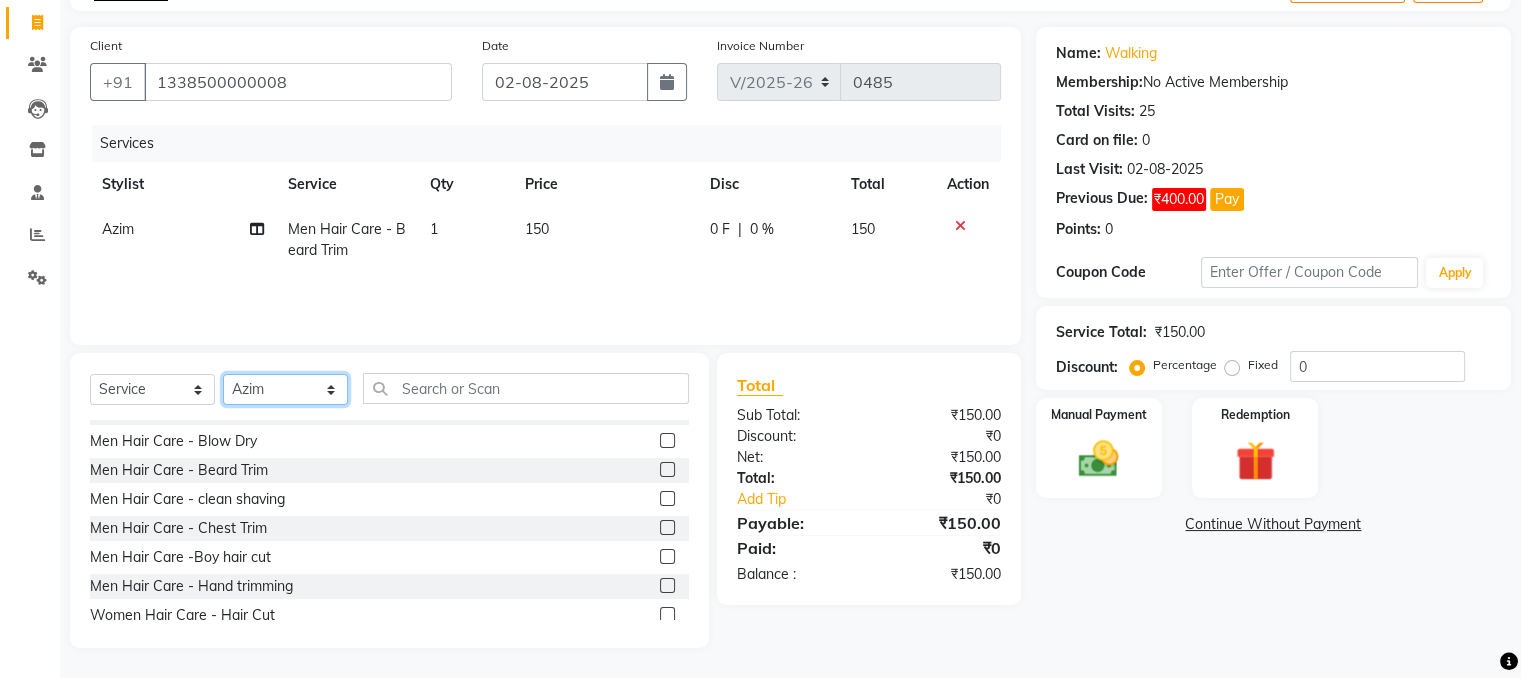 click on "Select Stylist [FIRST] [FIRST] [FIRST] [FIRST] [FIRST] [FIRST] [FIRST]" 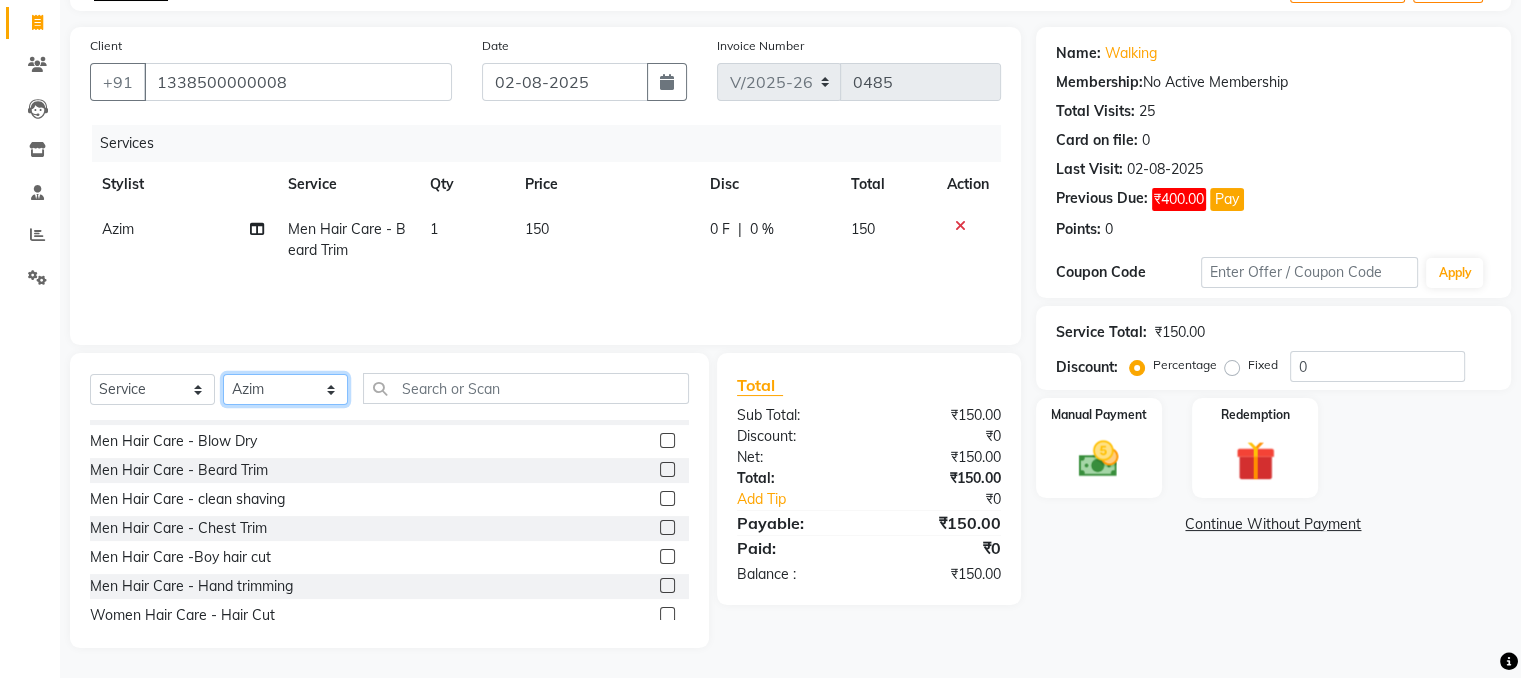 select on "79553" 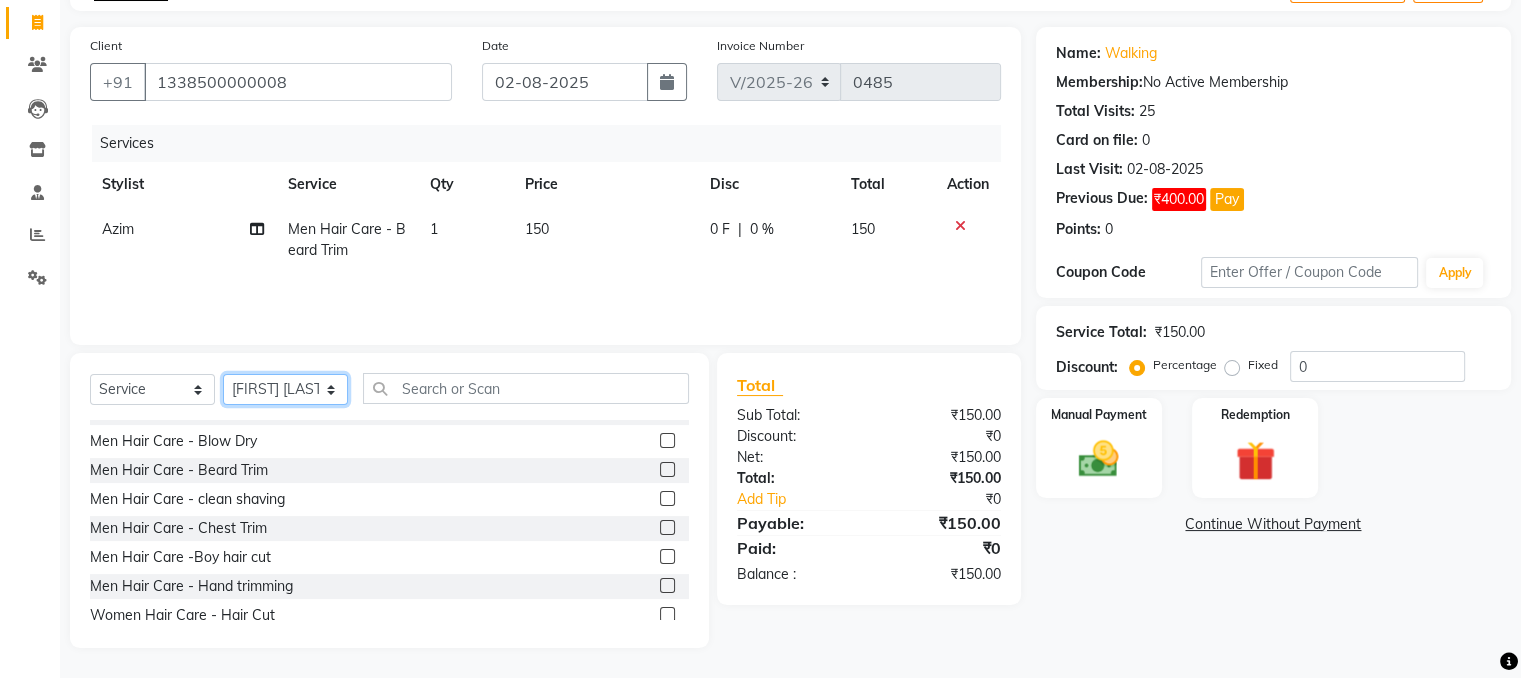 click on "Select Stylist [FIRST] [FIRST] [FIRST] [FIRST] [FIRST] [FIRST] [FIRST]" 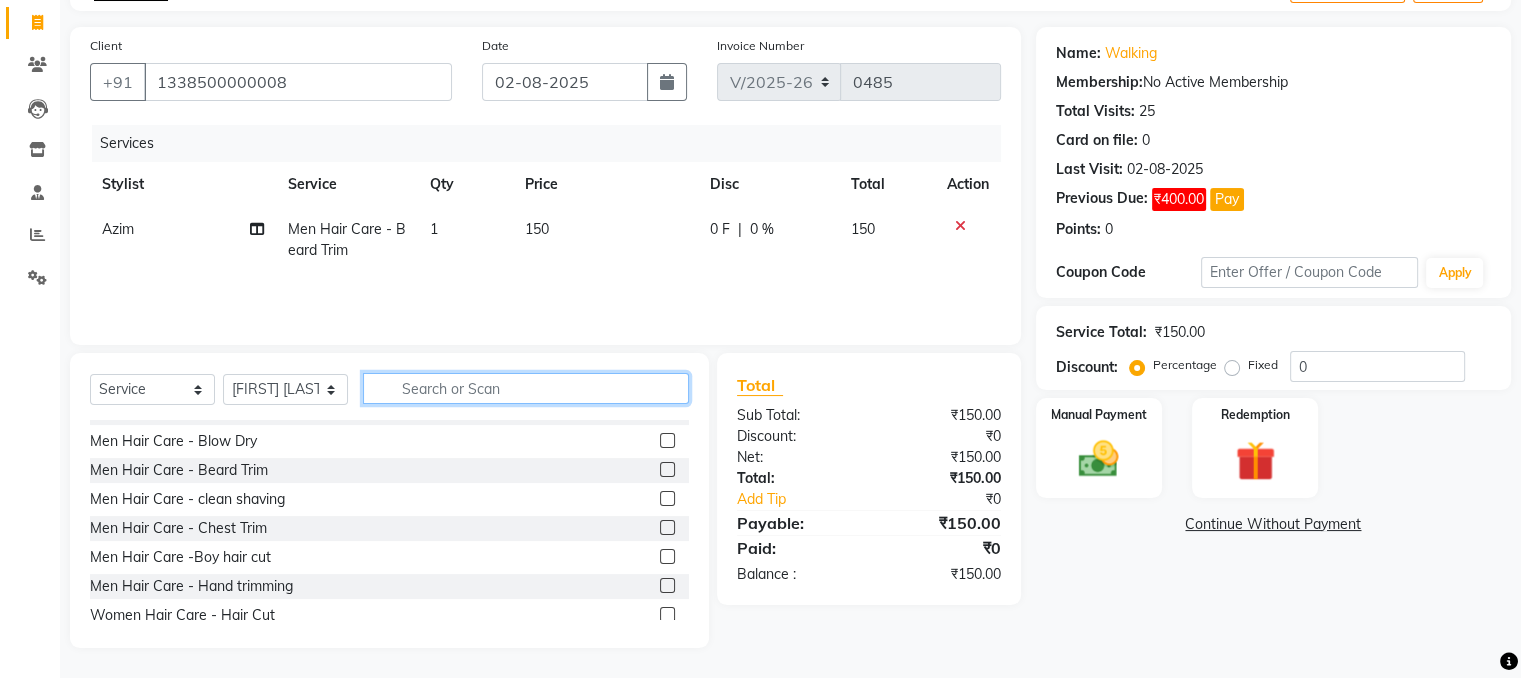click 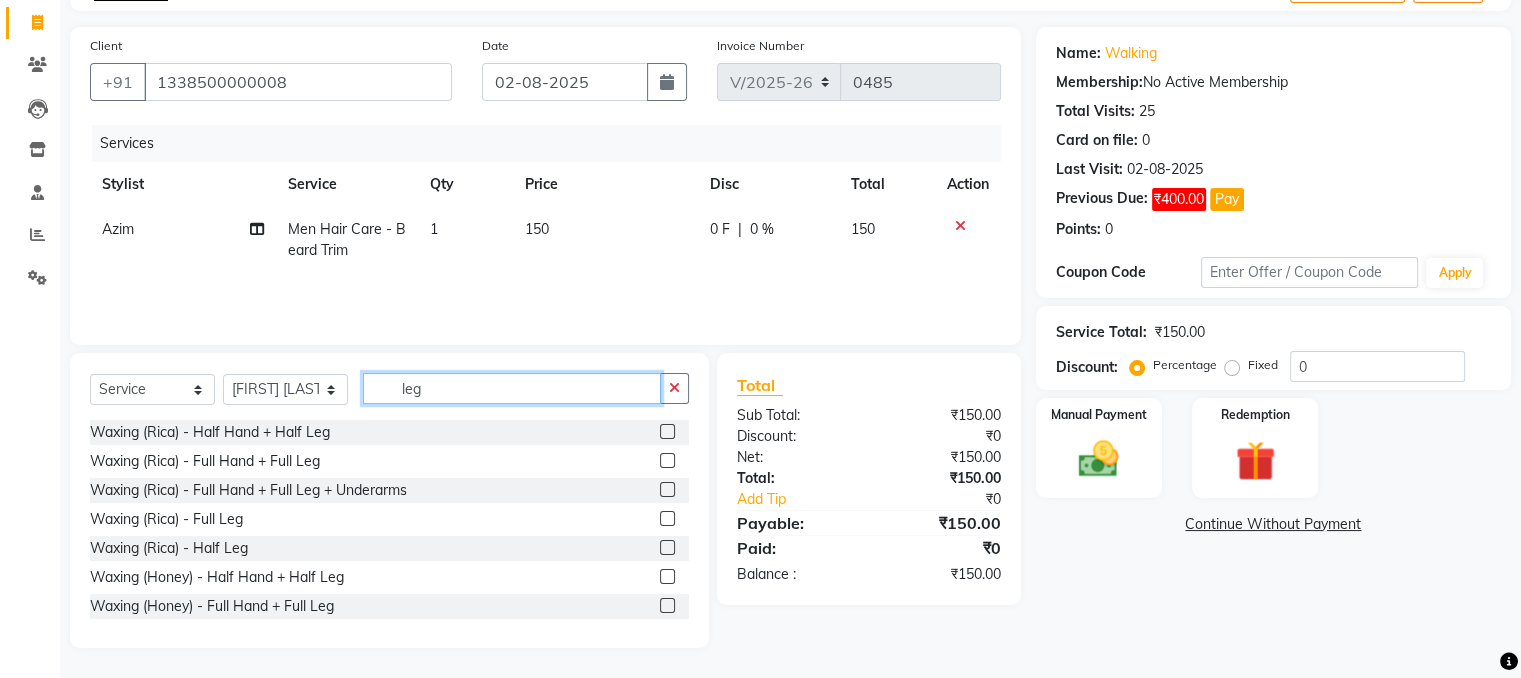 scroll, scrollTop: 0, scrollLeft: 0, axis: both 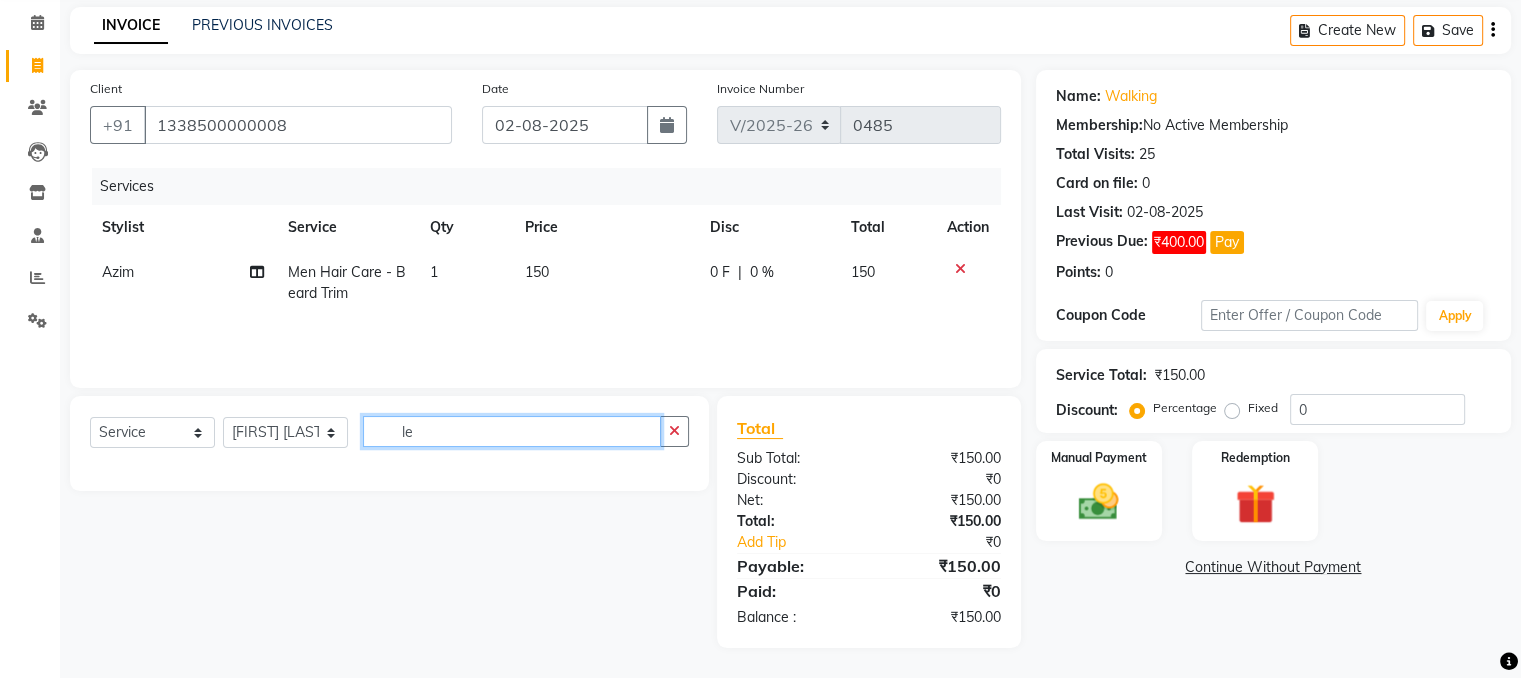 type on "l" 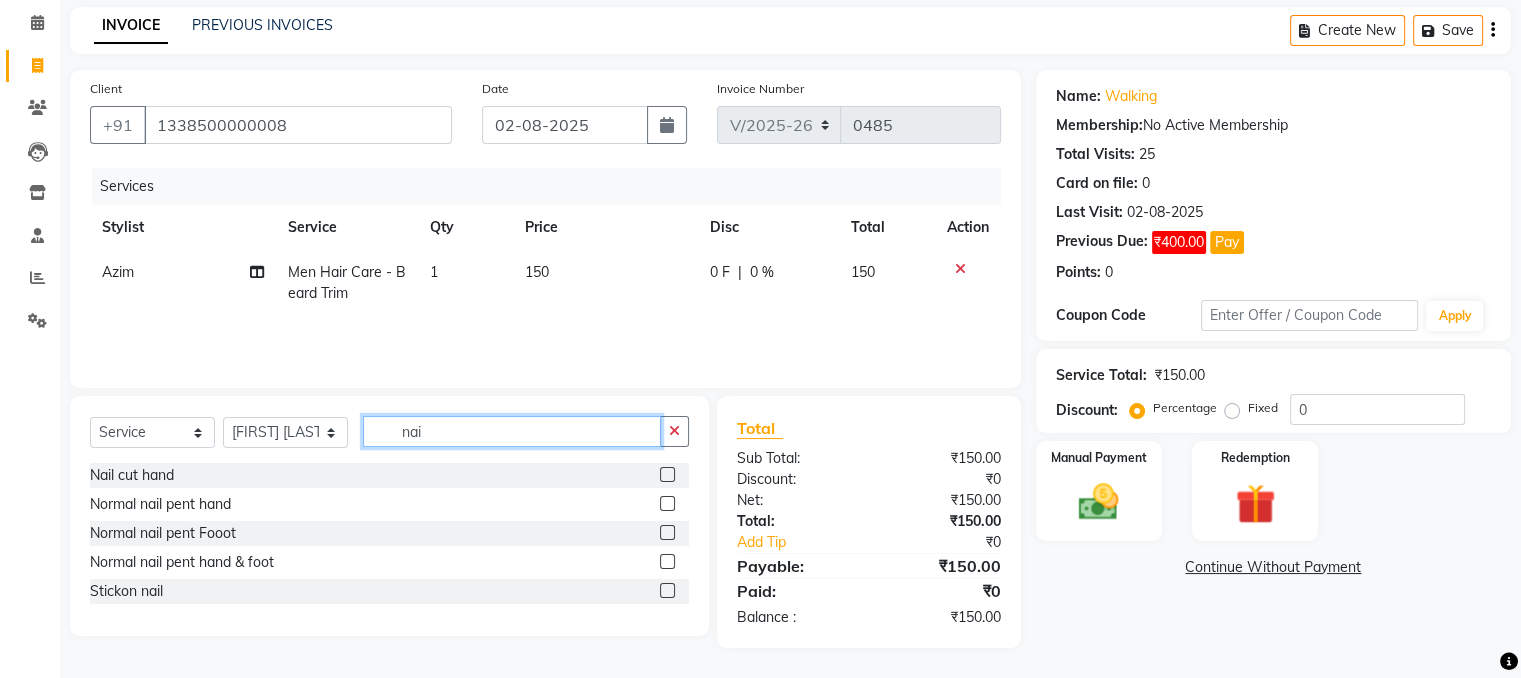 scroll, scrollTop: 80, scrollLeft: 0, axis: vertical 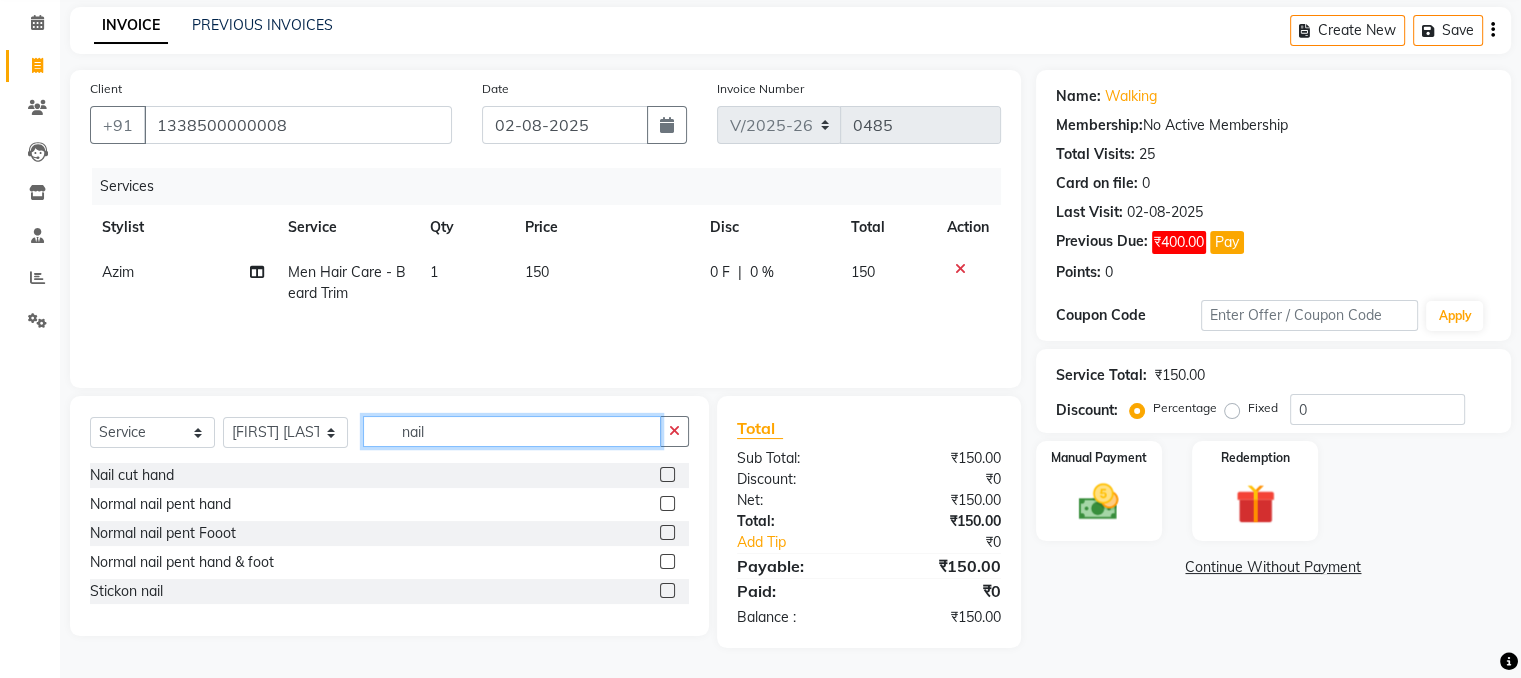 type on "nail" 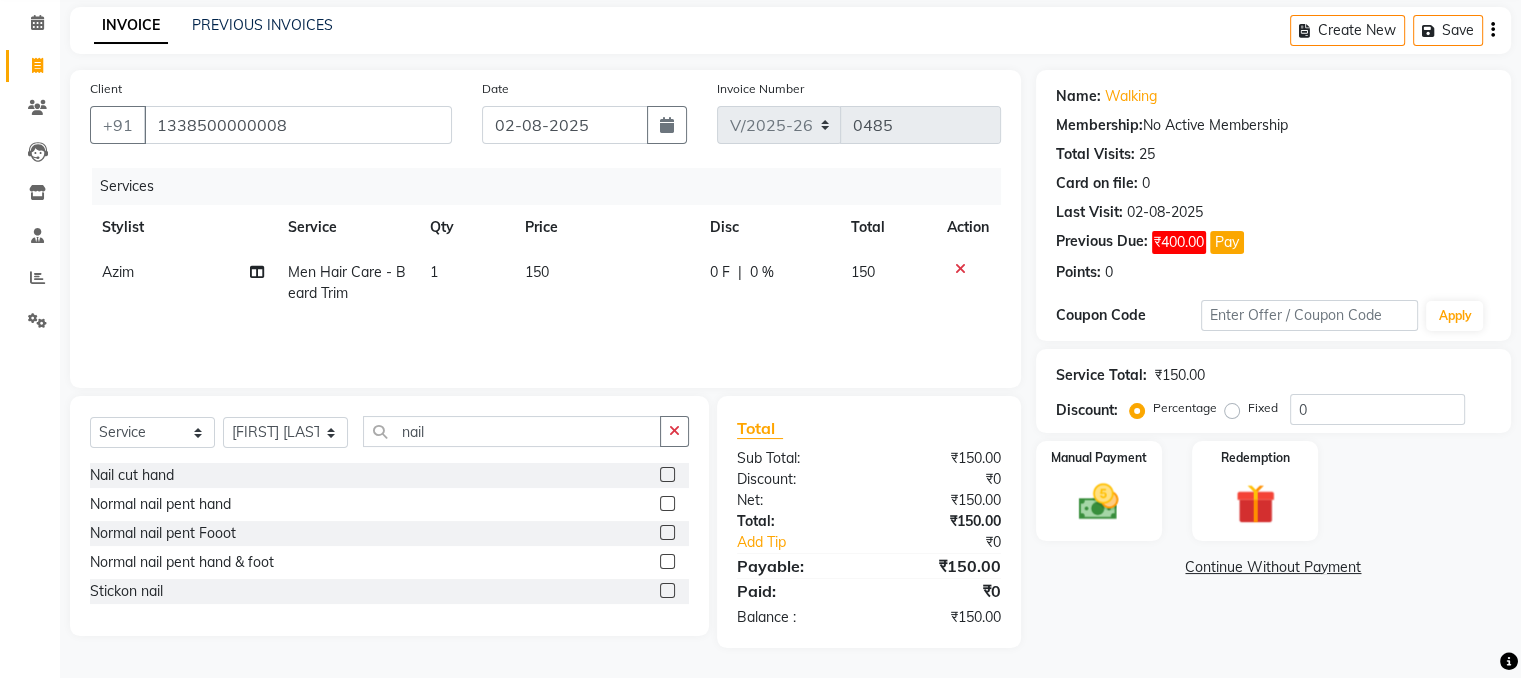 click 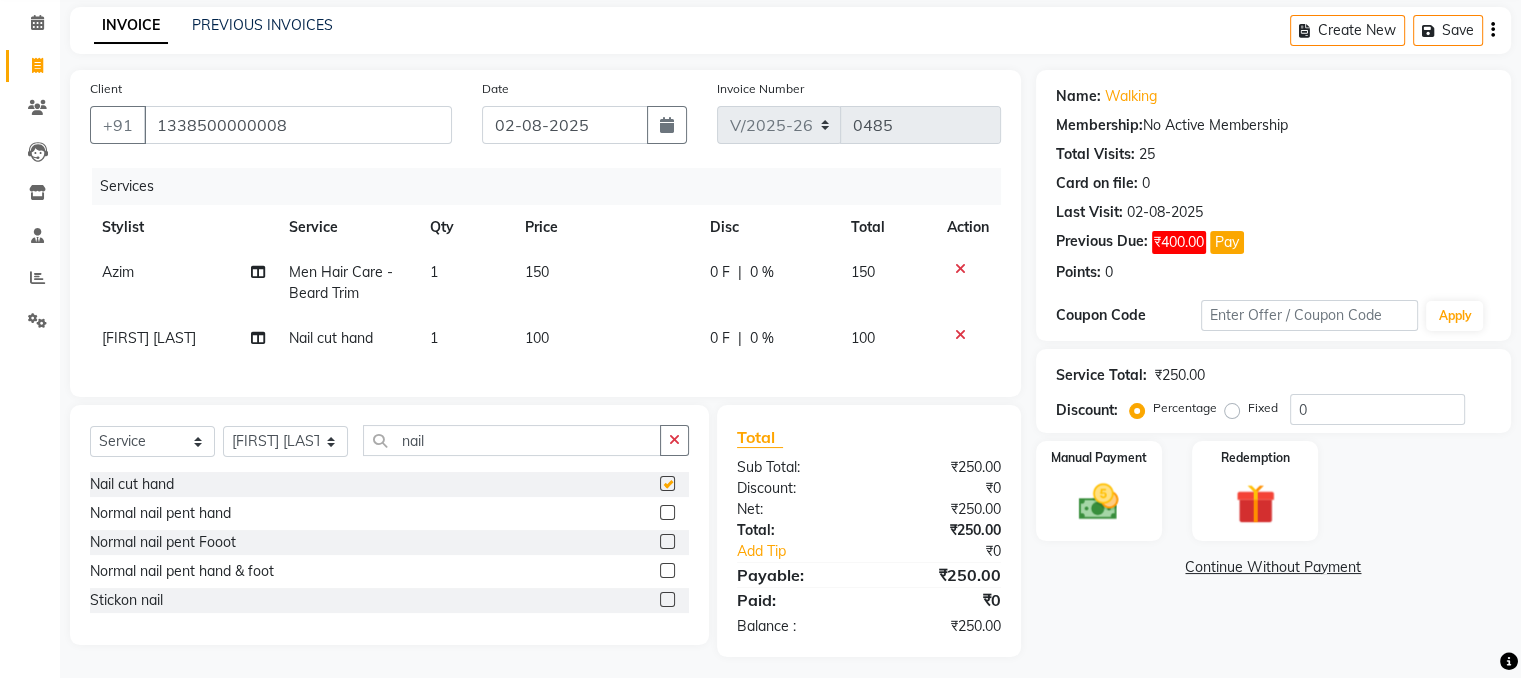 checkbox on "false" 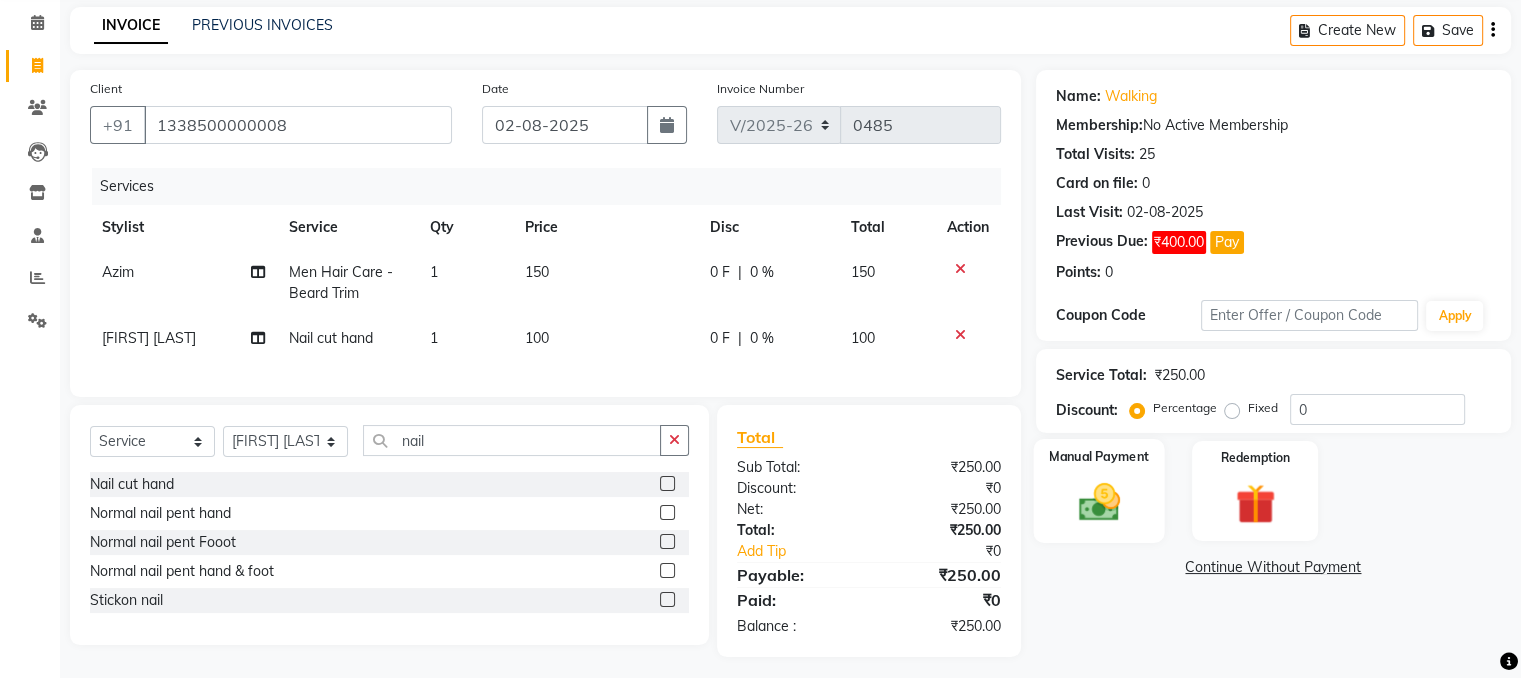 click 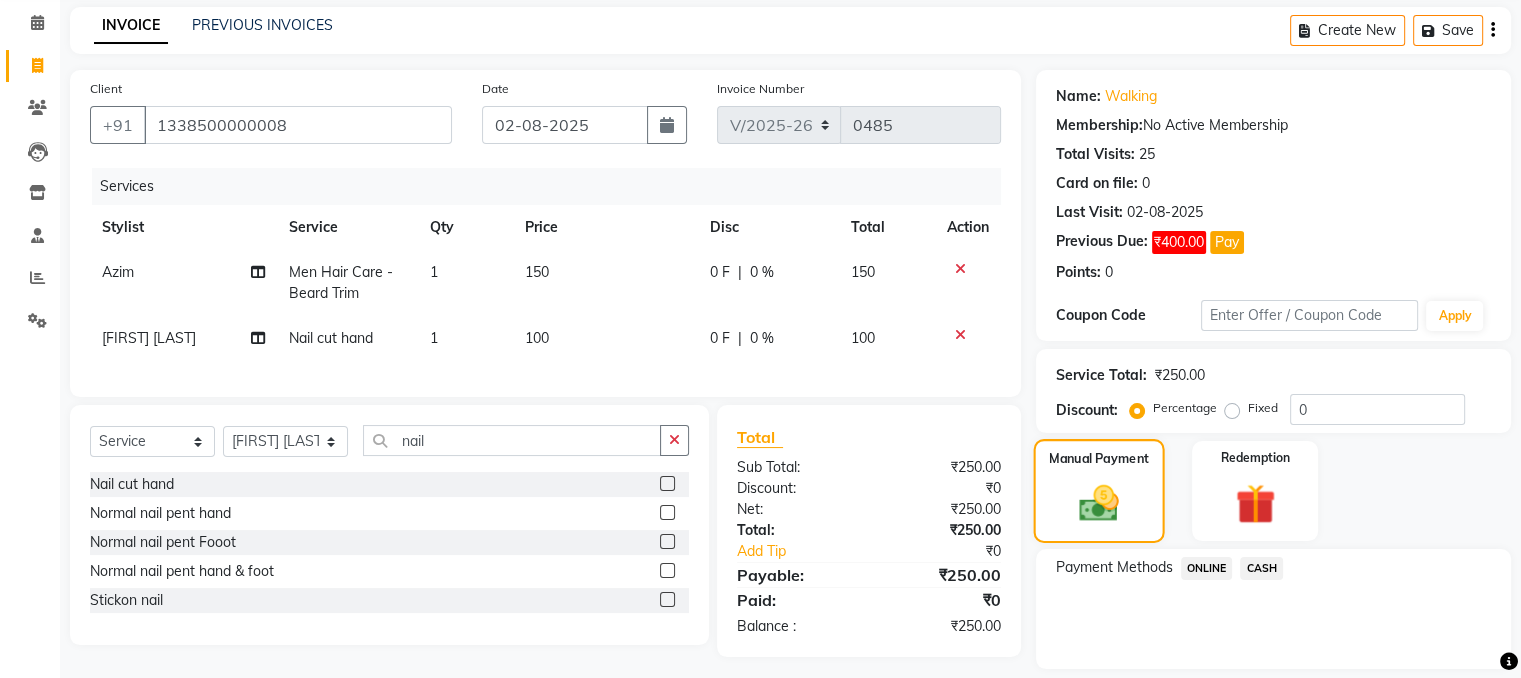 scroll, scrollTop: 141, scrollLeft: 0, axis: vertical 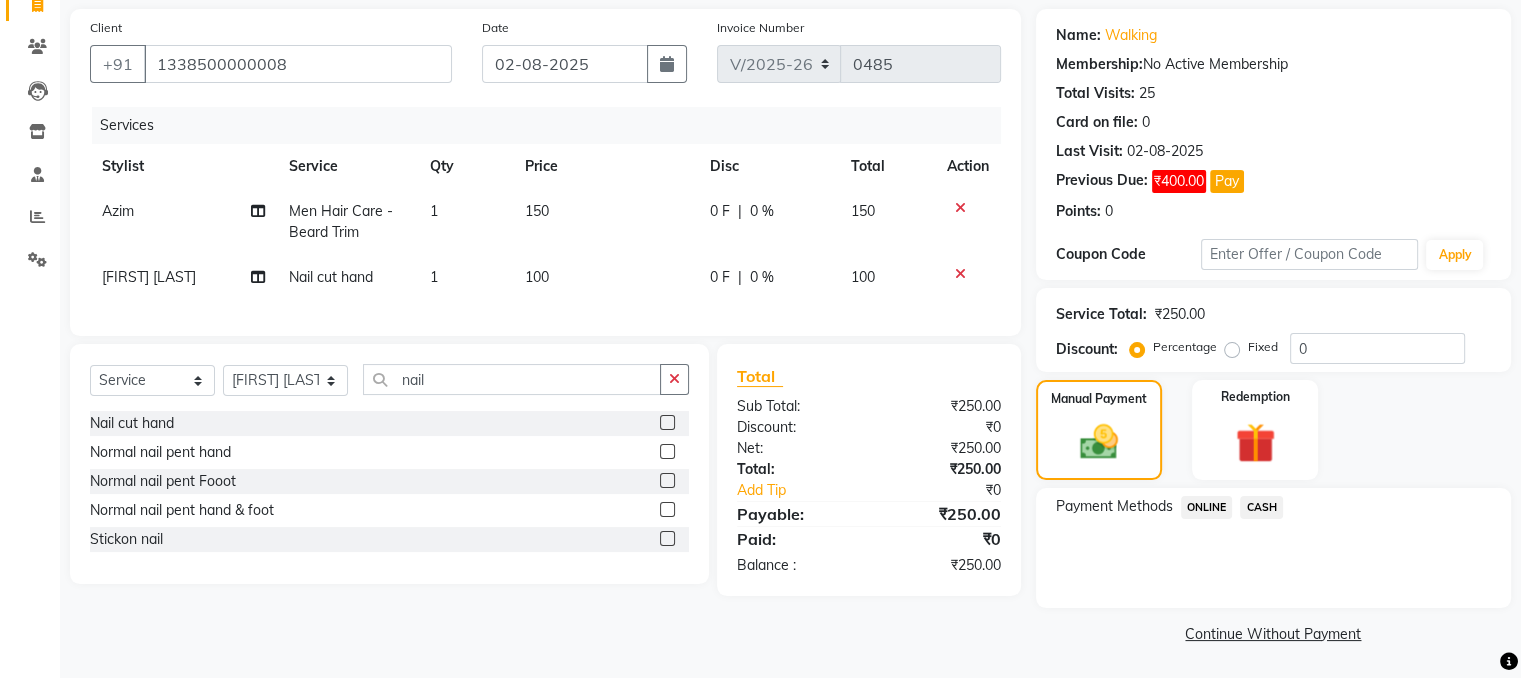 click on "CASH" 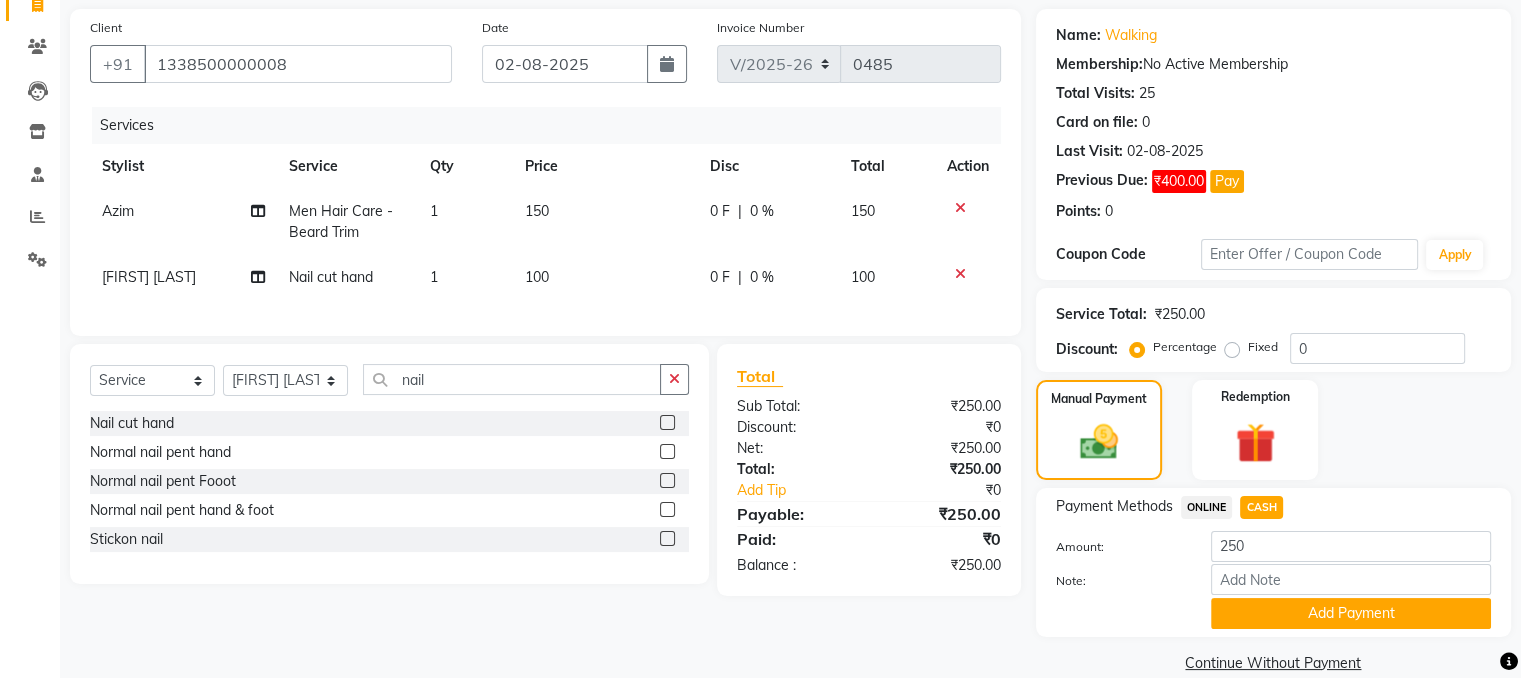 scroll, scrollTop: 172, scrollLeft: 0, axis: vertical 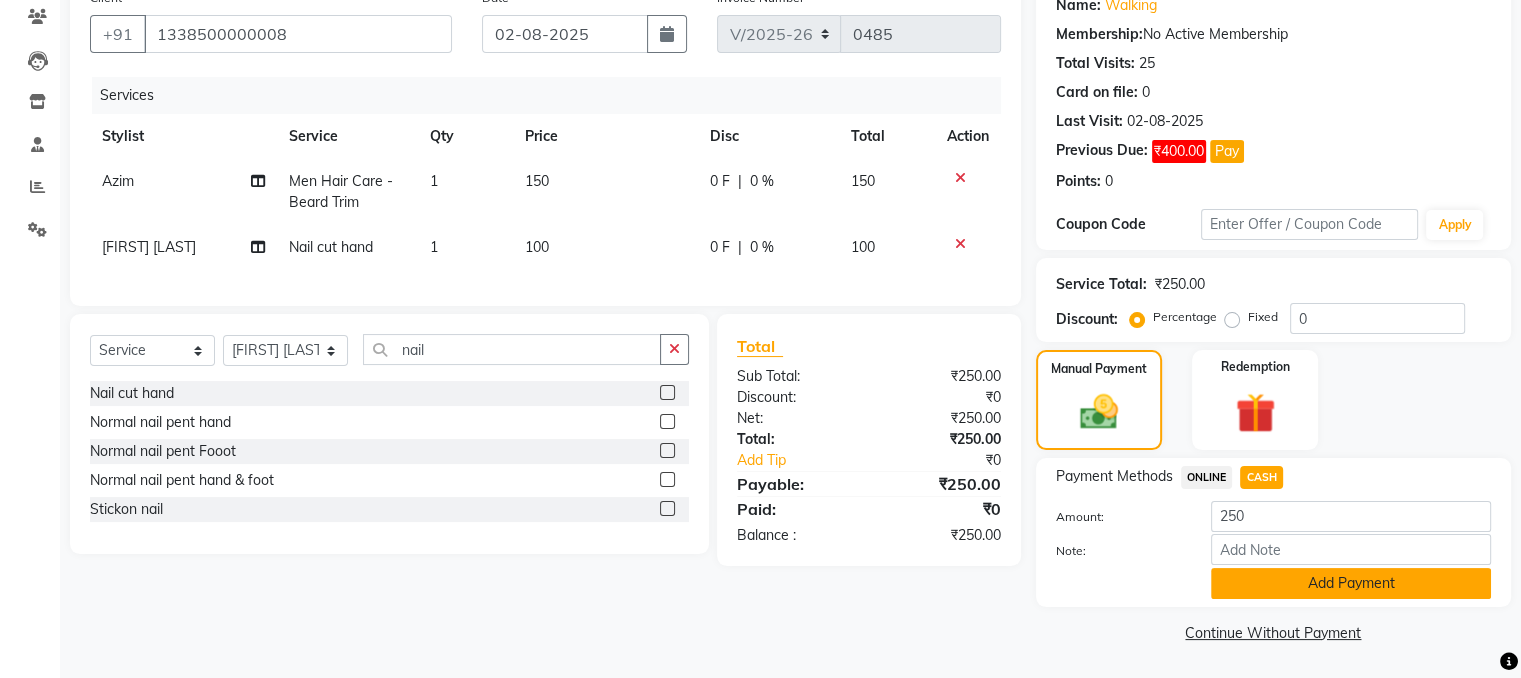 click on "Add Payment" 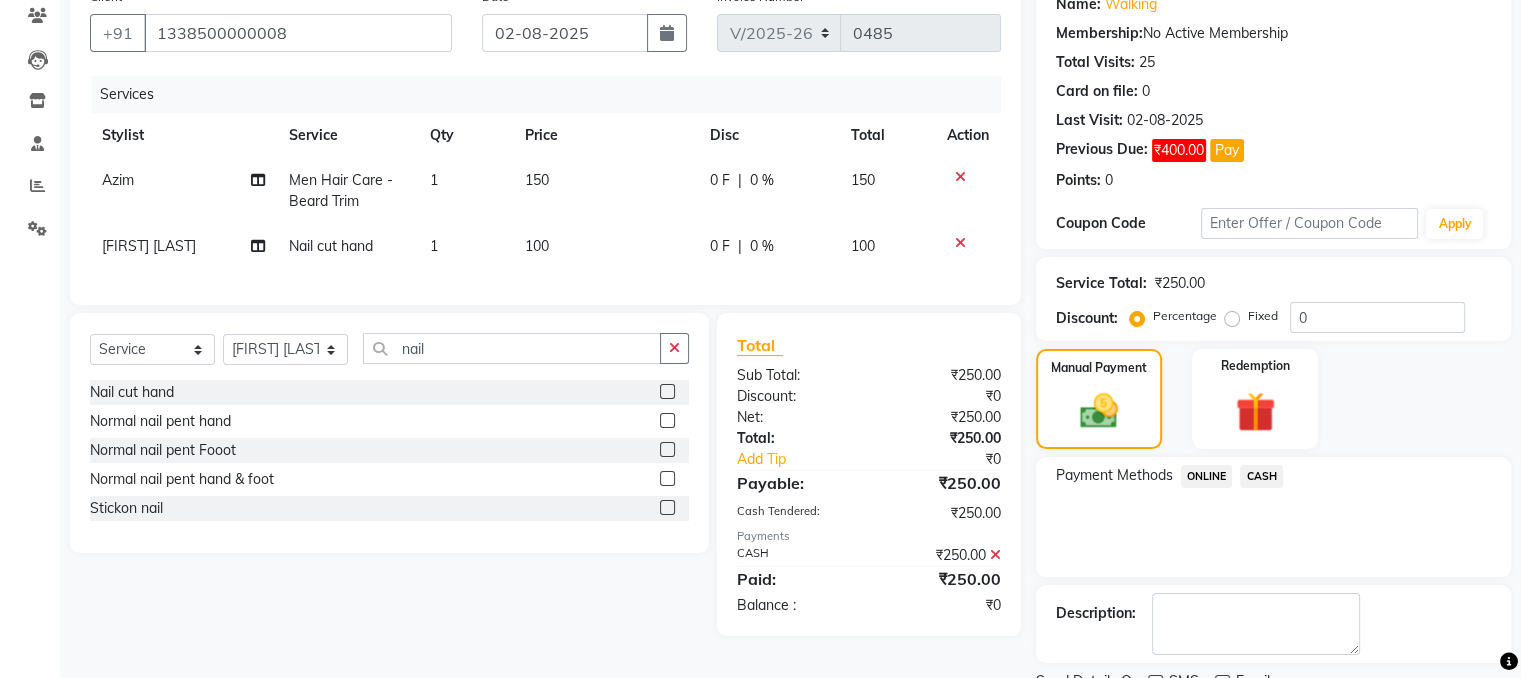 scroll, scrollTop: 253, scrollLeft: 0, axis: vertical 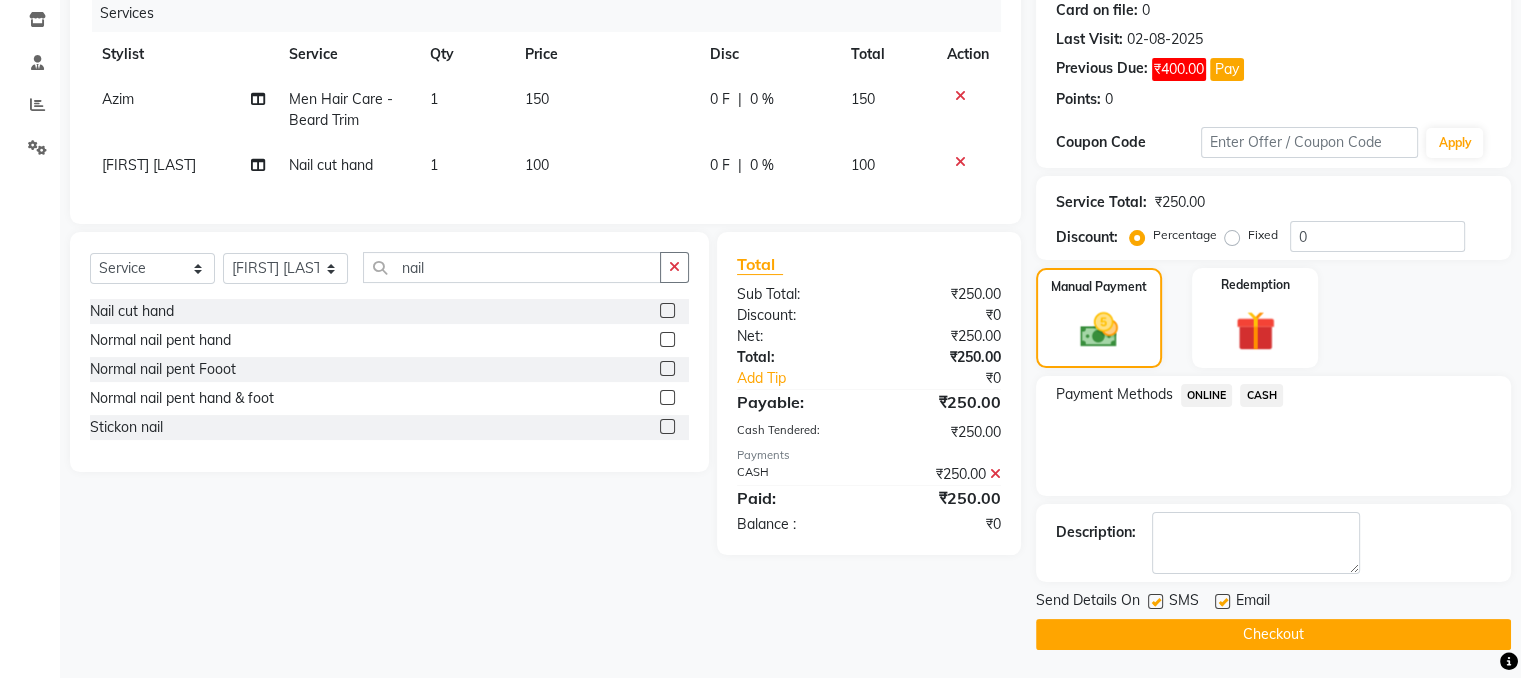 click on "Checkout" 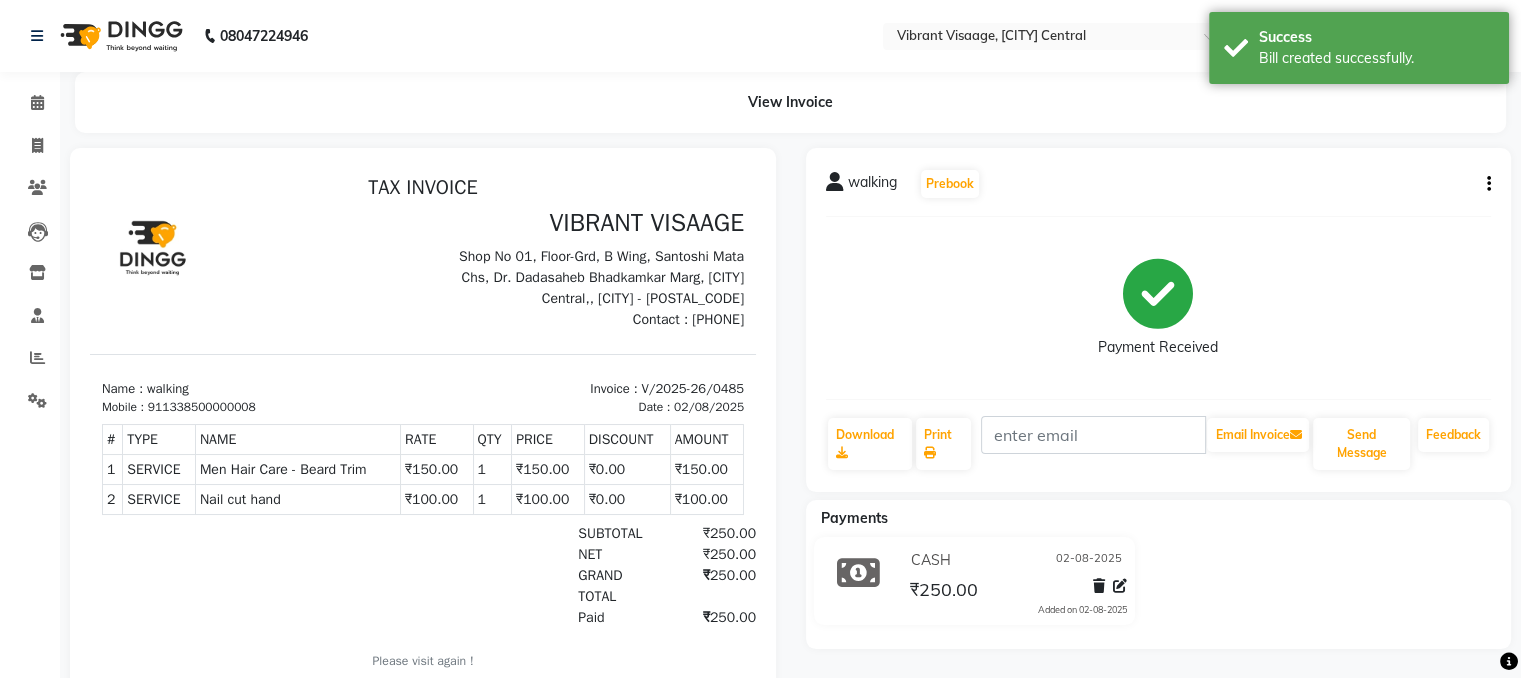scroll, scrollTop: 0, scrollLeft: 0, axis: both 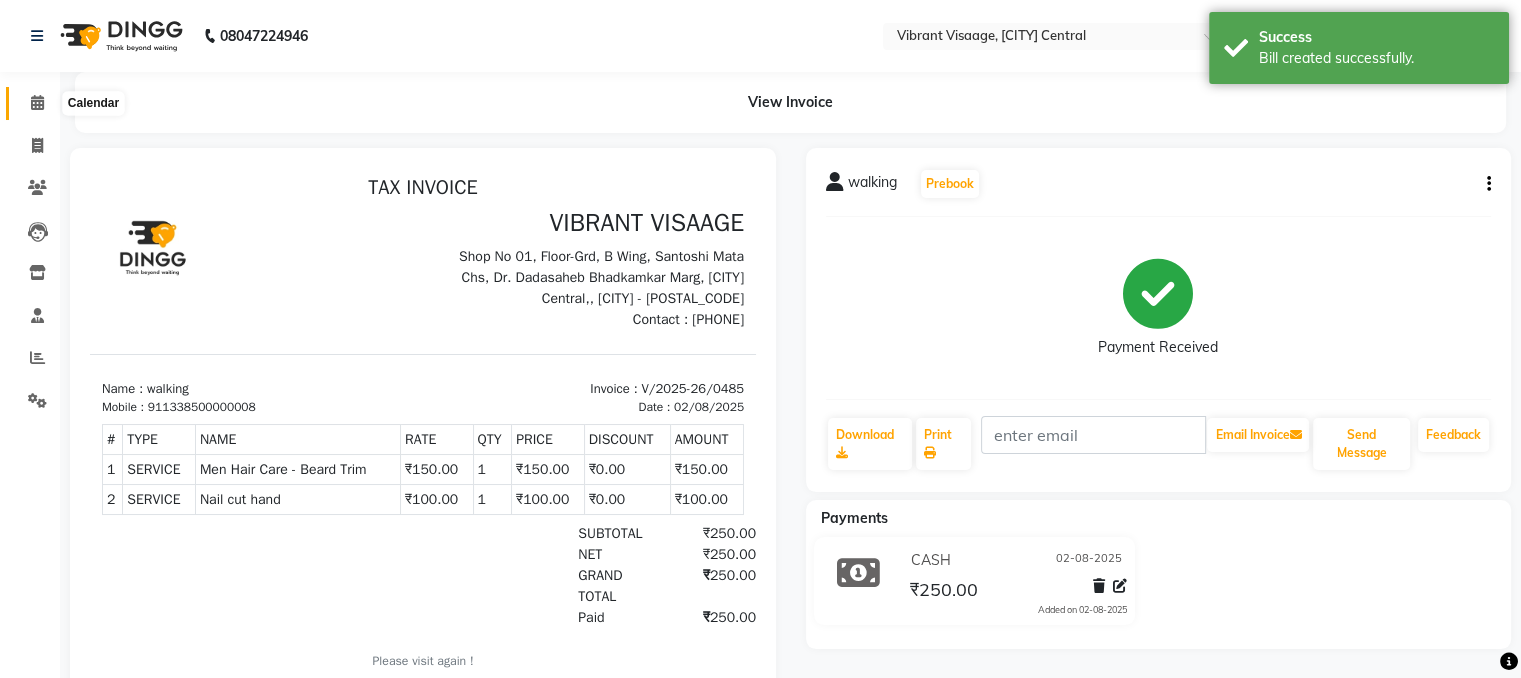 click 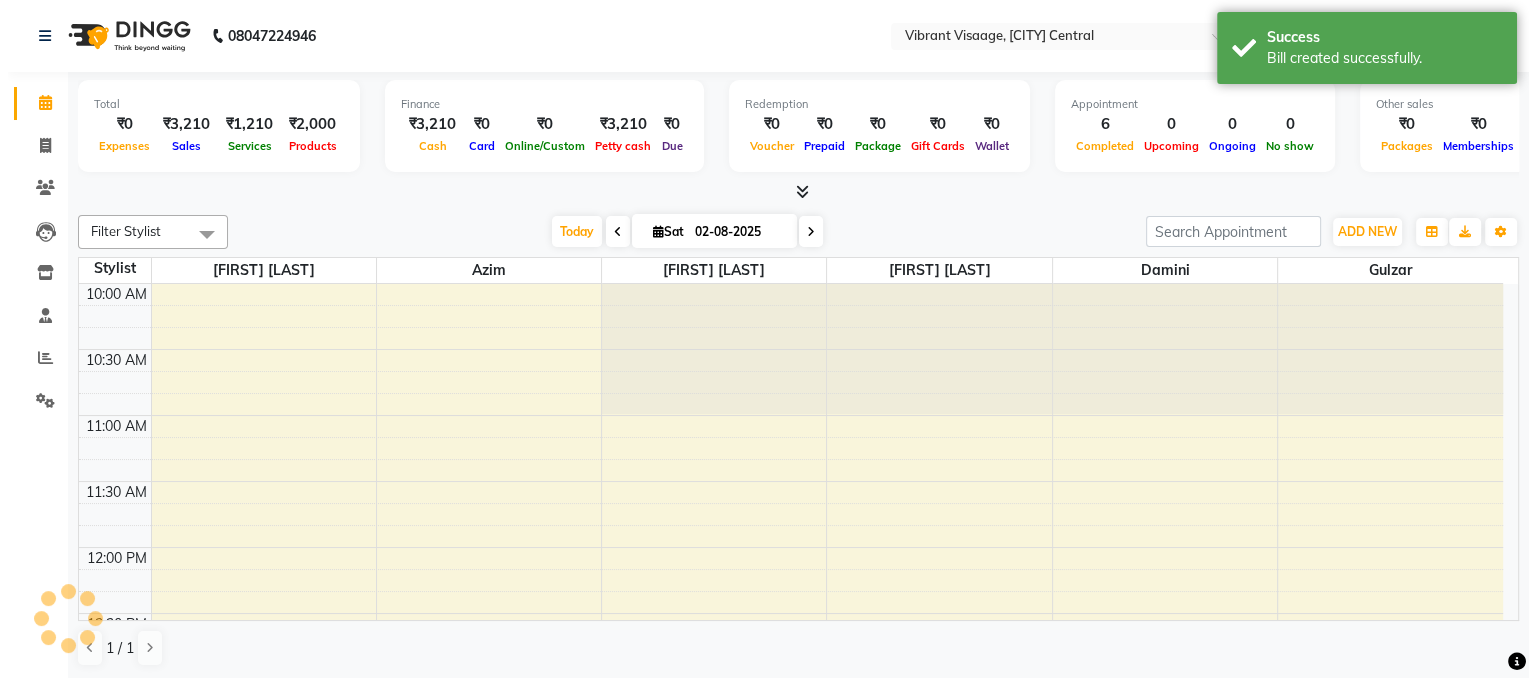 scroll, scrollTop: 0, scrollLeft: 0, axis: both 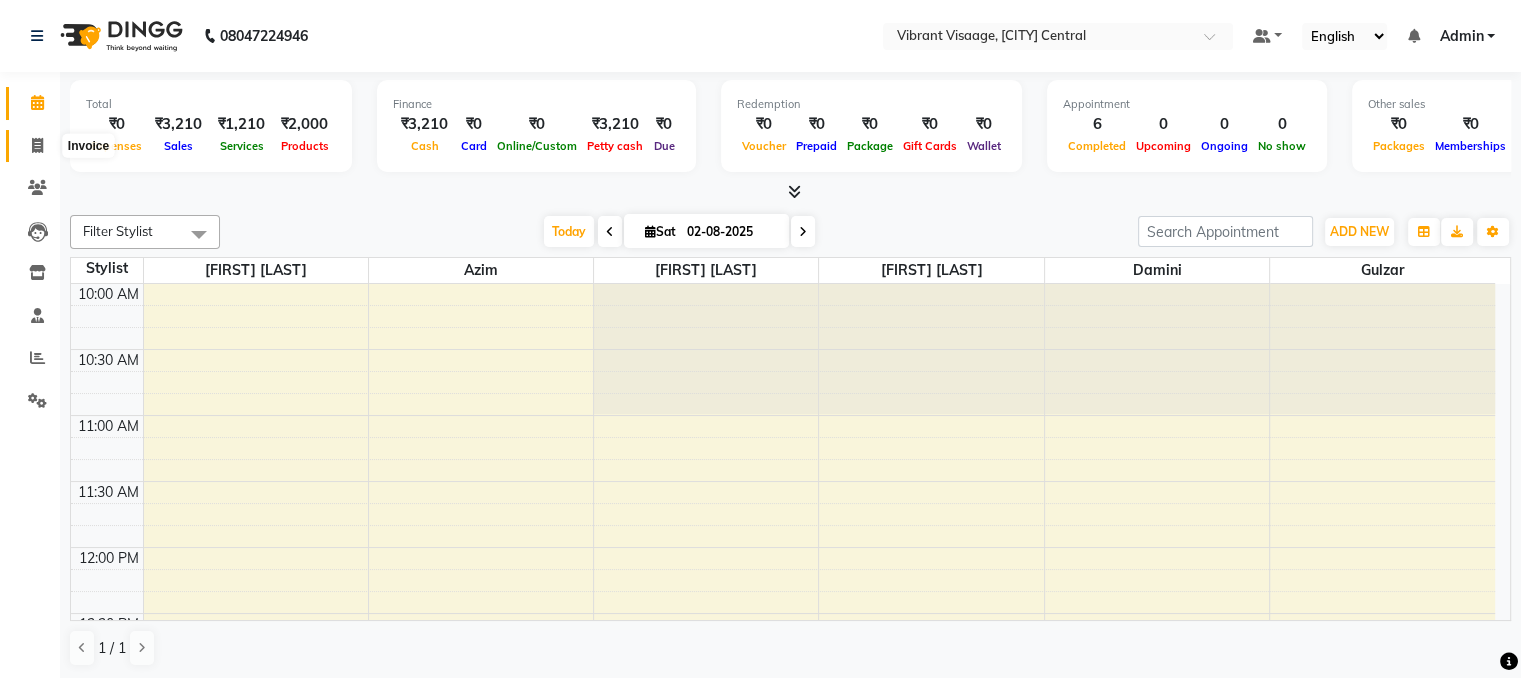 click 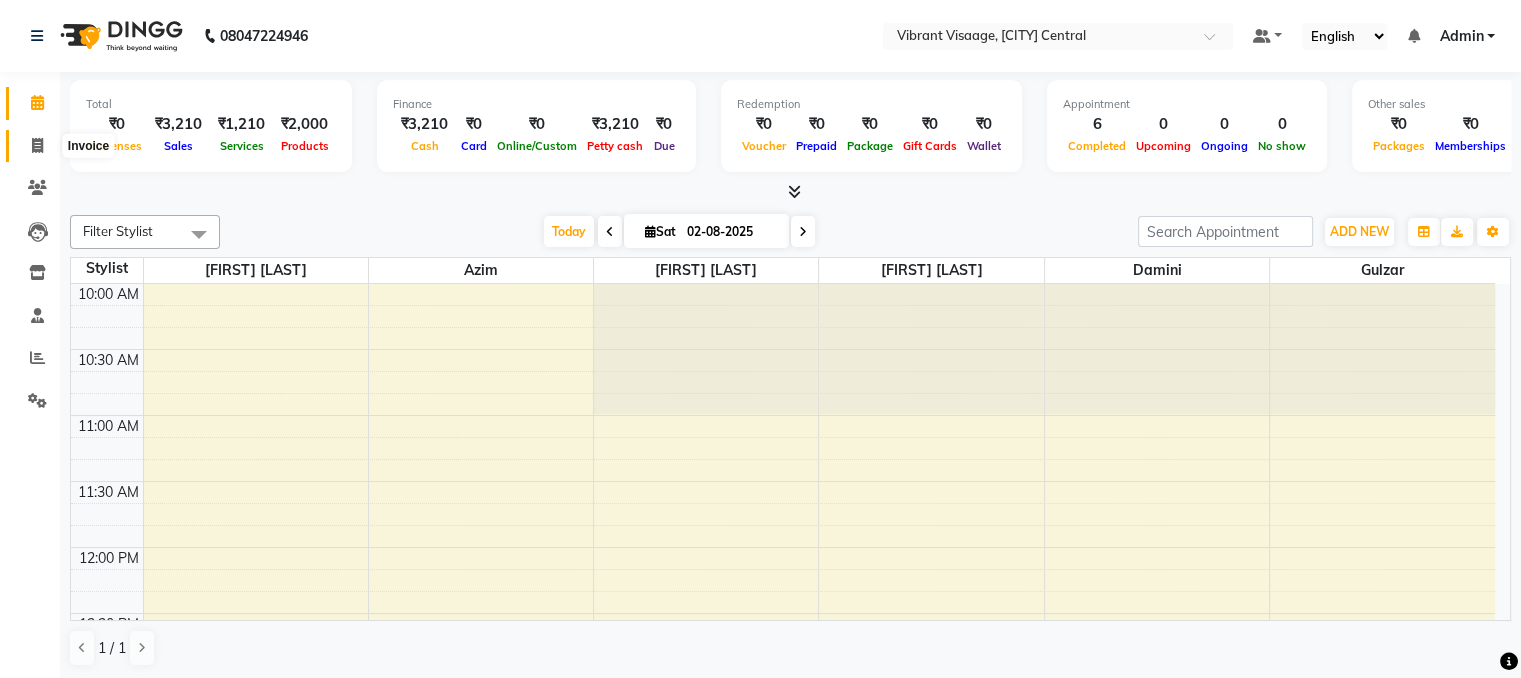 select on "service" 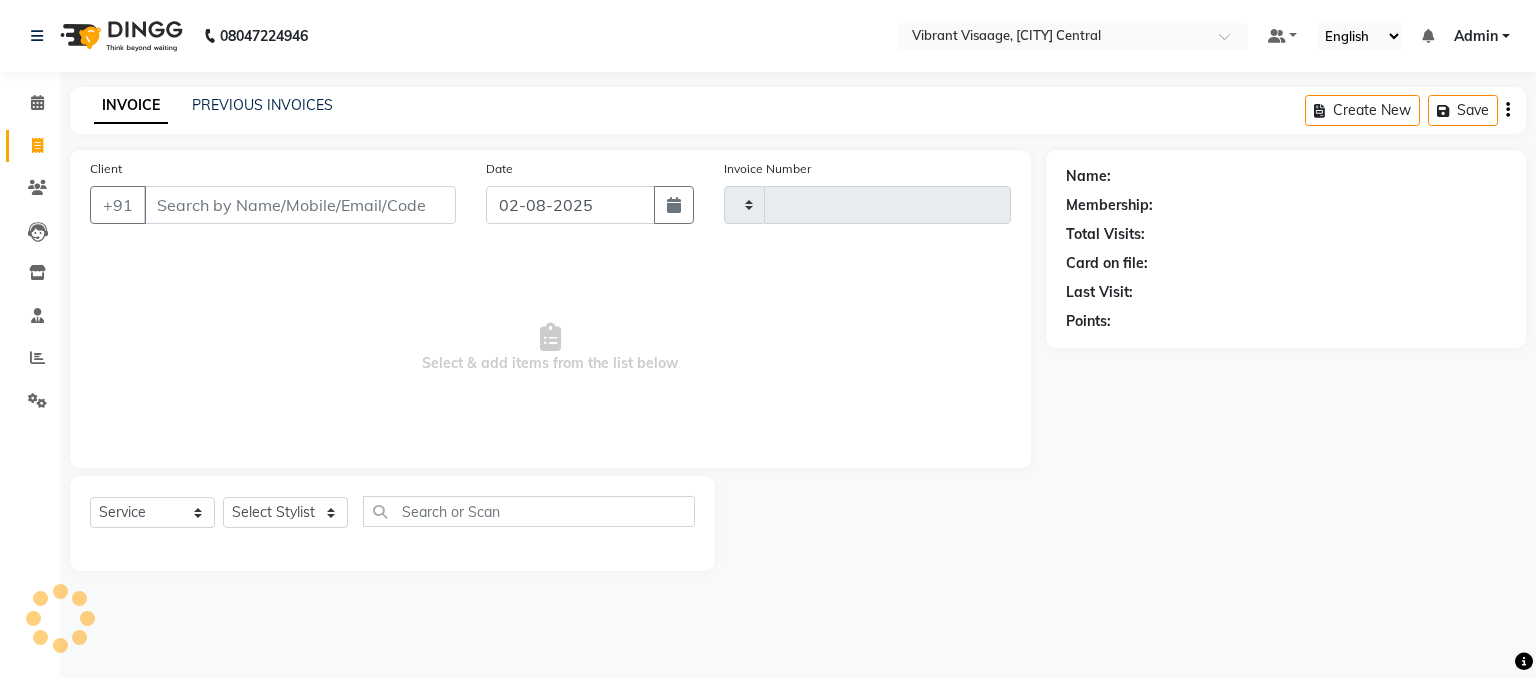 type on "0486" 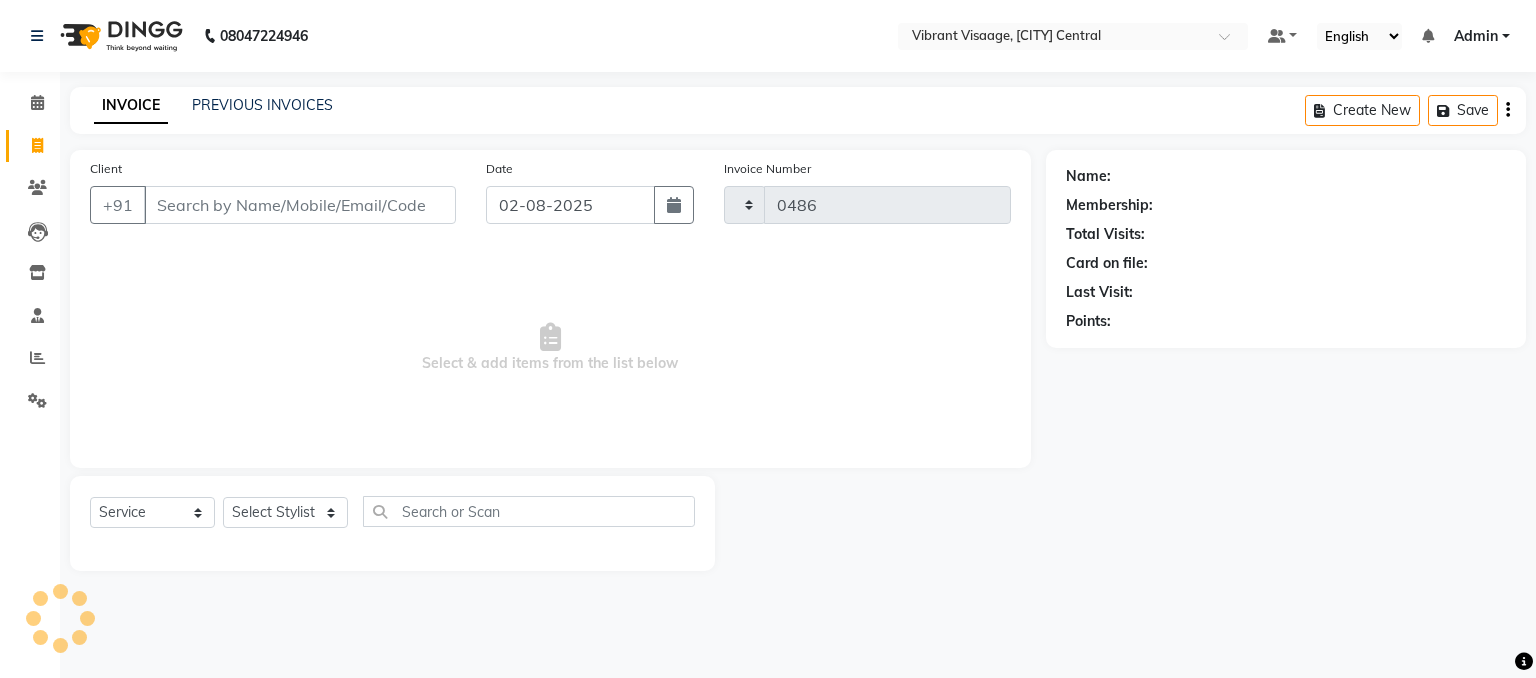 select on "7649" 